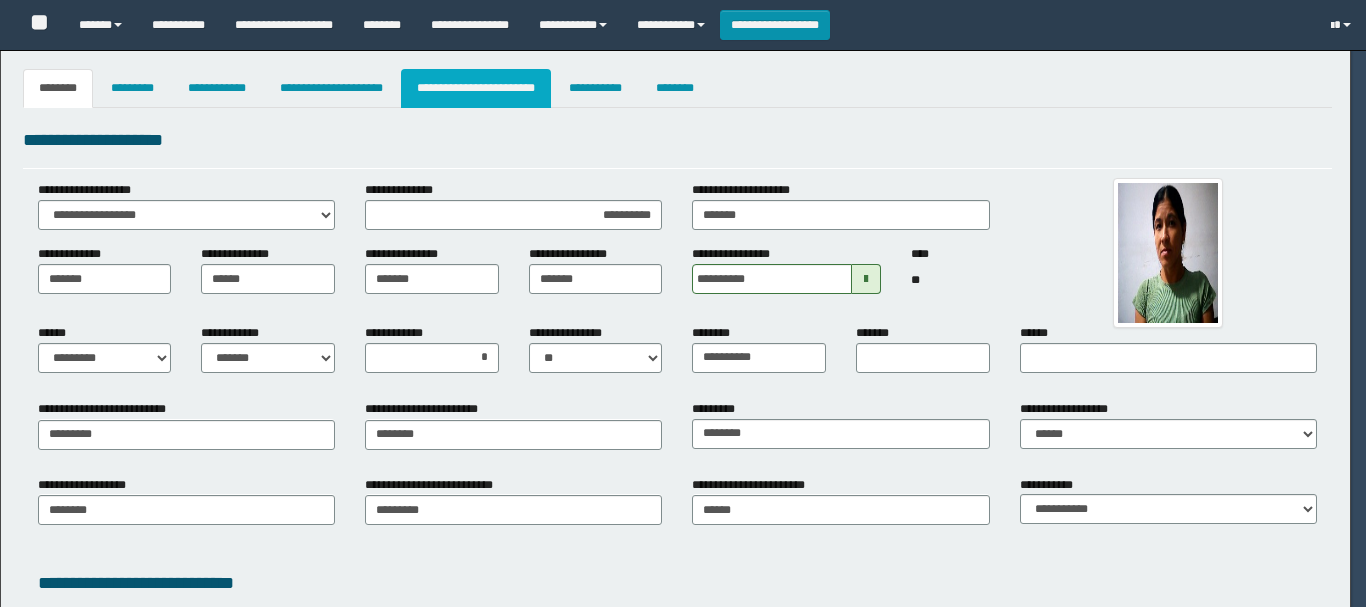 click on "**********" at bounding box center (476, 88) 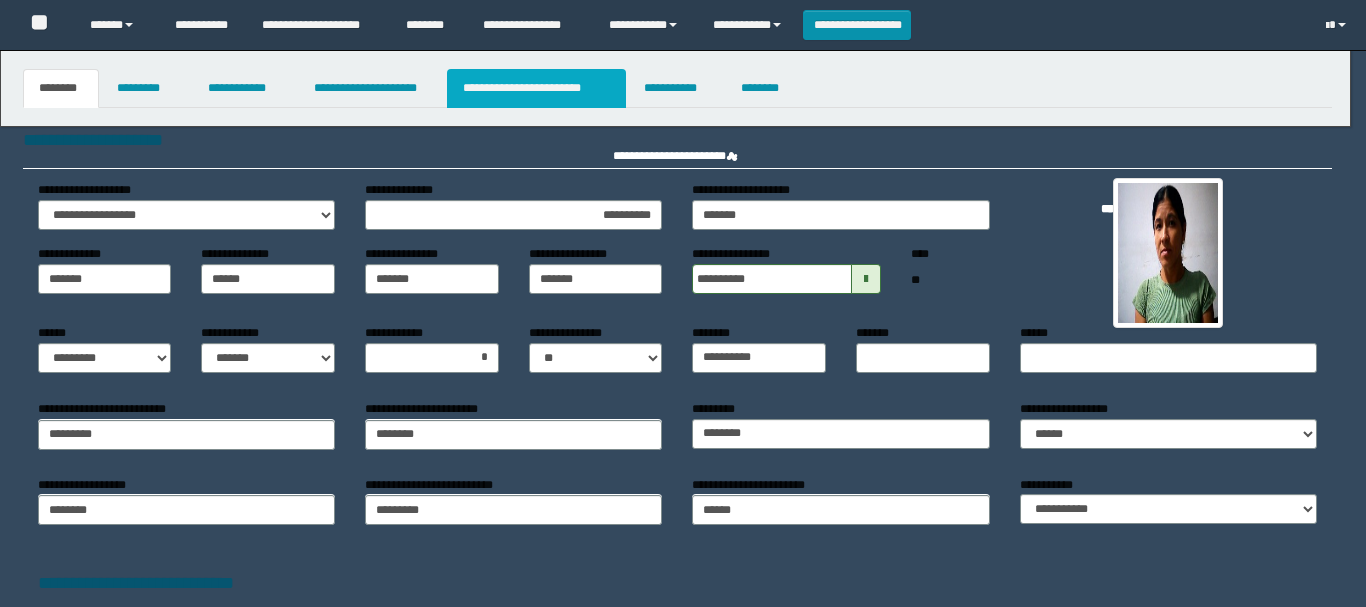 scroll, scrollTop: 0, scrollLeft: 0, axis: both 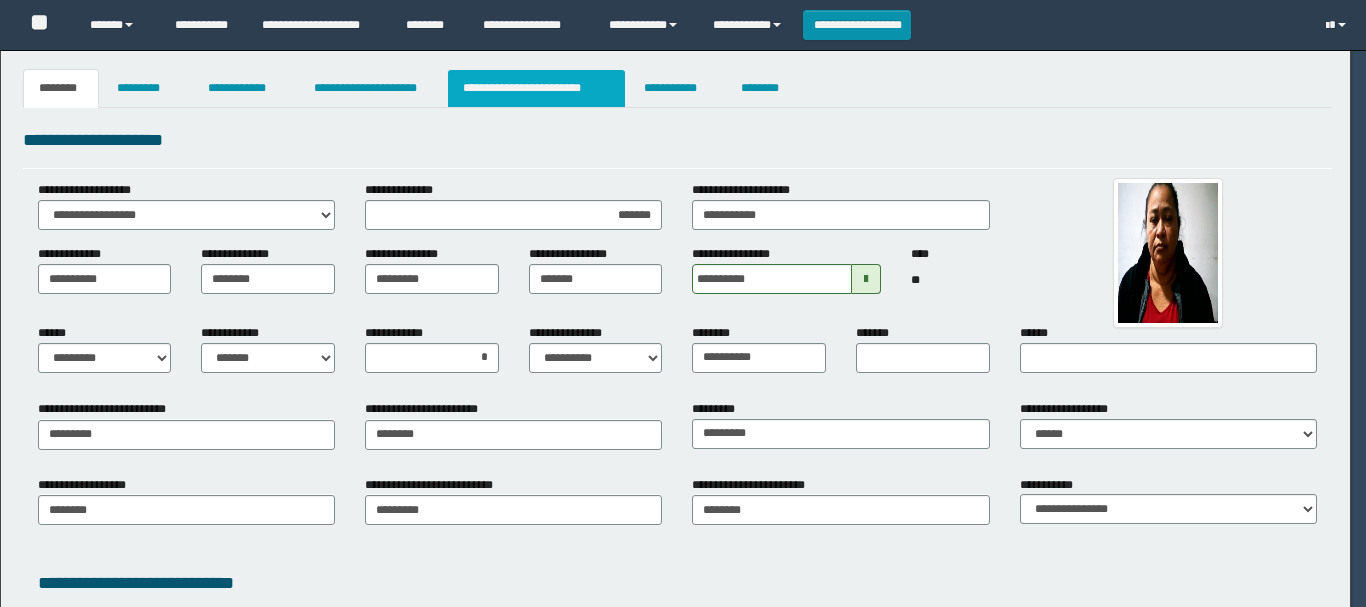 click on "**********" at bounding box center [537, 88] 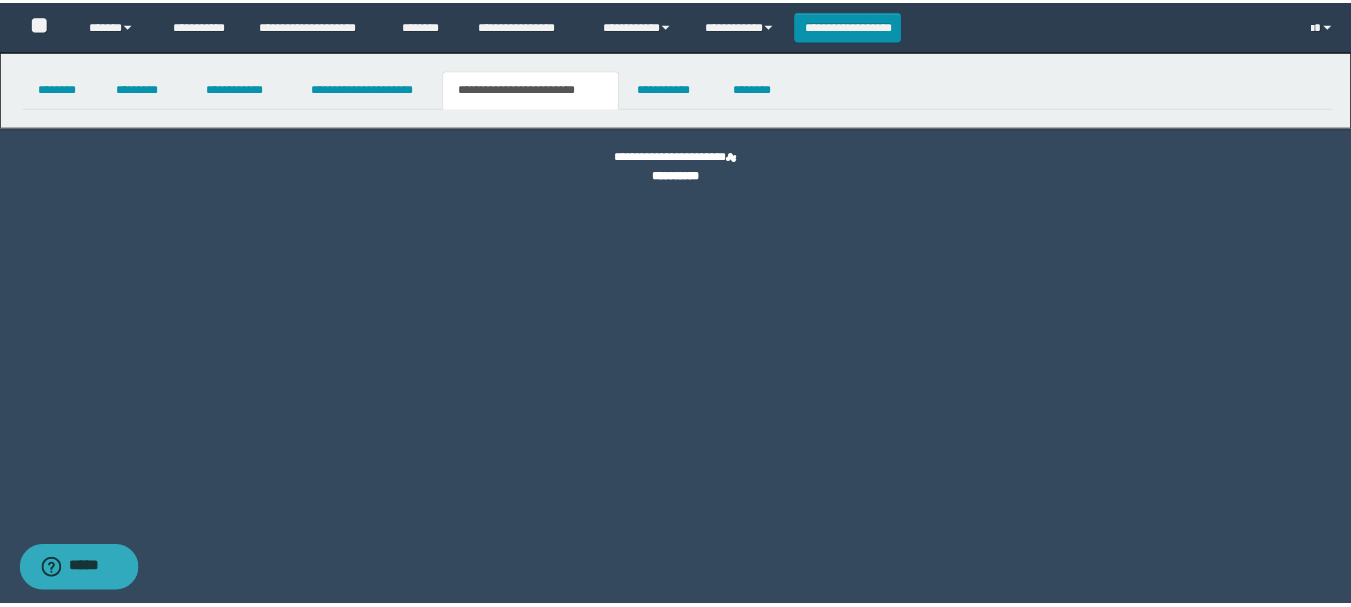 scroll, scrollTop: 0, scrollLeft: 0, axis: both 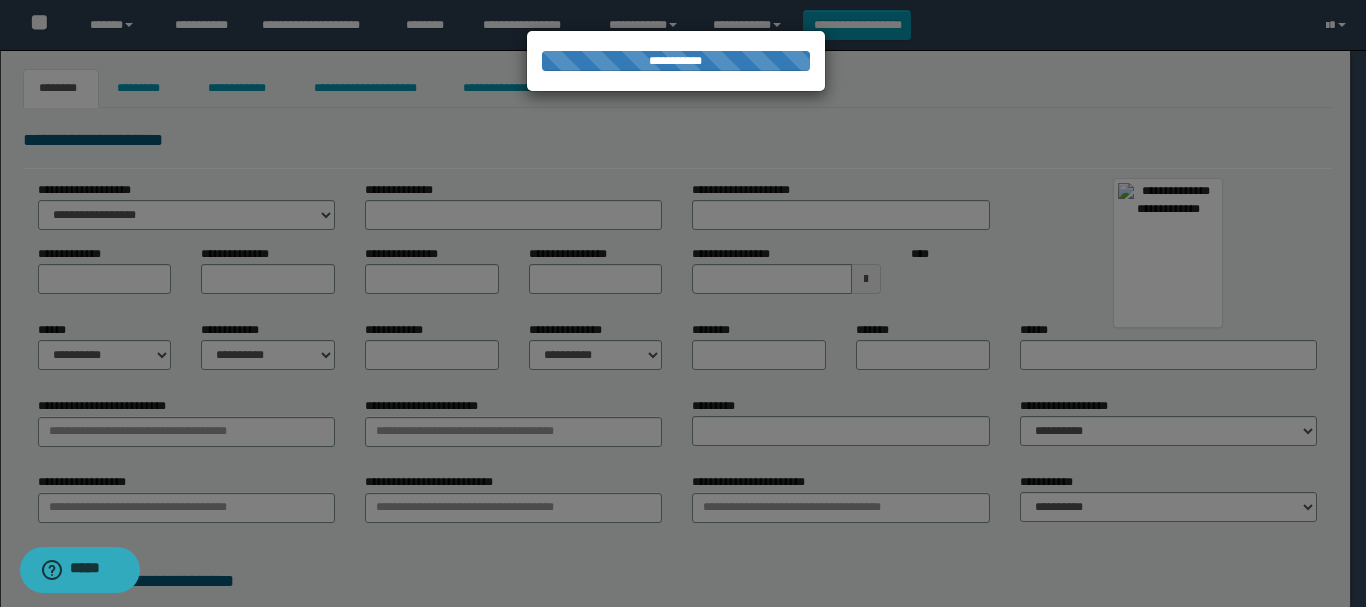 type on "******" 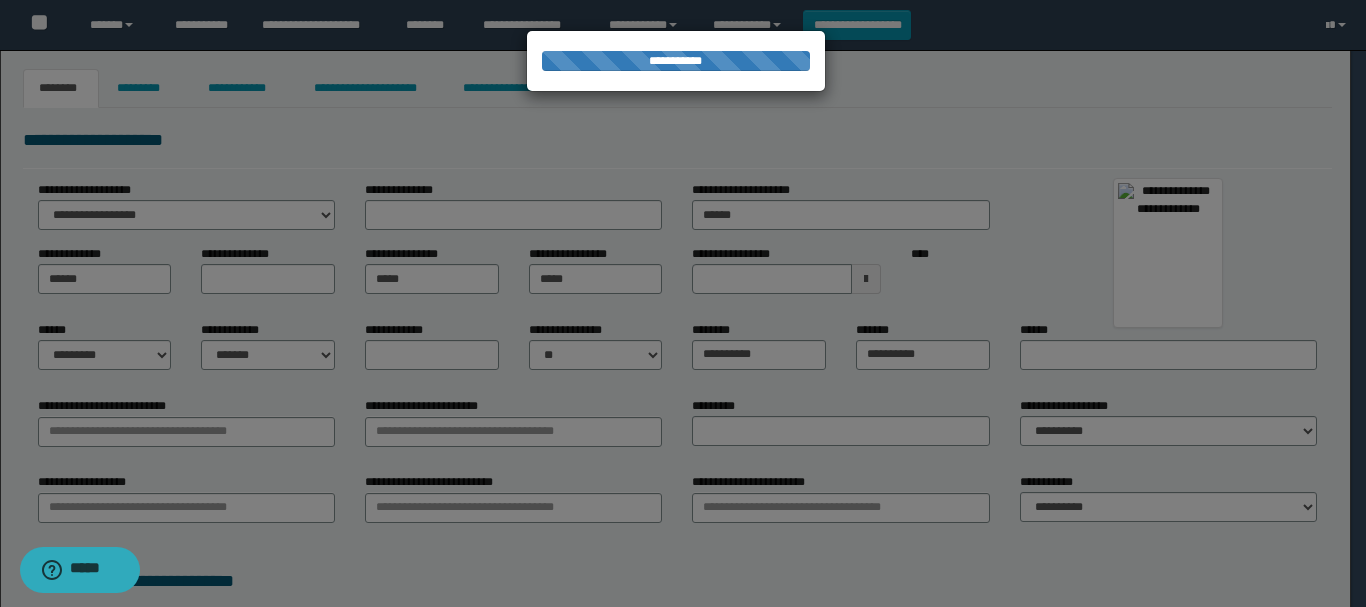type on "**********" 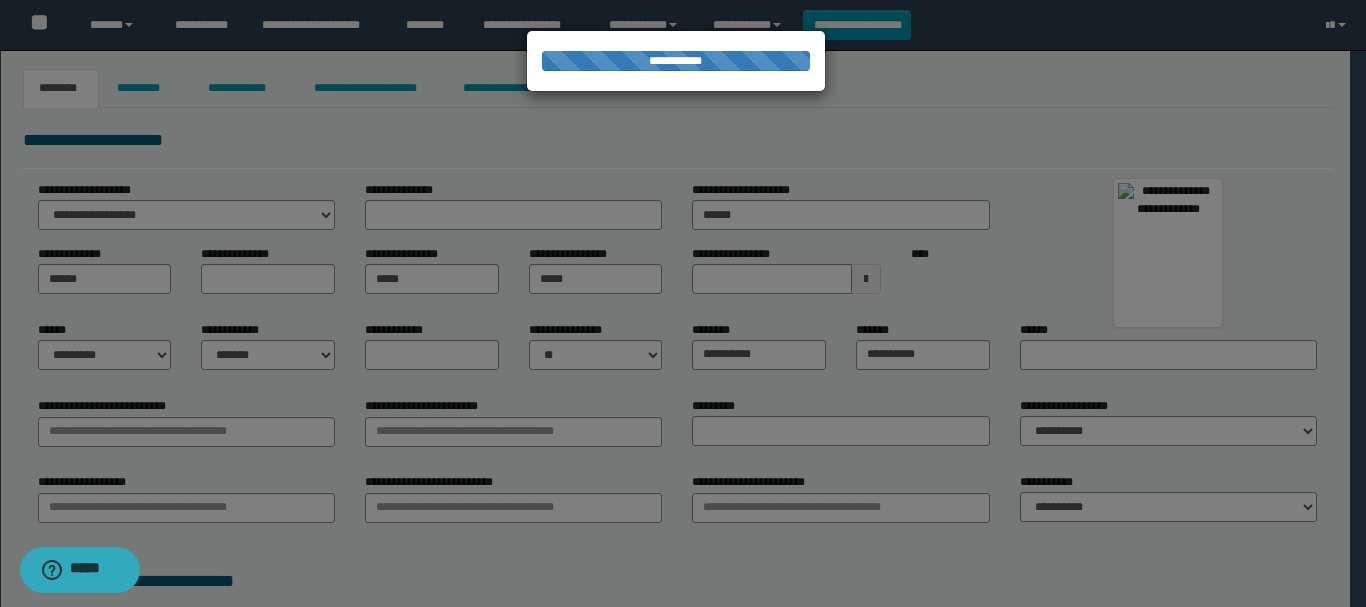 type on "*********" 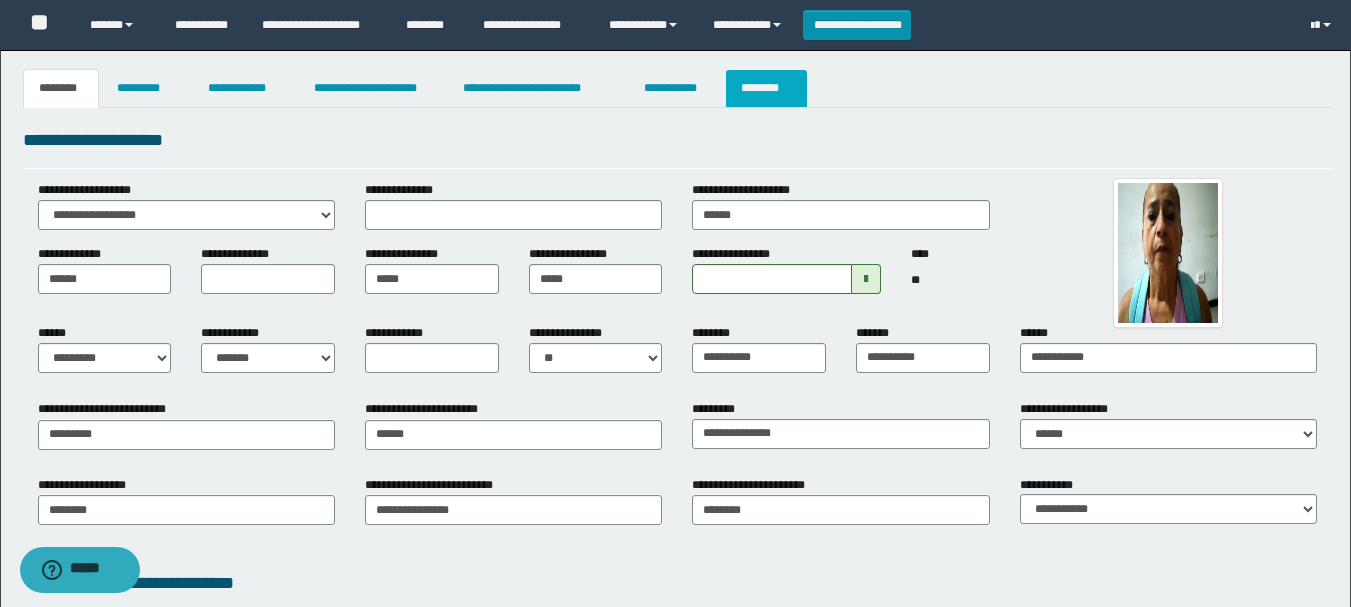 click on "********" at bounding box center [766, 88] 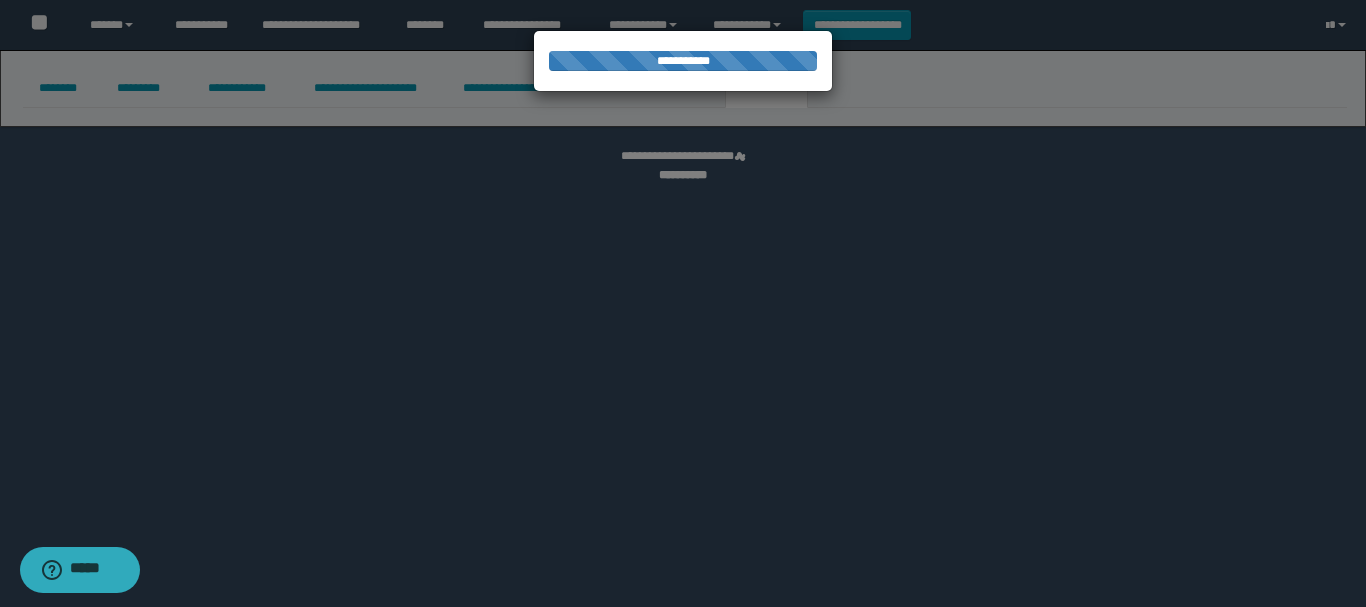 select 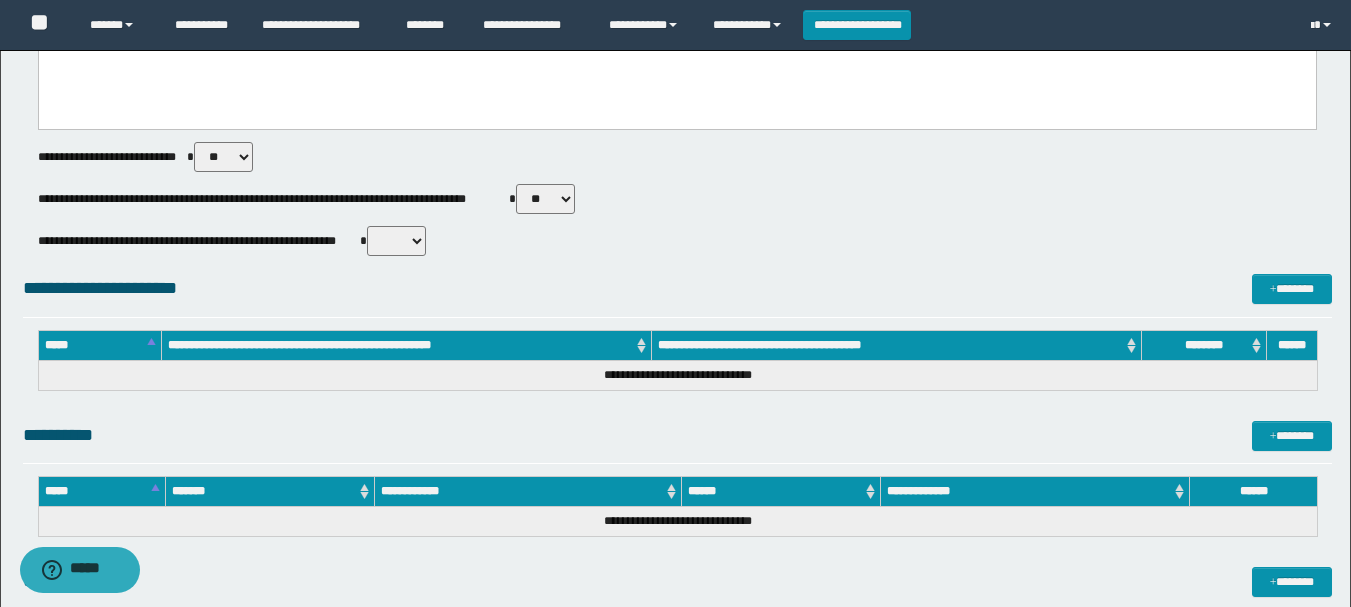 scroll, scrollTop: 0, scrollLeft: 0, axis: both 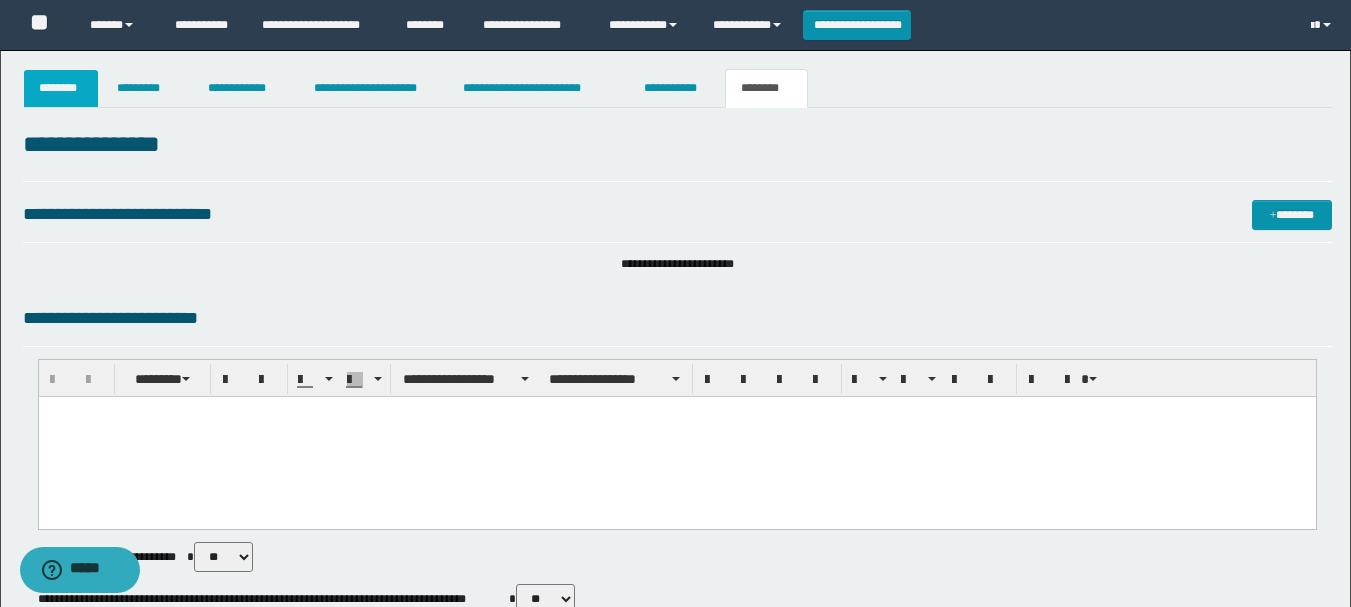 click on "********" at bounding box center [61, 88] 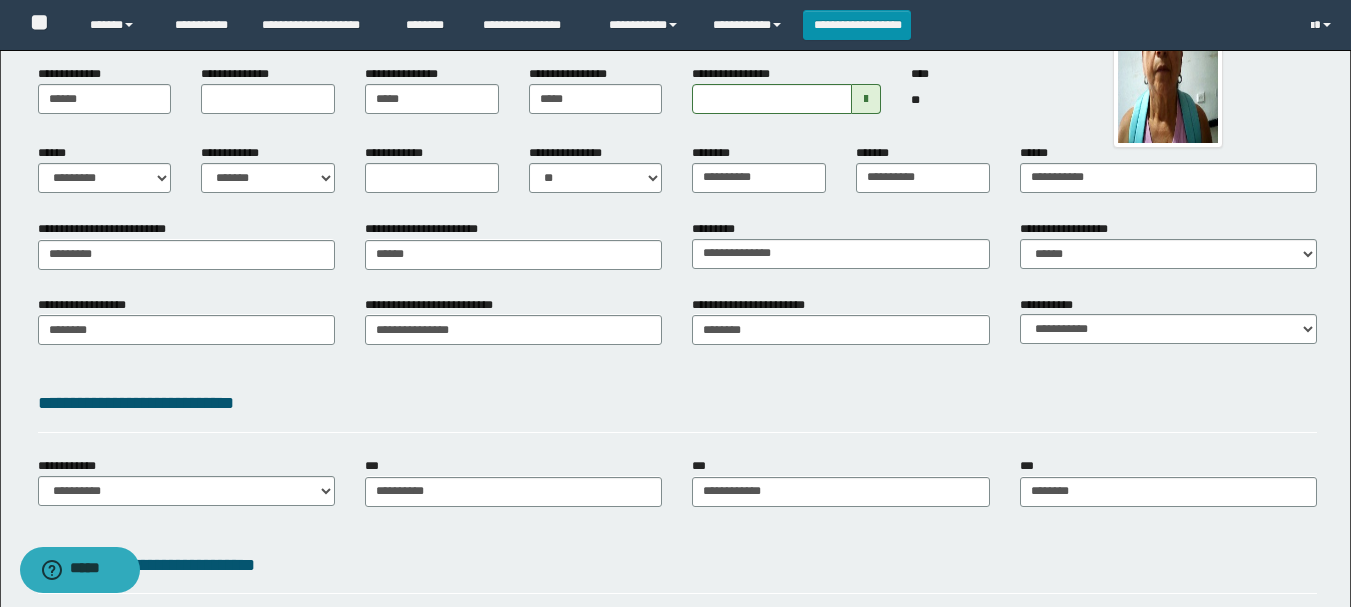 scroll, scrollTop: 0, scrollLeft: 0, axis: both 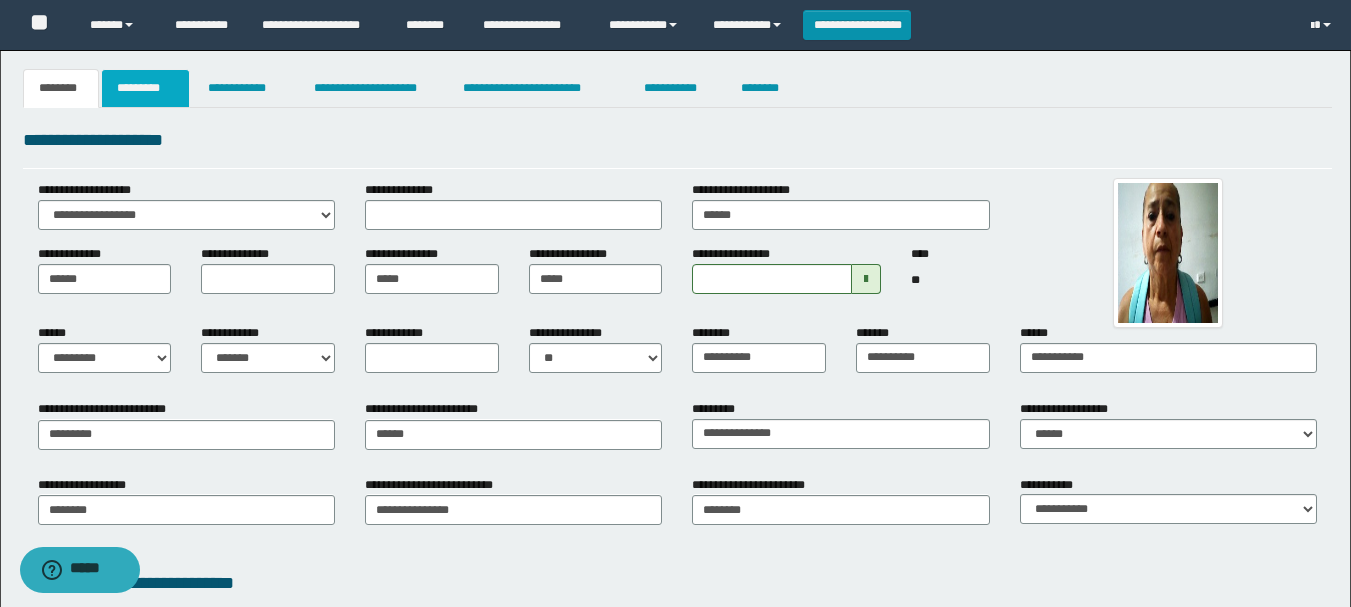 click on "*********" at bounding box center (145, 88) 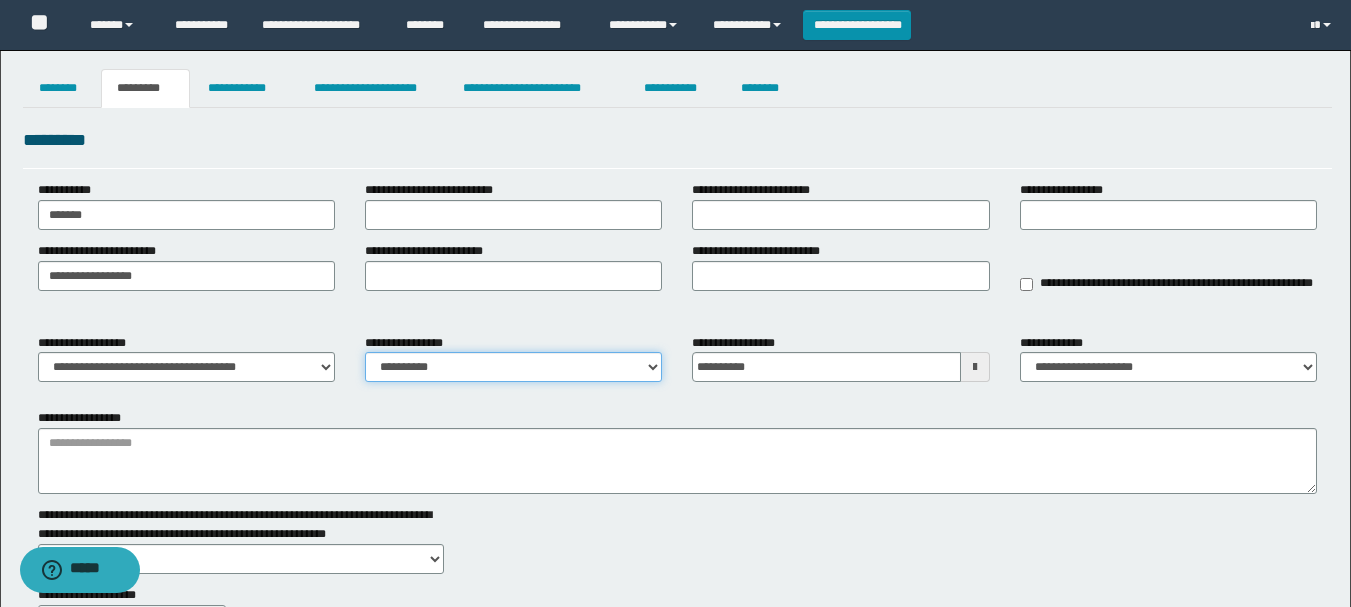 click on "**********" at bounding box center [513, 367] 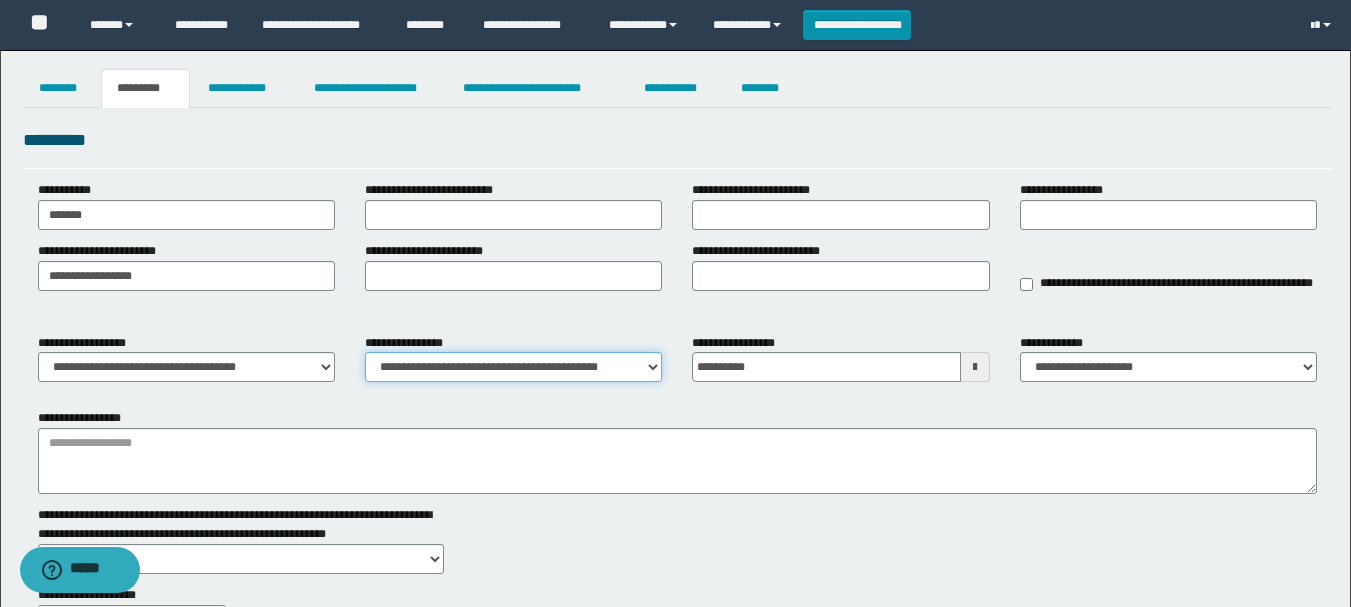 click on "**********" at bounding box center (513, 367) 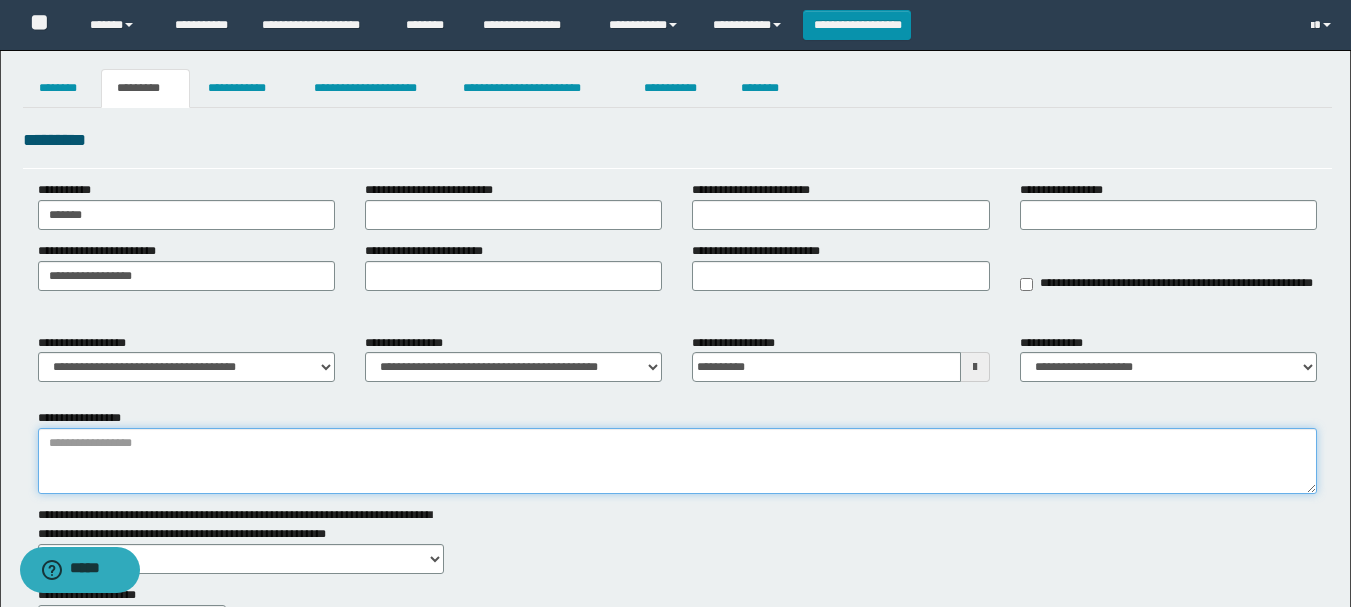 click on "**********" at bounding box center [677, 461] 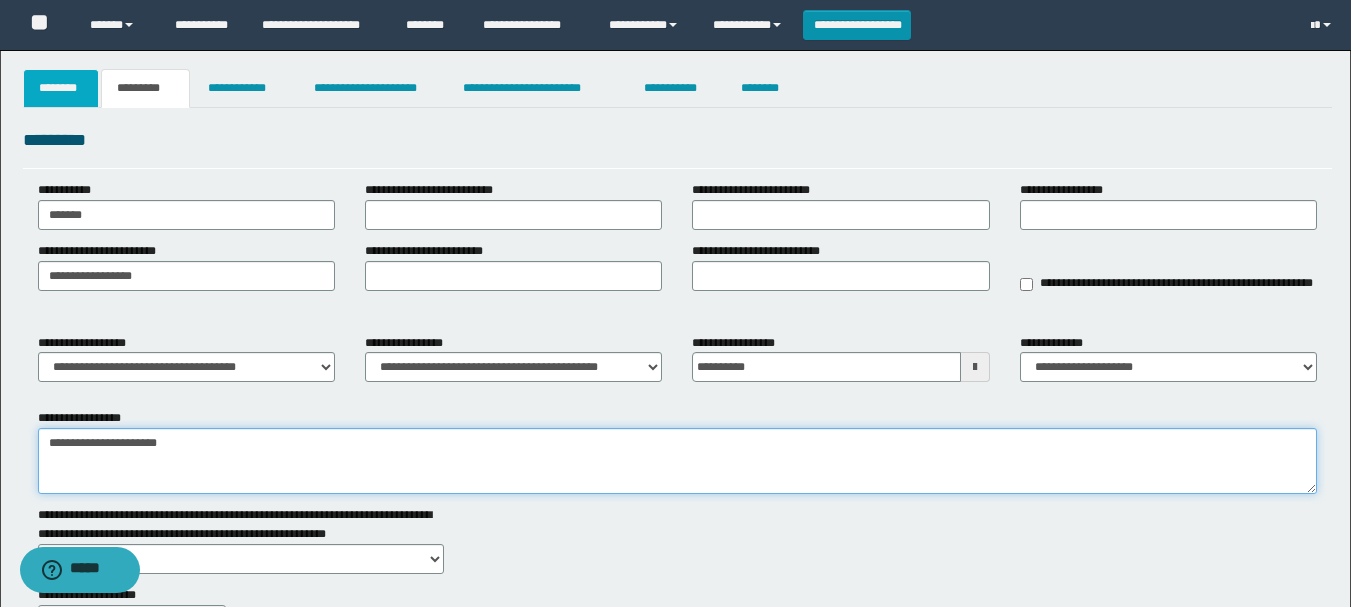 type on "**********" 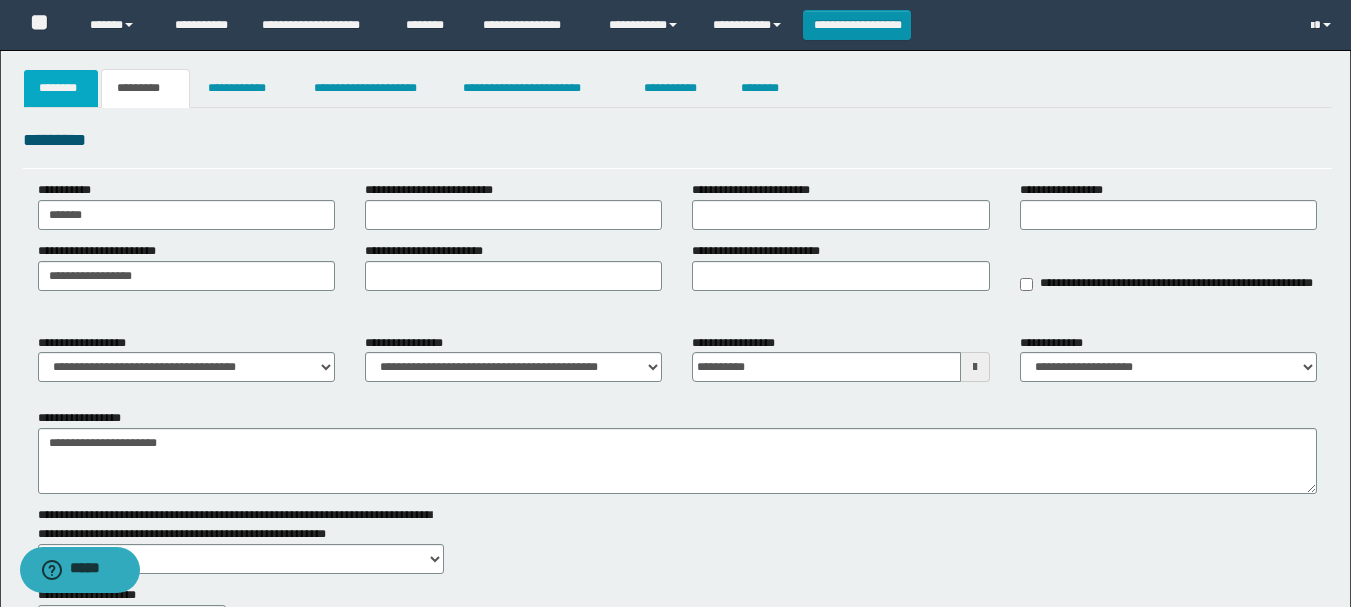 click on "********" at bounding box center [61, 88] 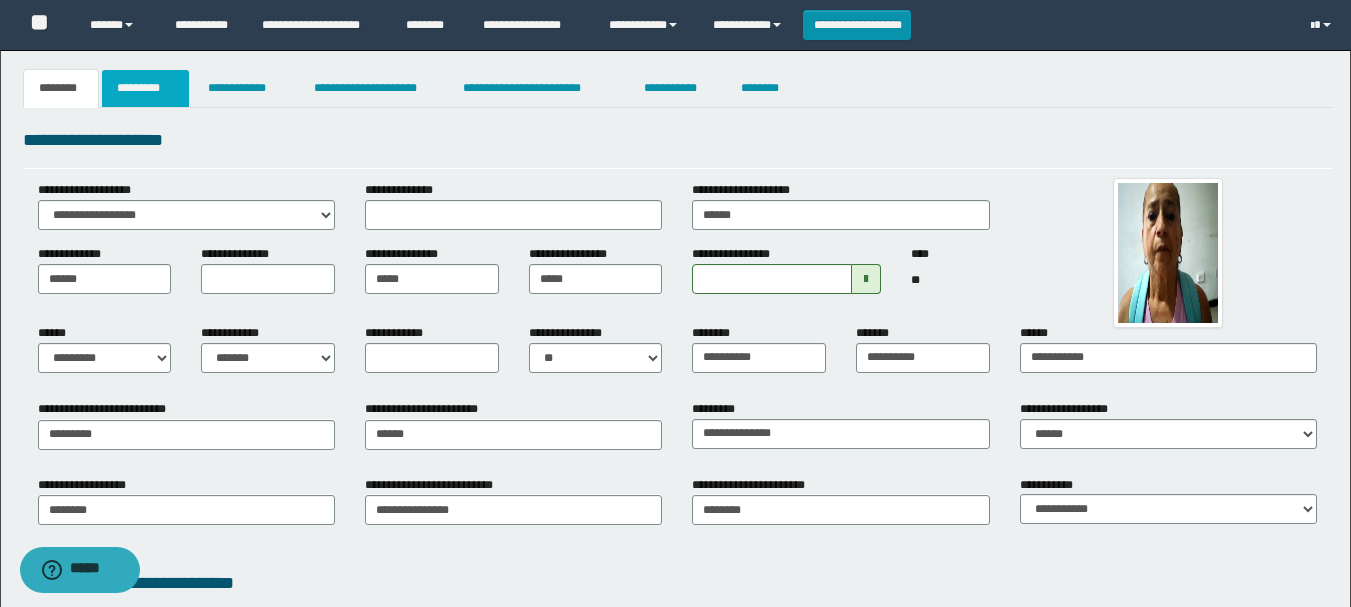 click on "*********" at bounding box center [145, 88] 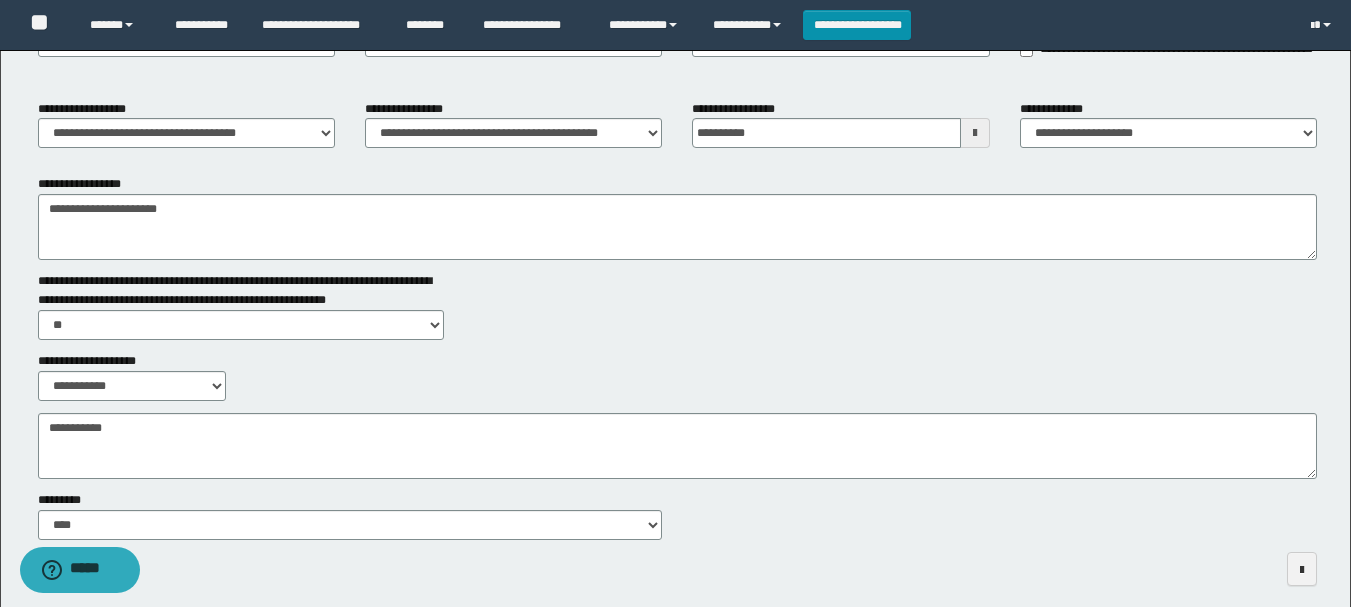 scroll, scrollTop: 300, scrollLeft: 0, axis: vertical 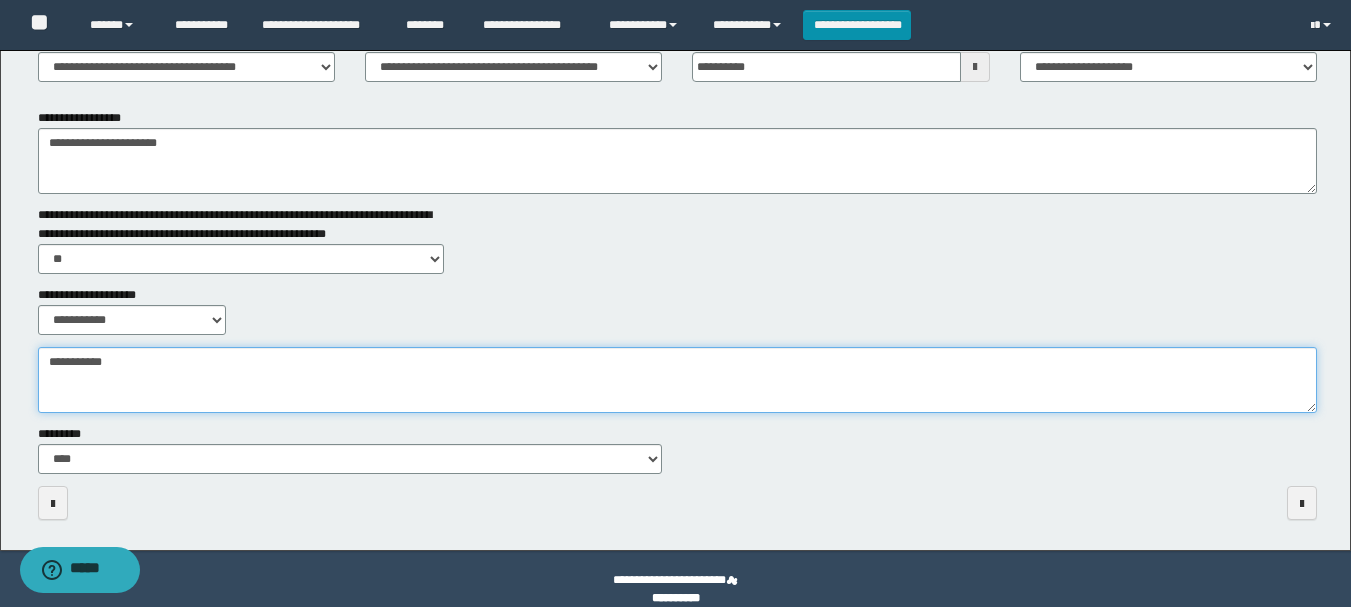 click on "**********" at bounding box center (677, 380) 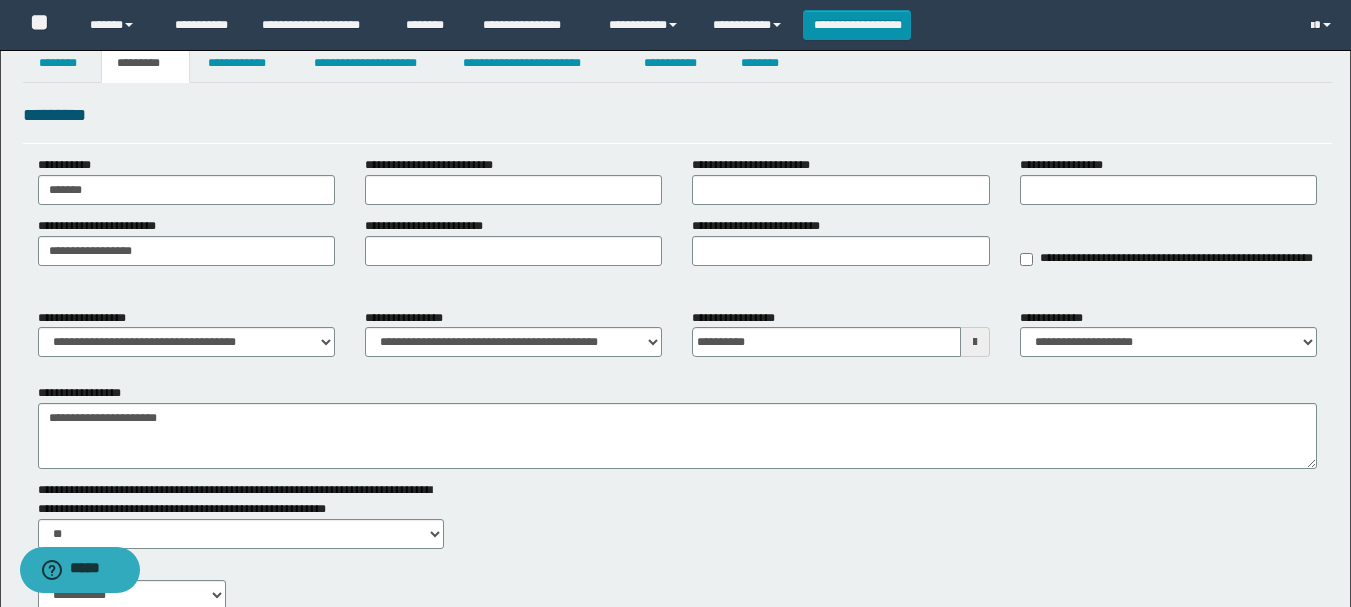 scroll, scrollTop: 0, scrollLeft: 0, axis: both 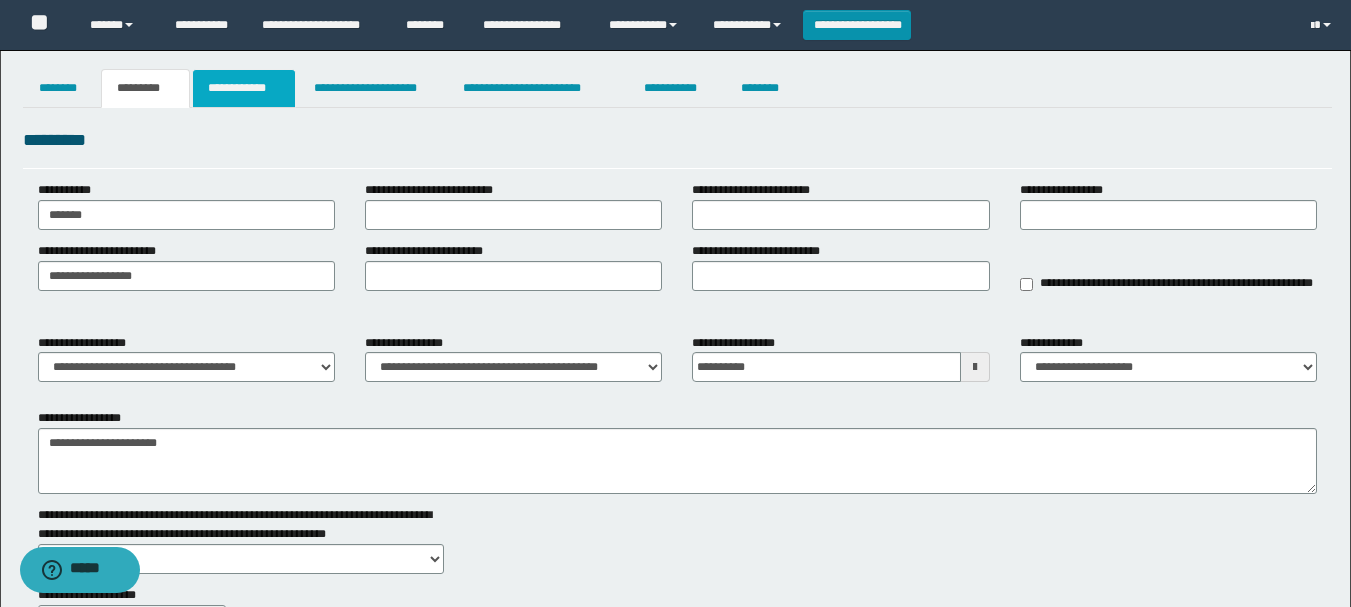 type on "**********" 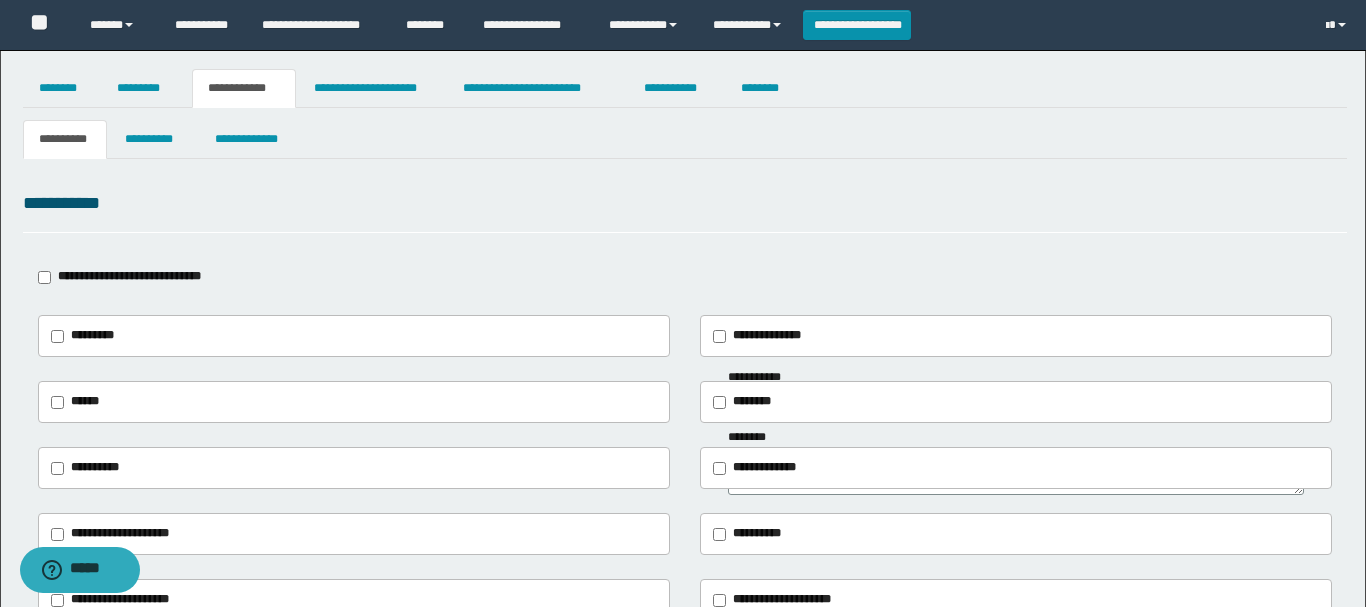 type on "***" 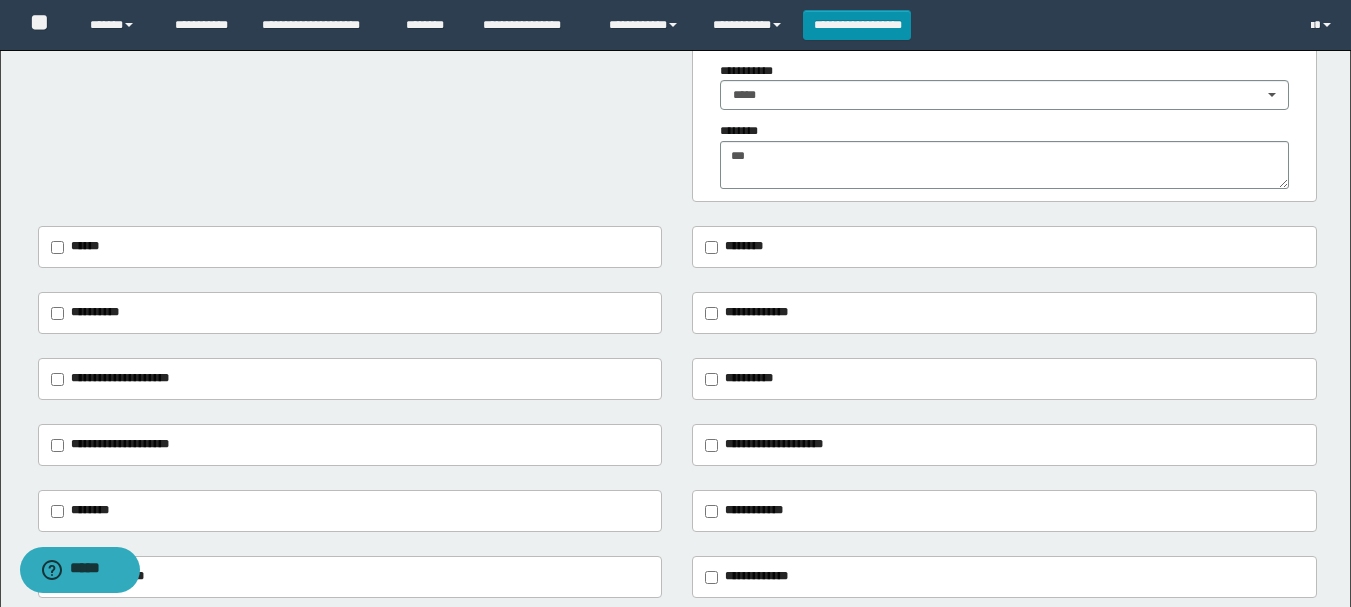 scroll, scrollTop: 0, scrollLeft: 0, axis: both 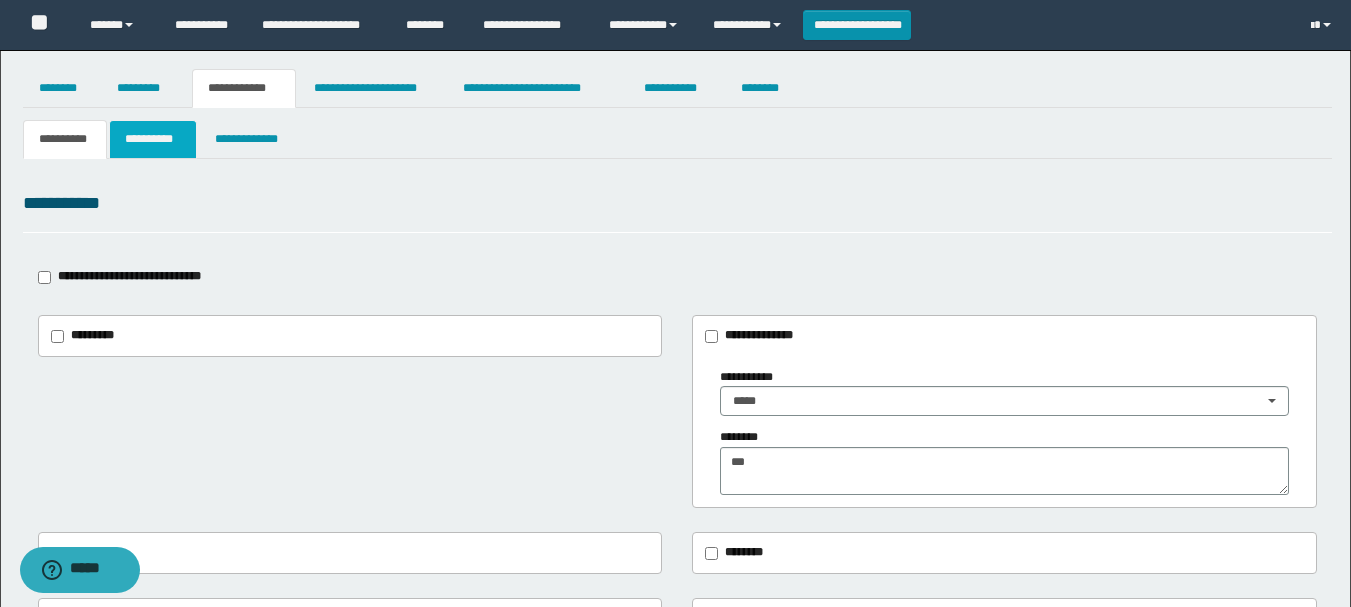 click on "**********" at bounding box center [153, 139] 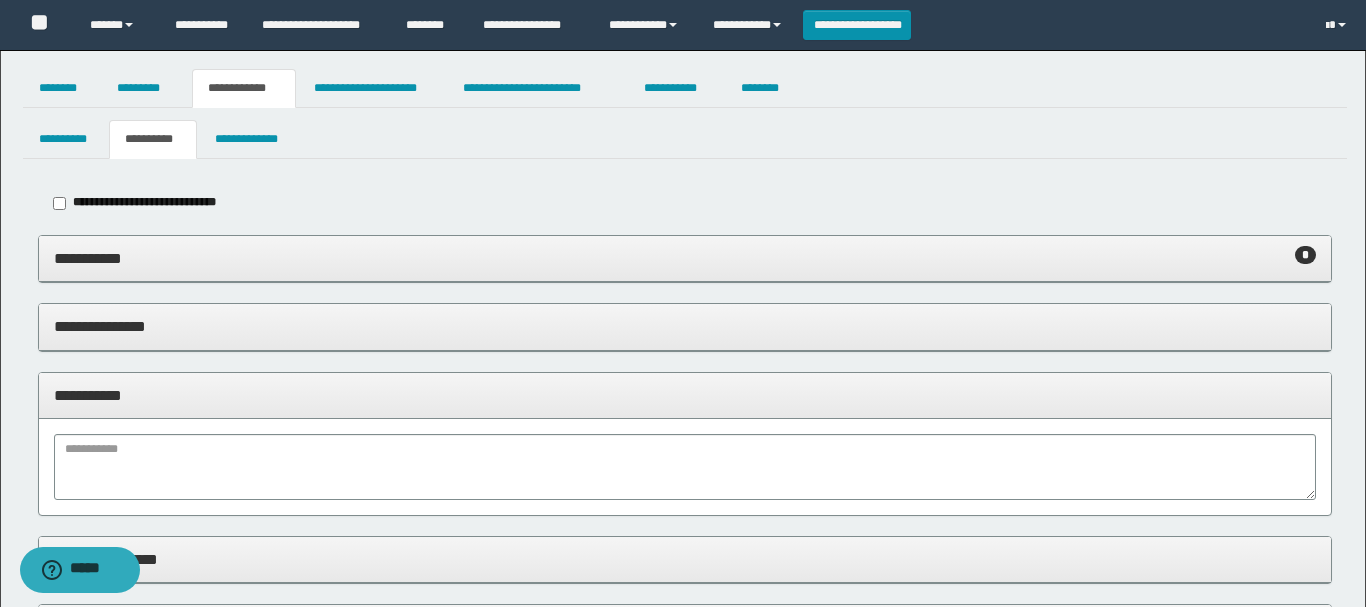 type on "**********" 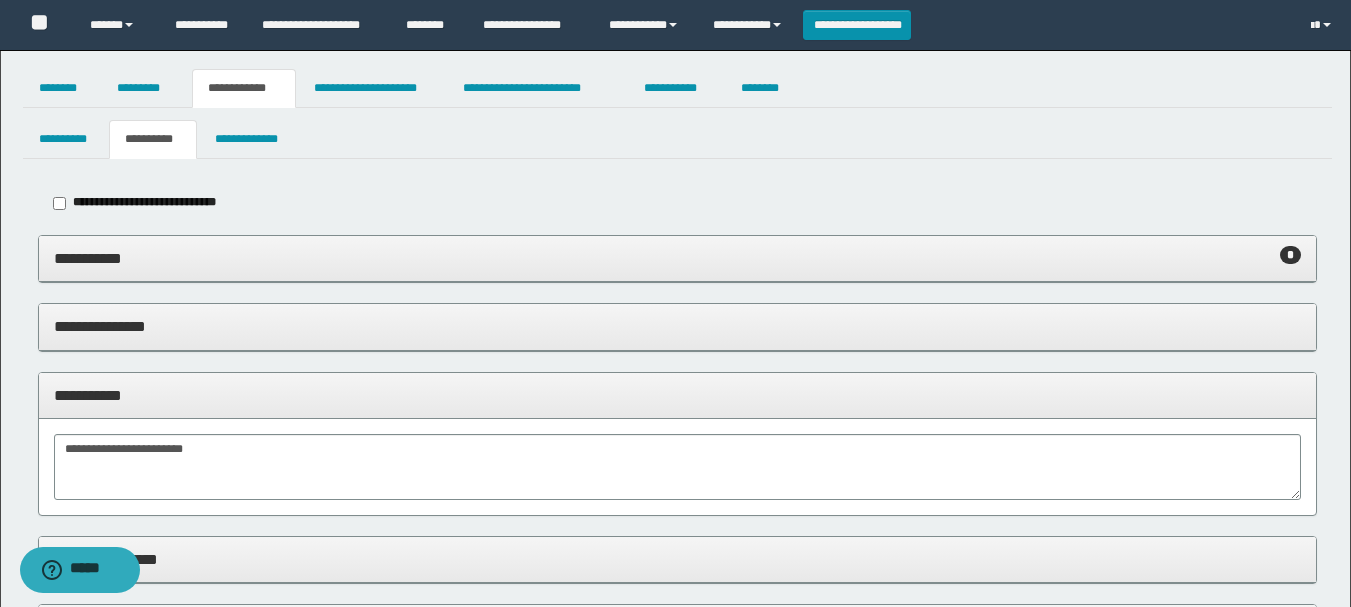 click on "**********" at bounding box center [677, 258] 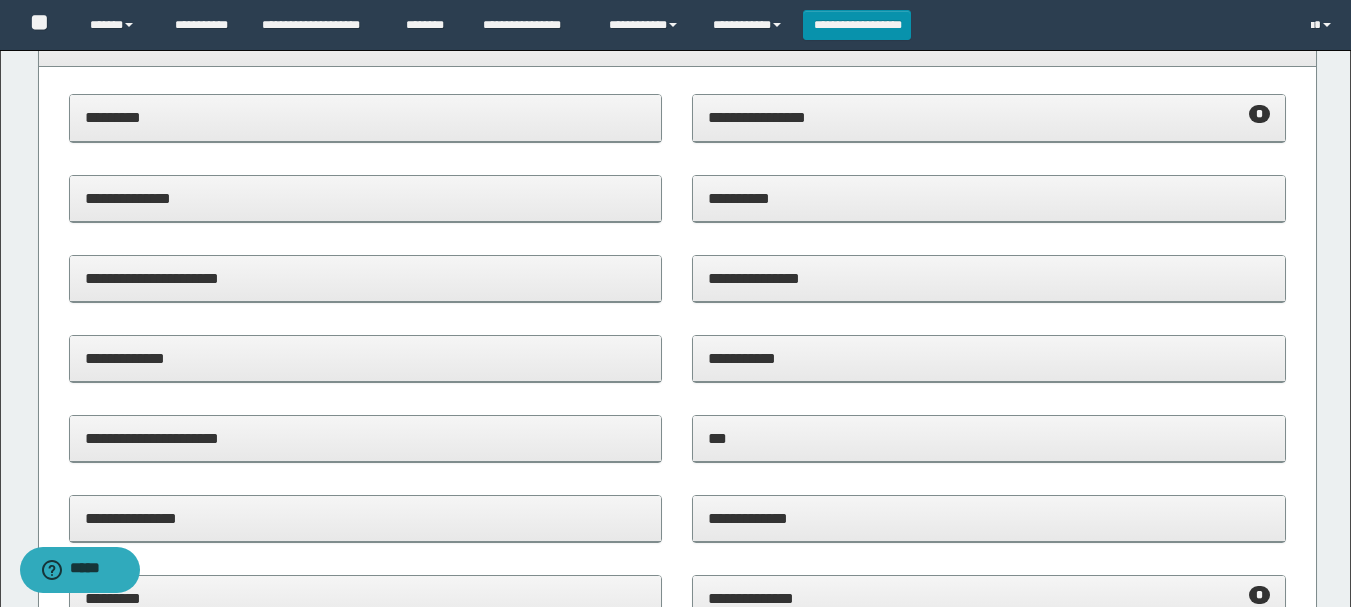 scroll, scrollTop: 100, scrollLeft: 0, axis: vertical 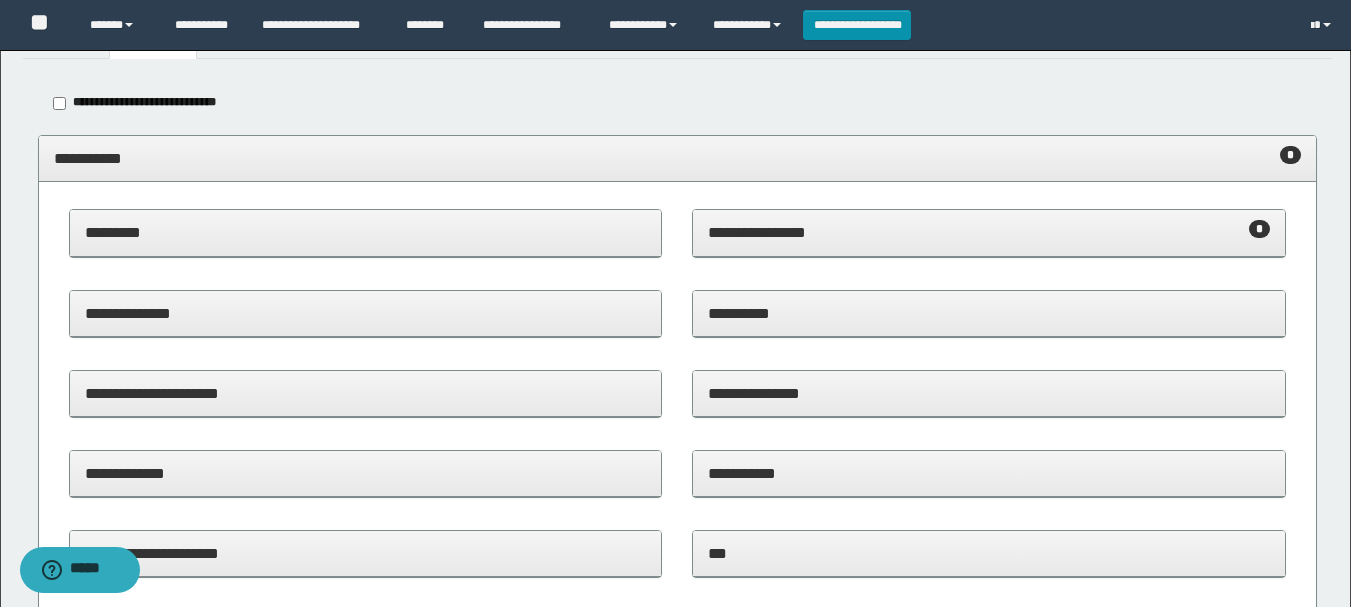 click on "**********" at bounding box center [989, 232] 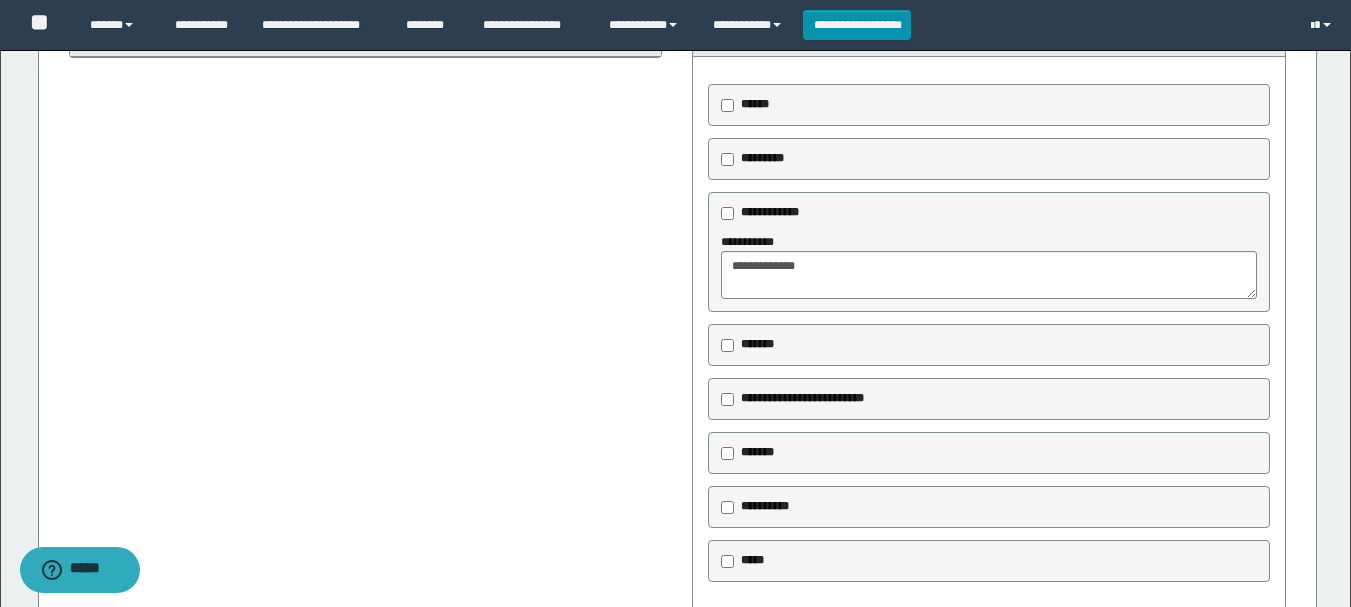 scroll, scrollTop: 200, scrollLeft: 0, axis: vertical 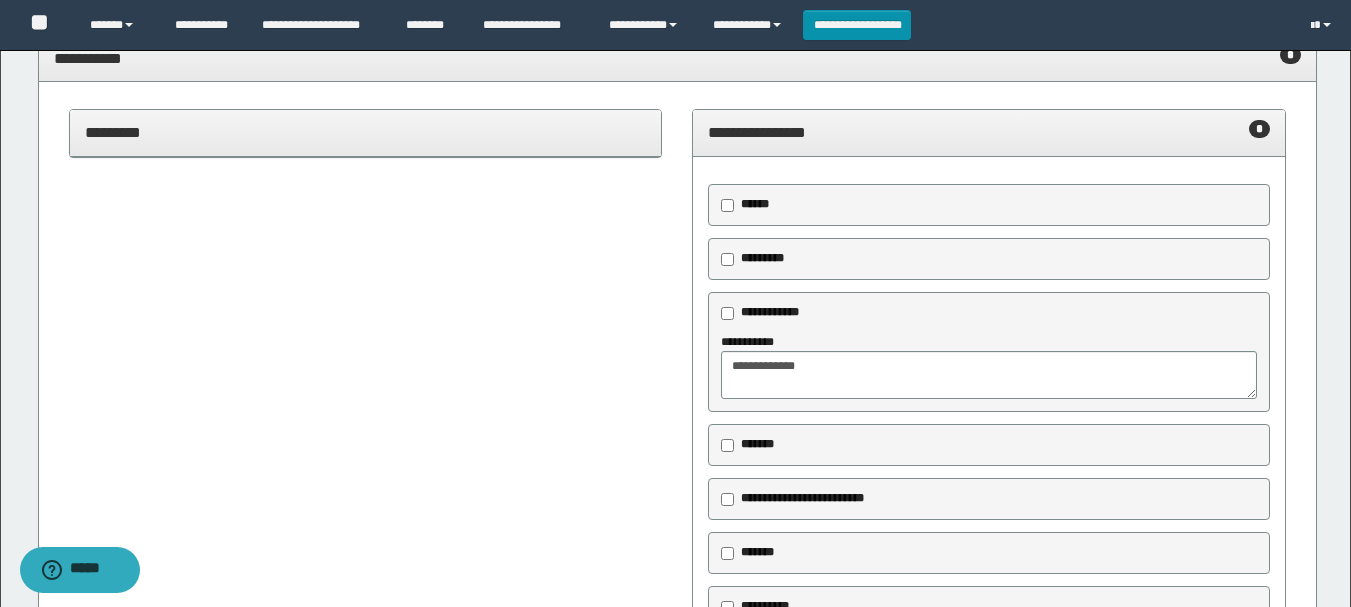 click on "**********" at bounding box center [989, 132] 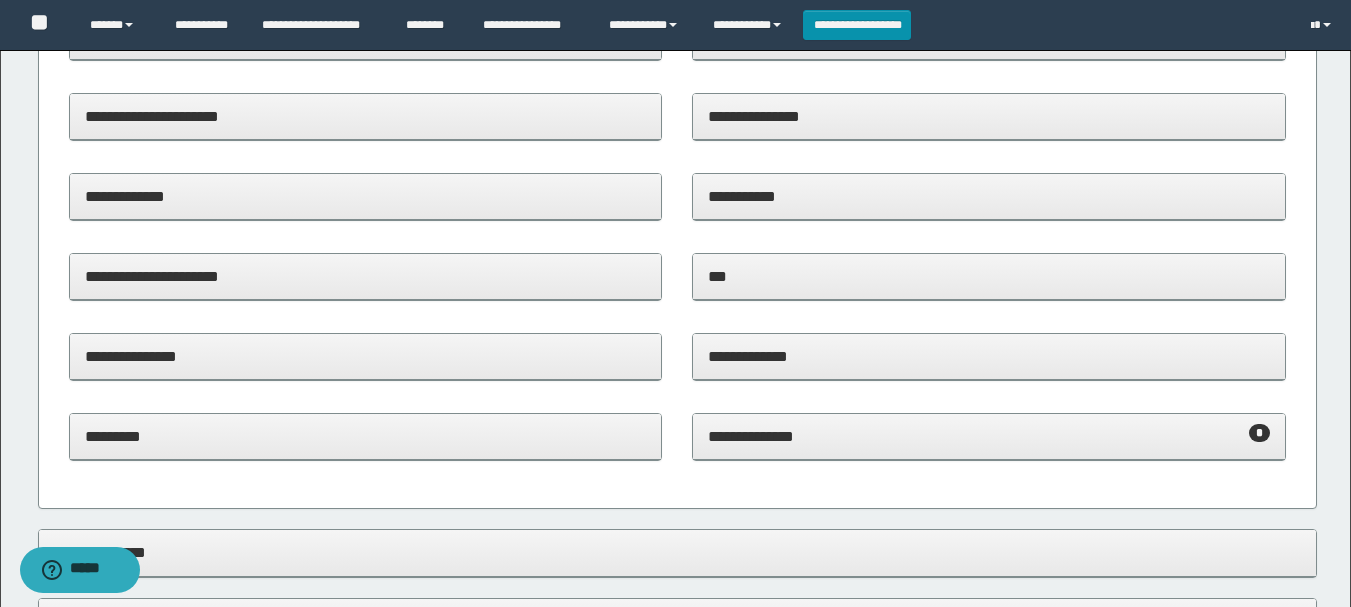 scroll, scrollTop: 400, scrollLeft: 0, axis: vertical 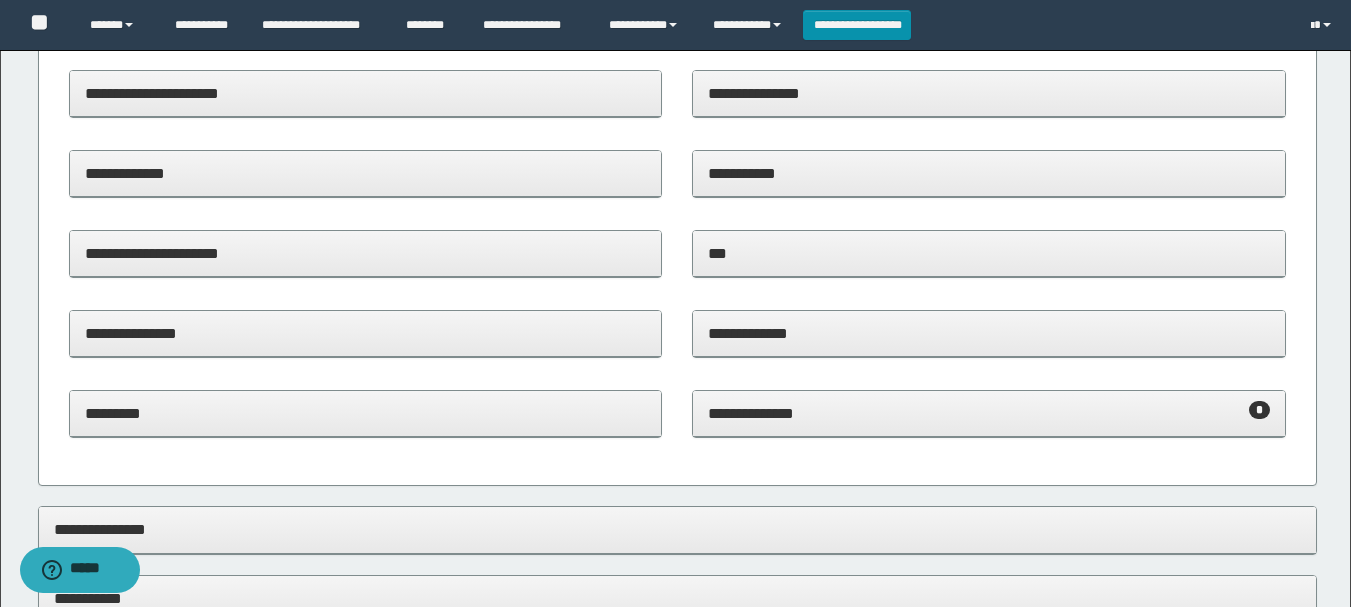 click on "**********" at bounding box center (989, 413) 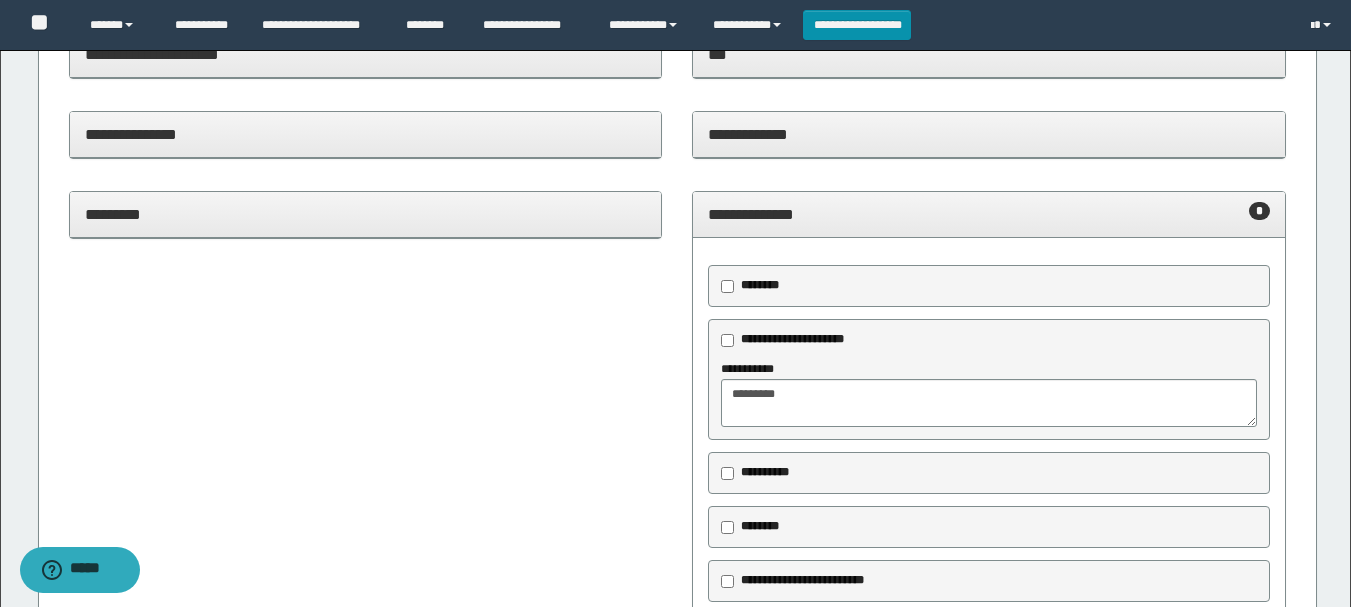 scroll, scrollTop: 600, scrollLeft: 0, axis: vertical 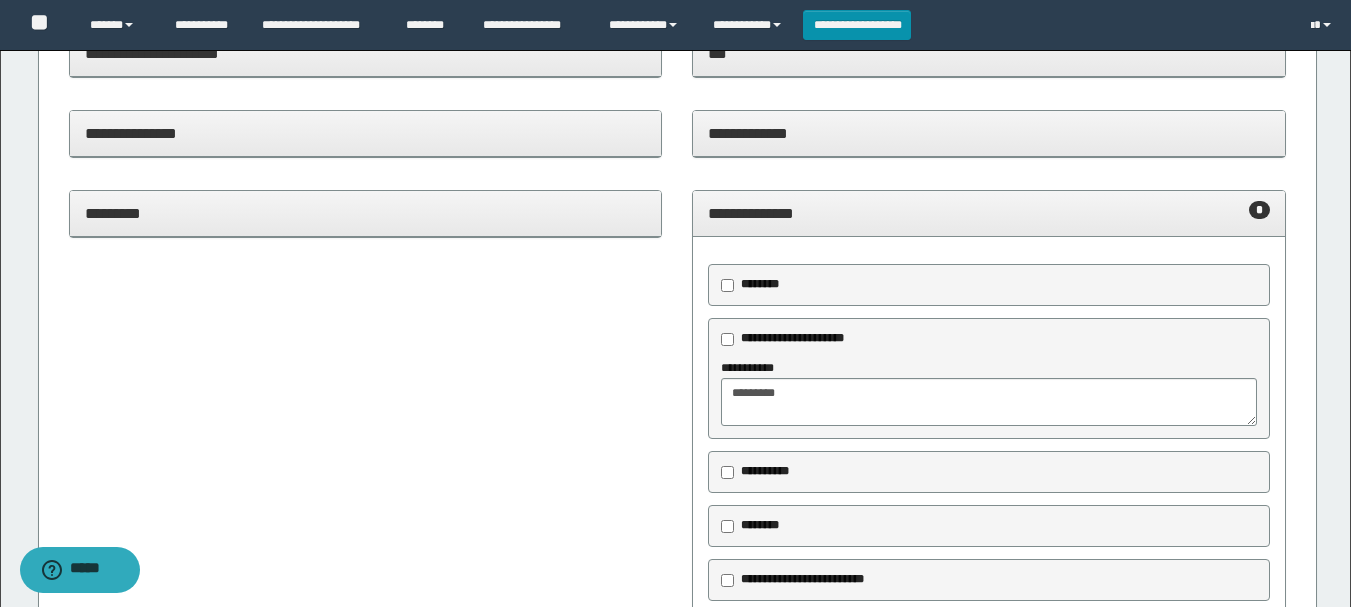 click on "**********" at bounding box center (989, 213) 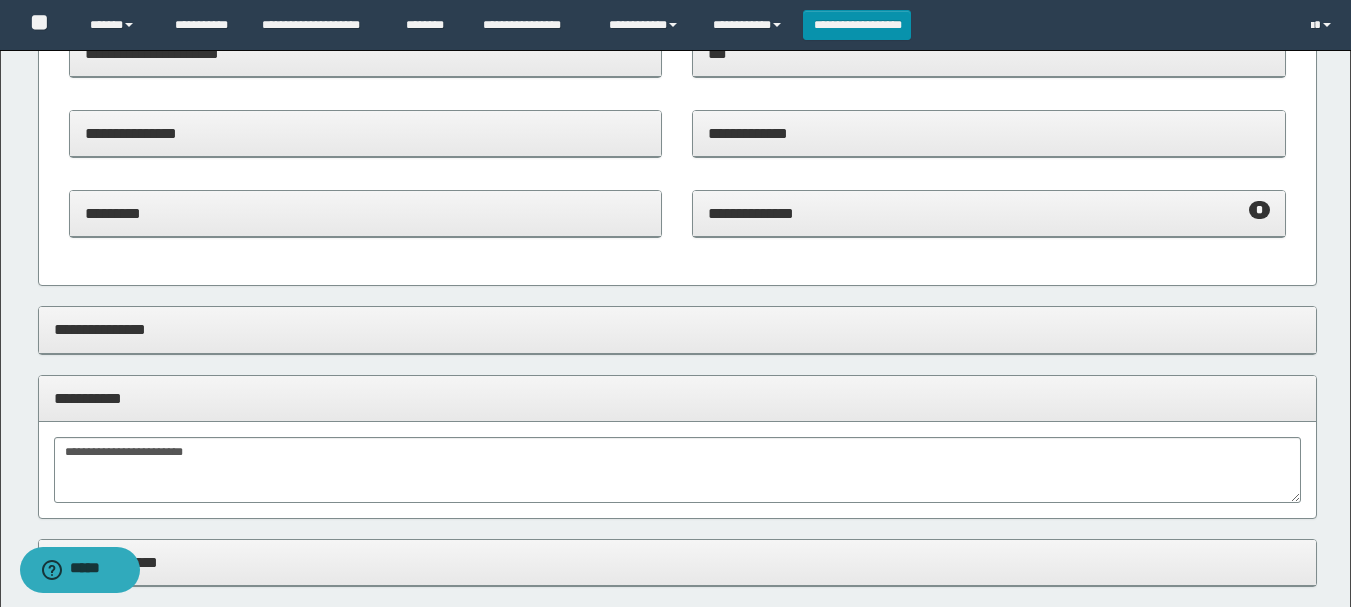click on "**********" at bounding box center [677, 398] 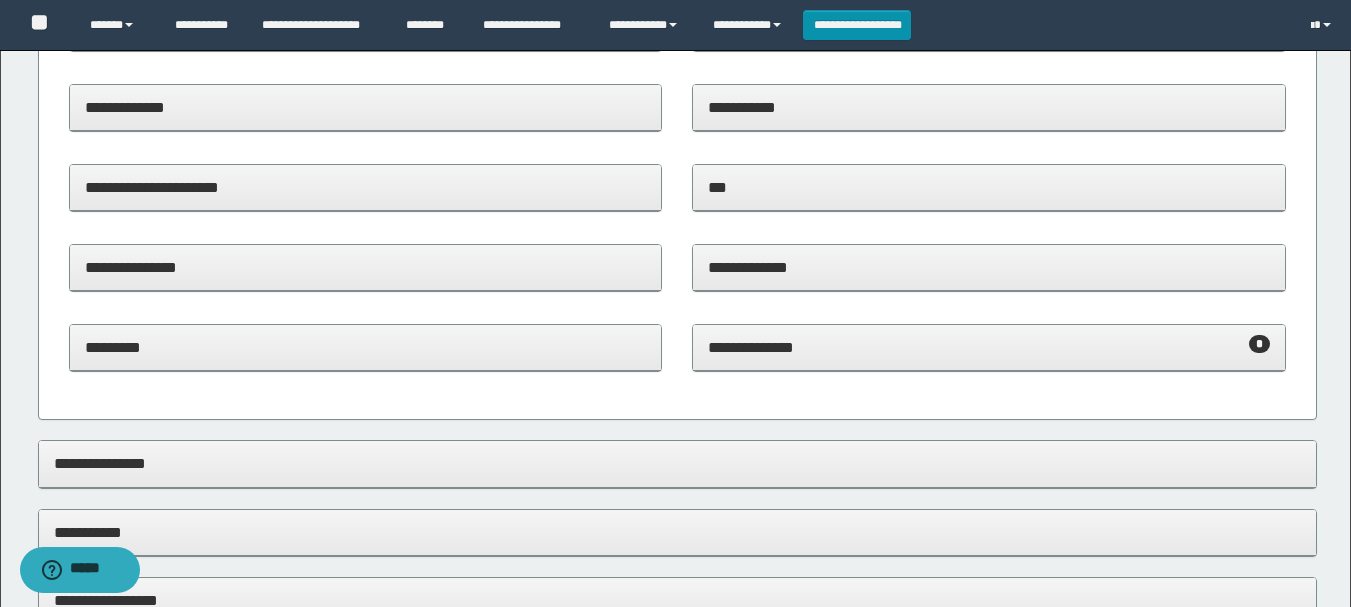 scroll, scrollTop: 100, scrollLeft: 0, axis: vertical 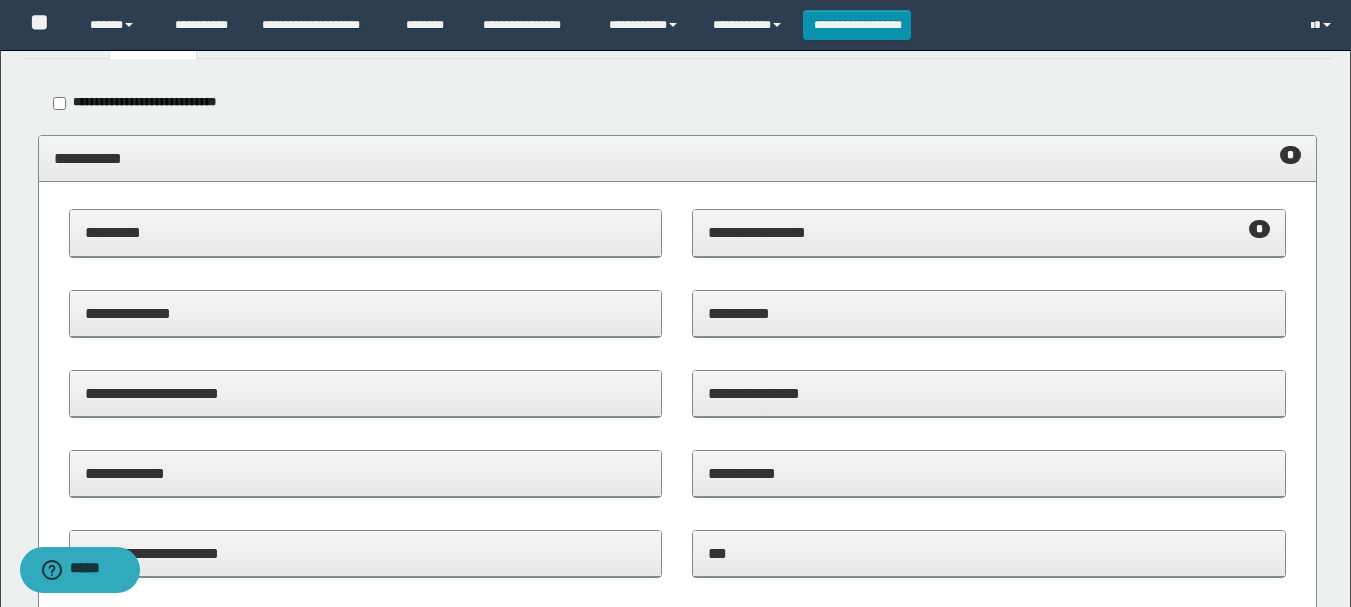 drag, startPoint x: 479, startPoint y: 159, endPoint x: 557, endPoint y: 305, distance: 165.52945 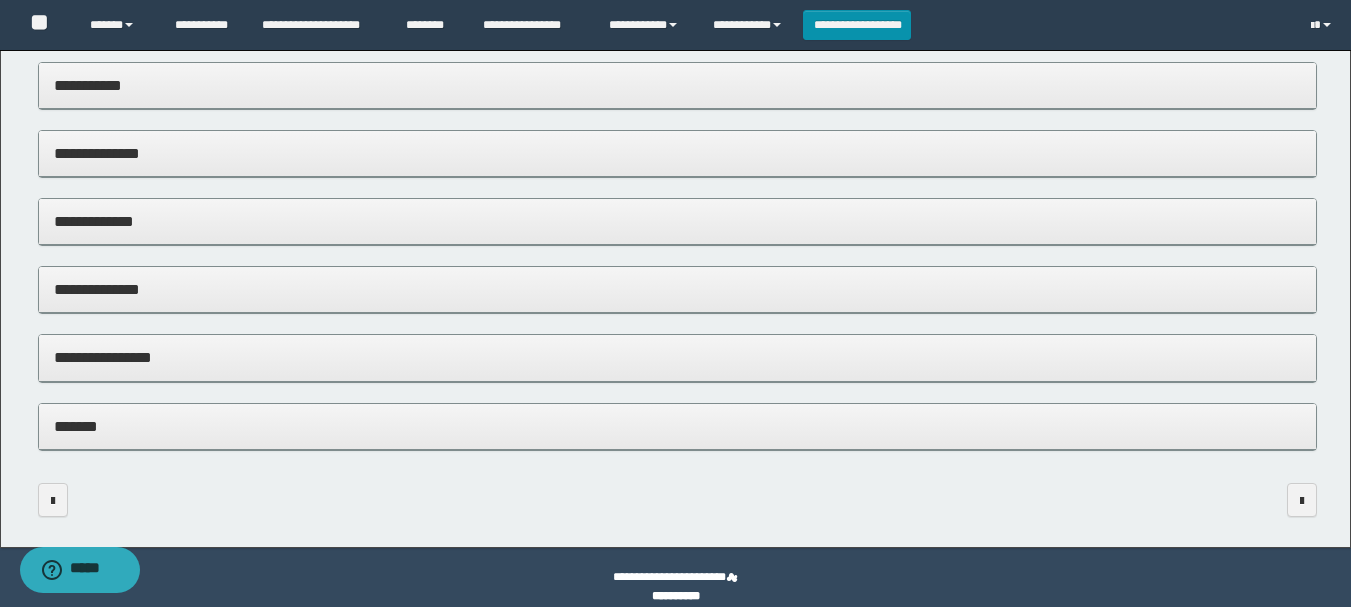 scroll, scrollTop: 464, scrollLeft: 0, axis: vertical 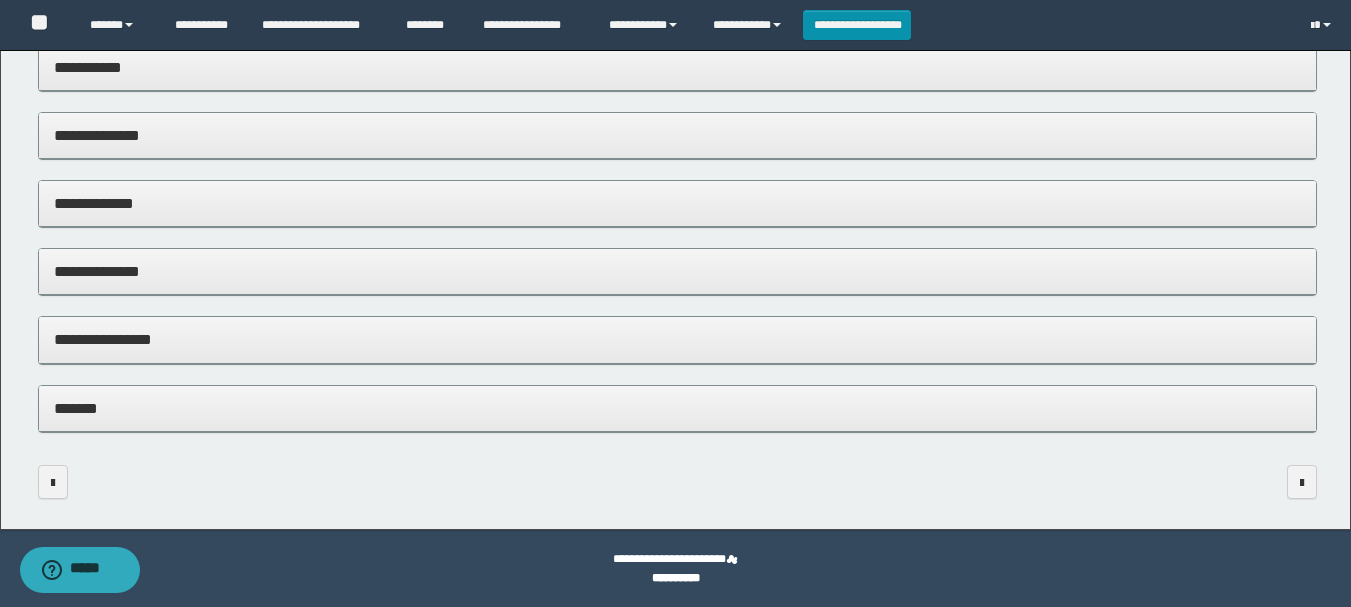click on "**********" at bounding box center (677, 340) 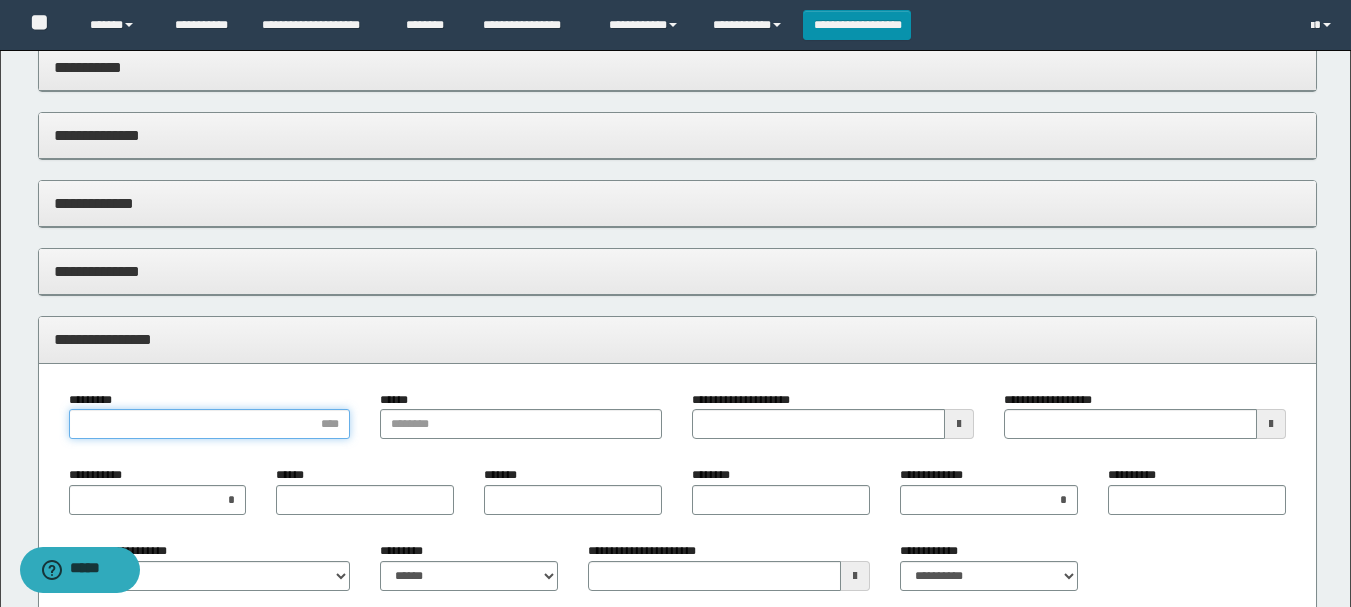 click on "*********" at bounding box center [210, 424] 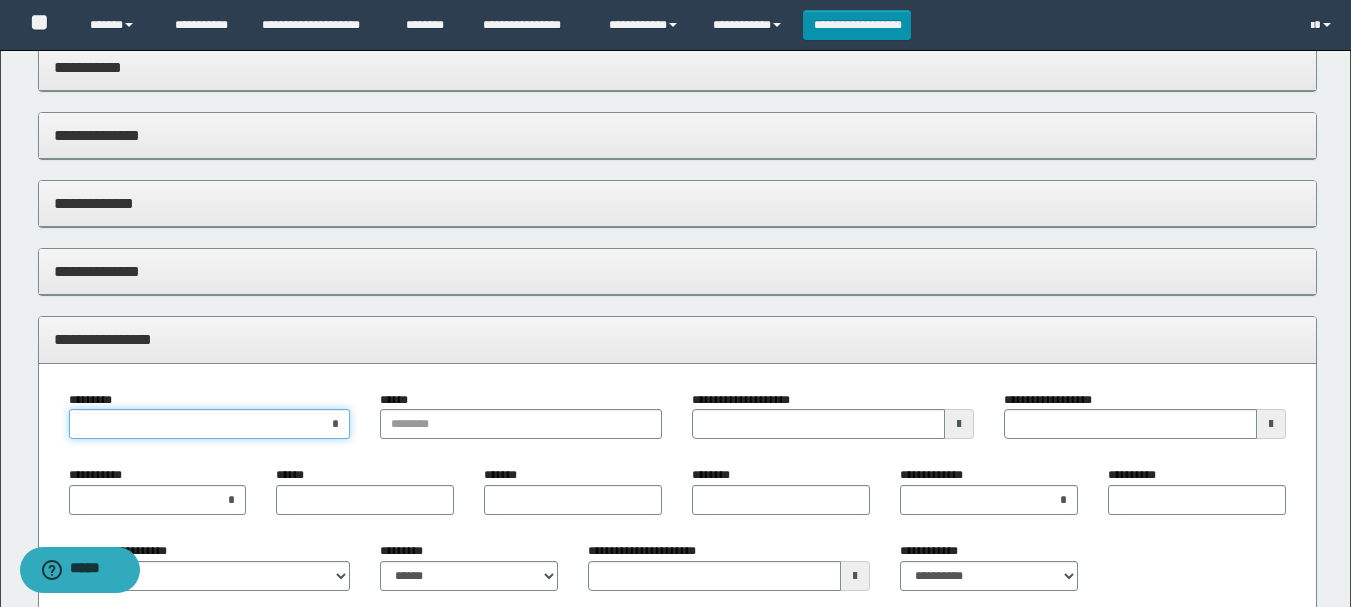 type on "**" 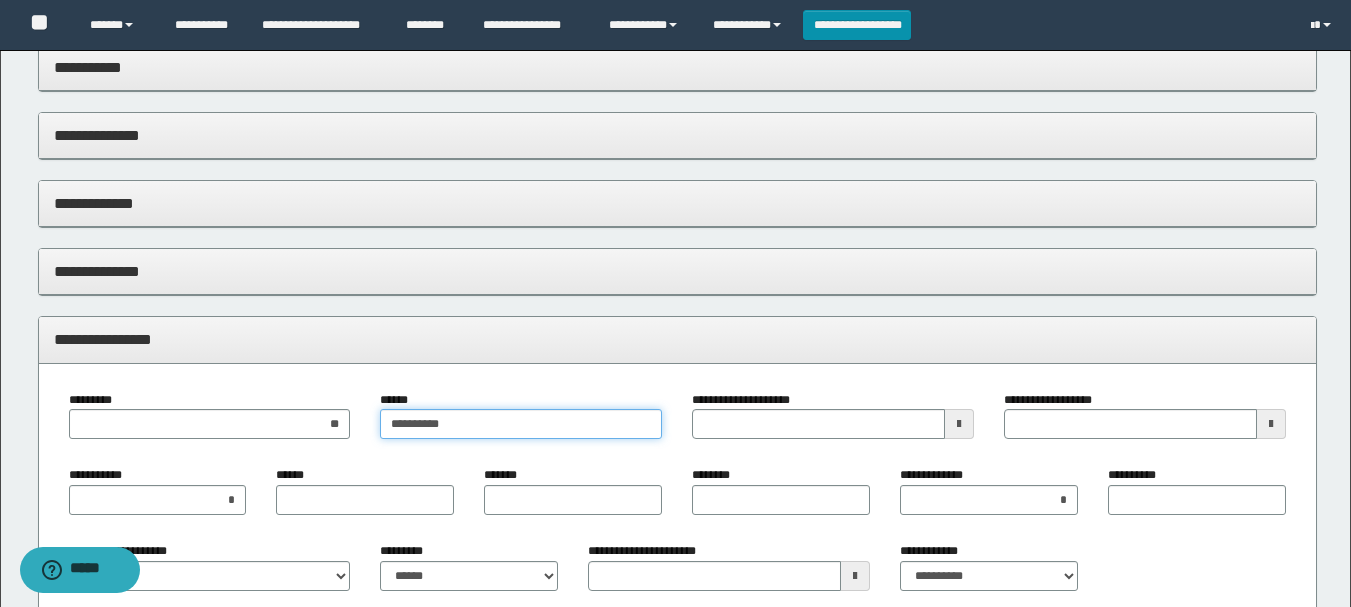 type on "**********" 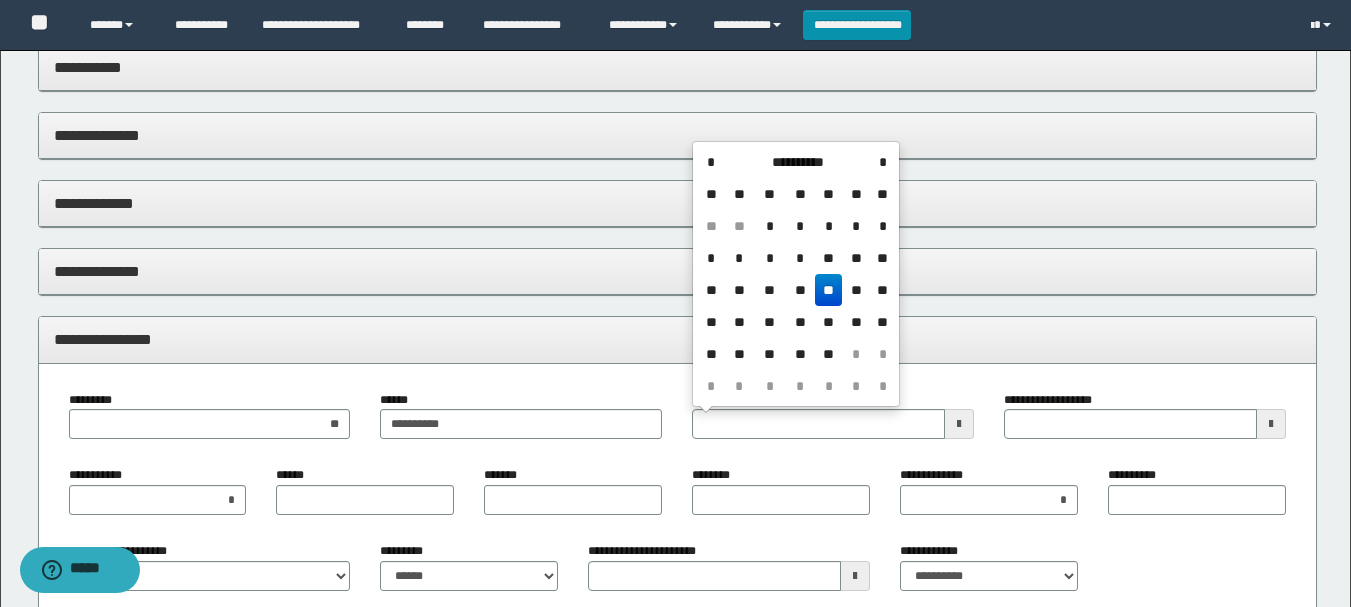 drag, startPoint x: 752, startPoint y: 169, endPoint x: 727, endPoint y: 161, distance: 26.24881 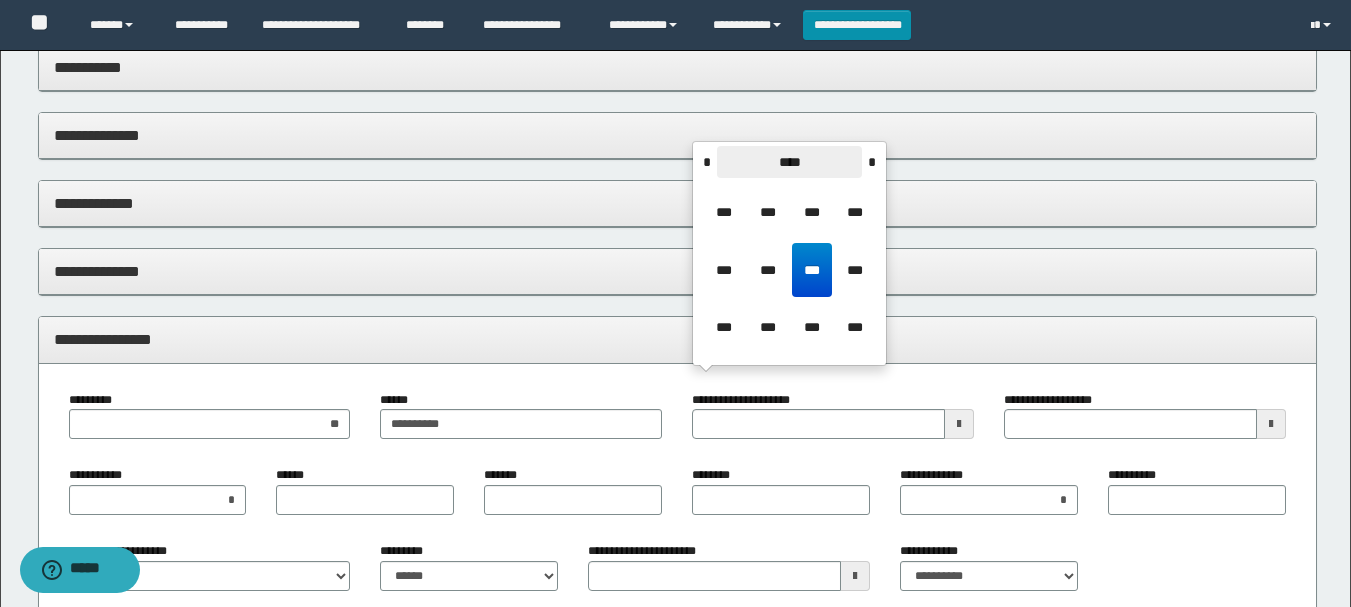 click on "****" at bounding box center (789, 162) 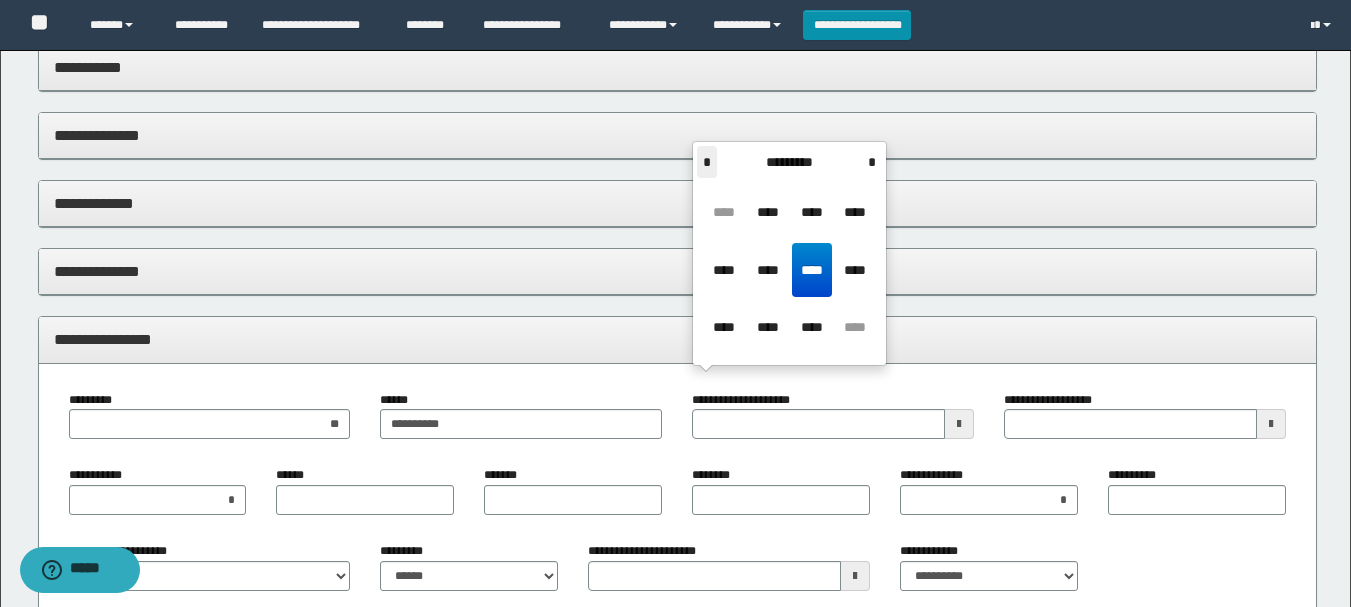 click on "*" at bounding box center [707, 162] 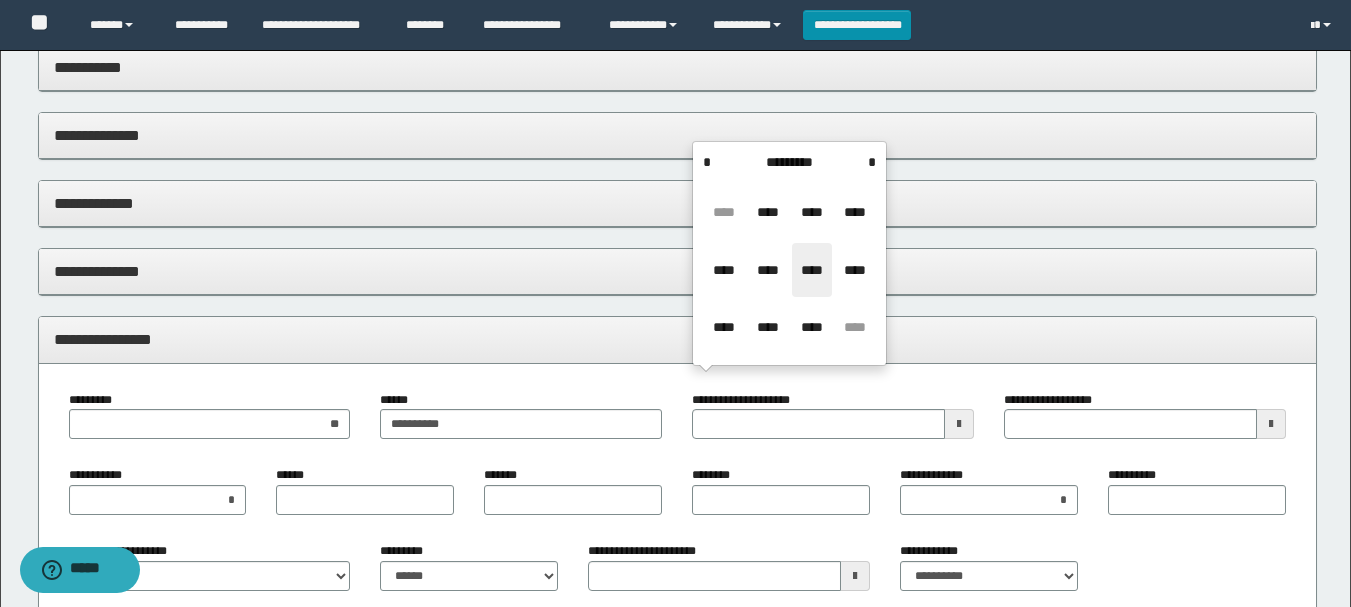 click on "****" at bounding box center (812, 270) 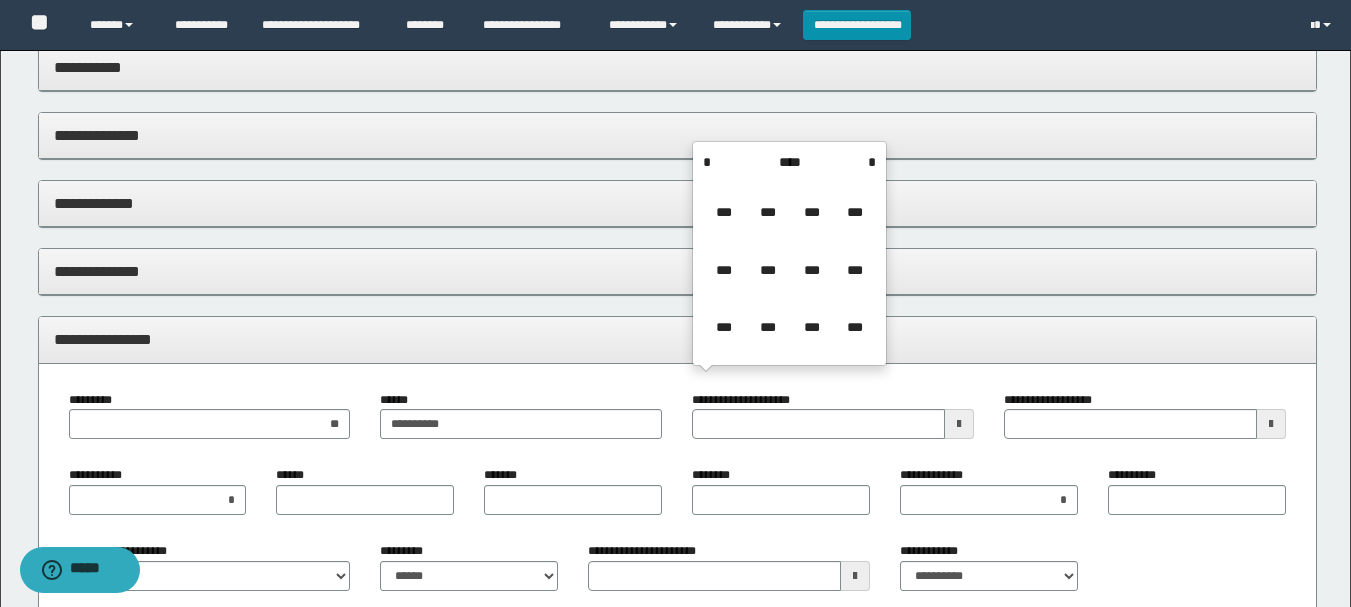 click on "***" at bounding box center (812, 270) 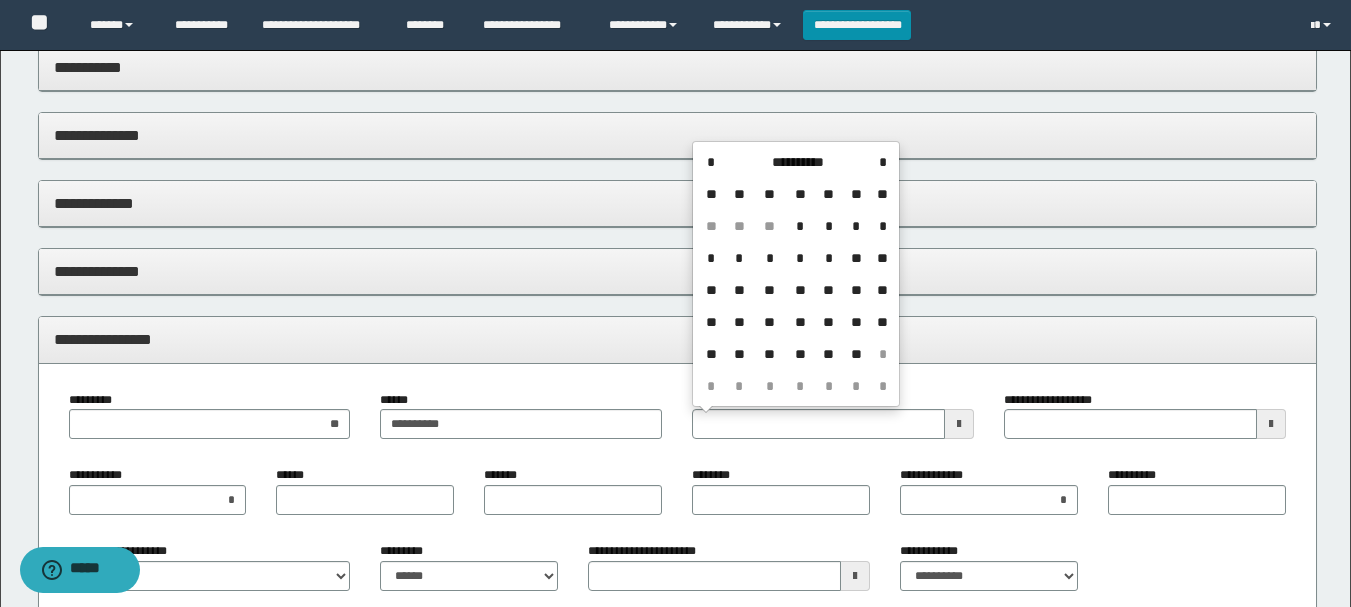 click on "**" at bounding box center [800, 290] 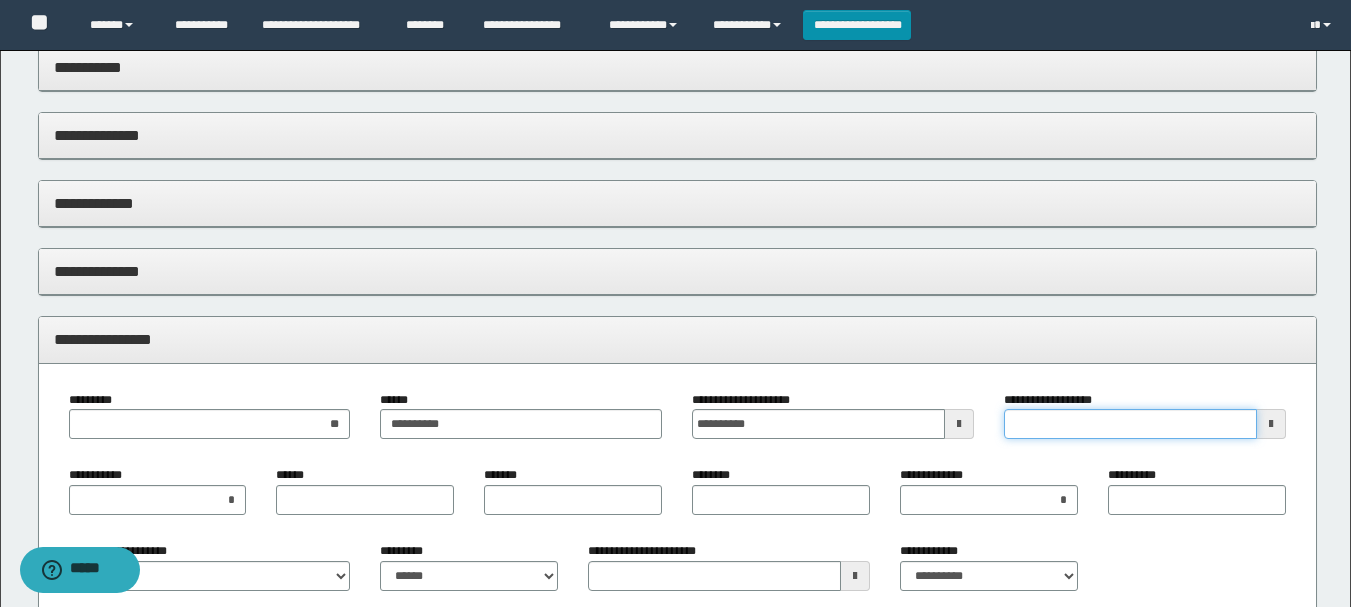 click on "**********" at bounding box center (1130, 424) 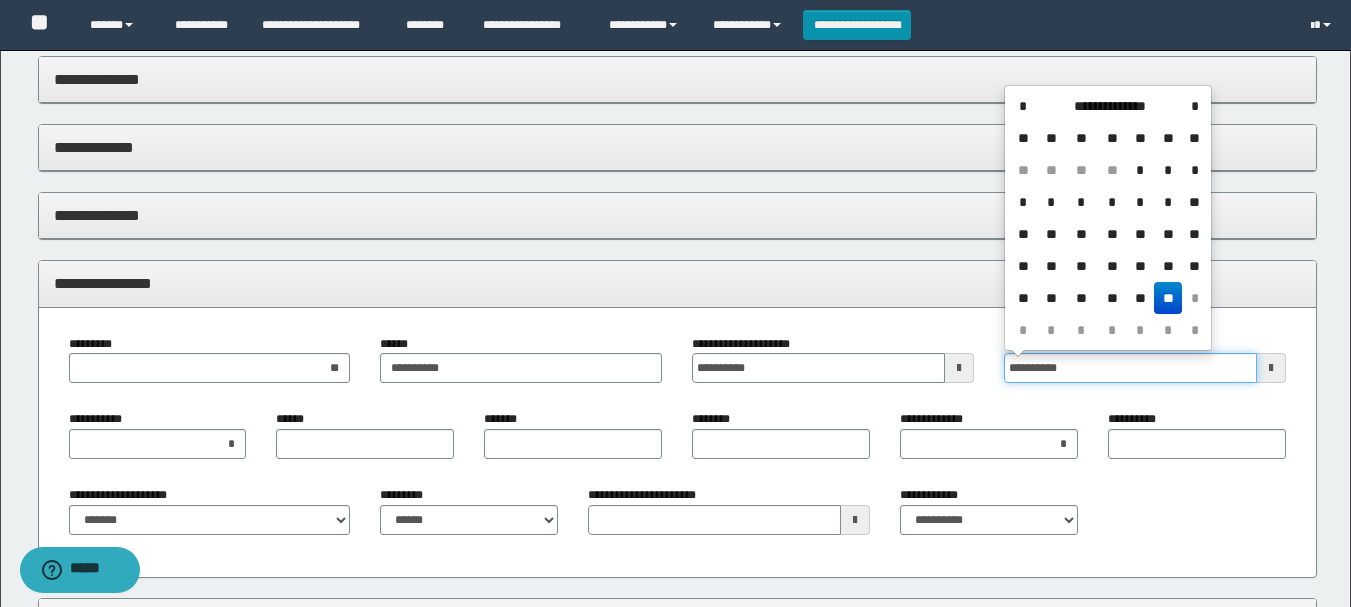 scroll, scrollTop: 664, scrollLeft: 0, axis: vertical 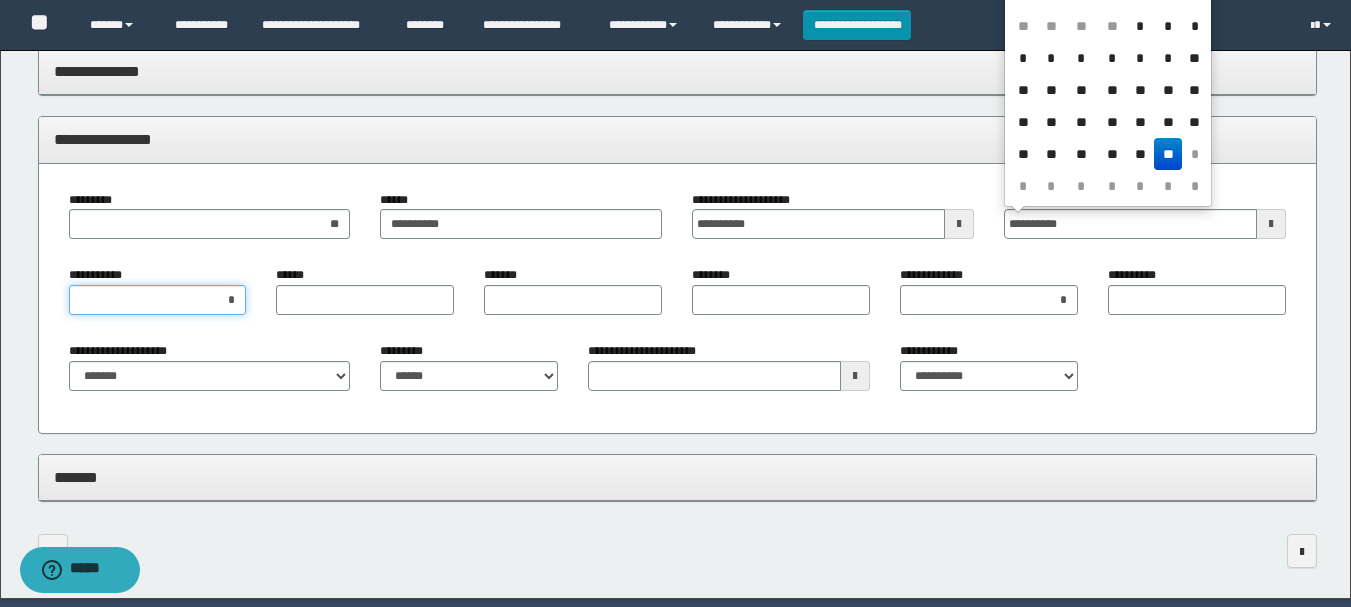 type on "**********" 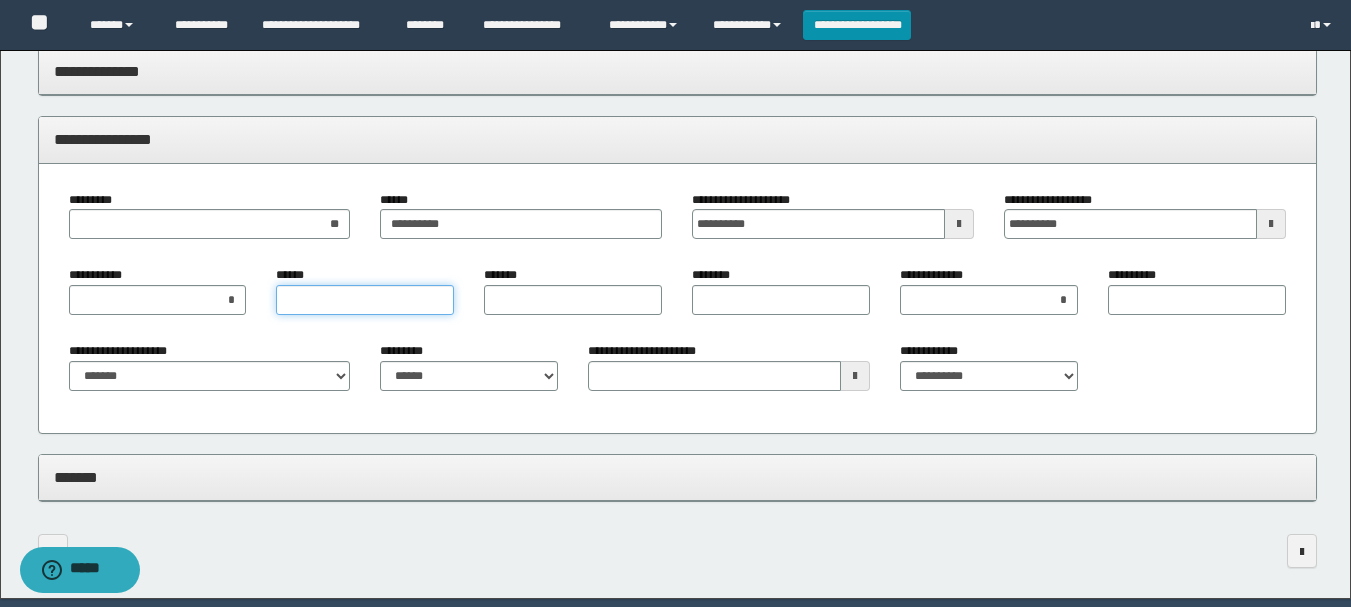 type on "*" 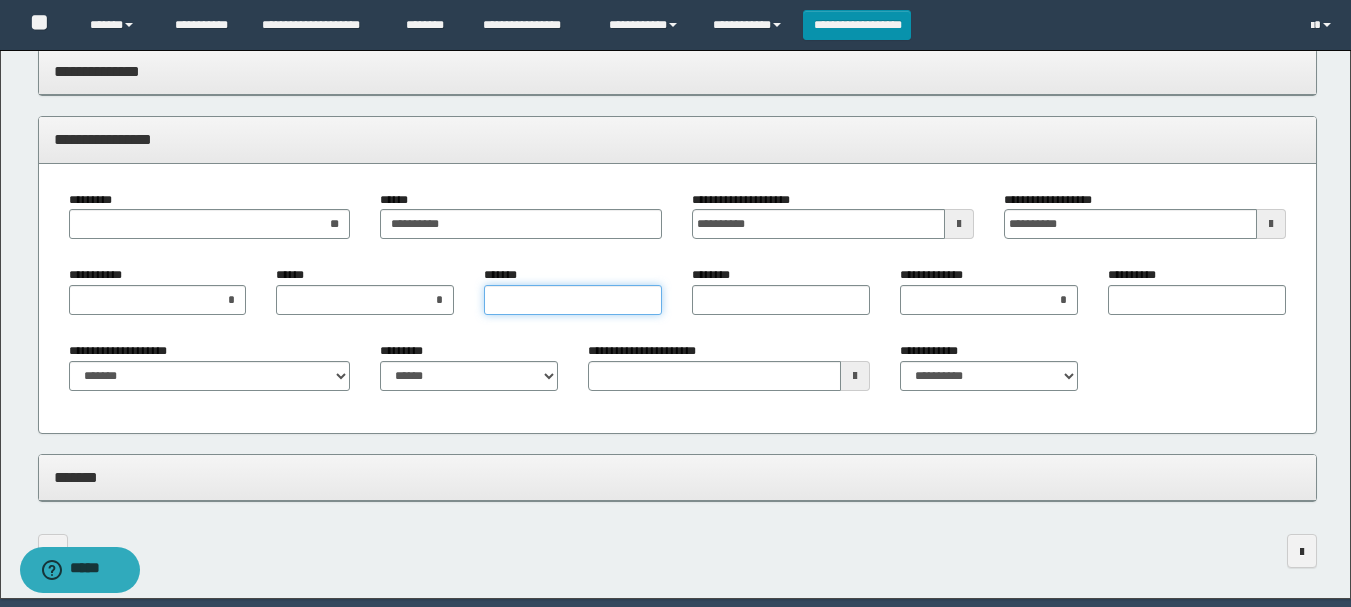 type on "*" 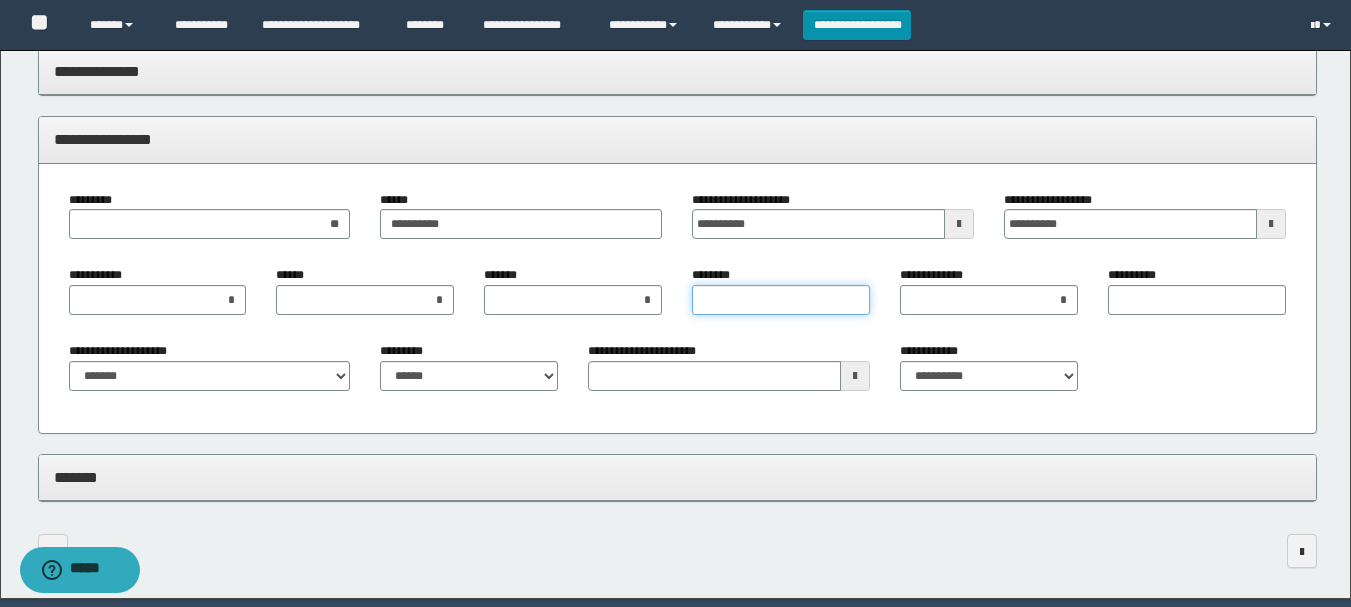type on "*" 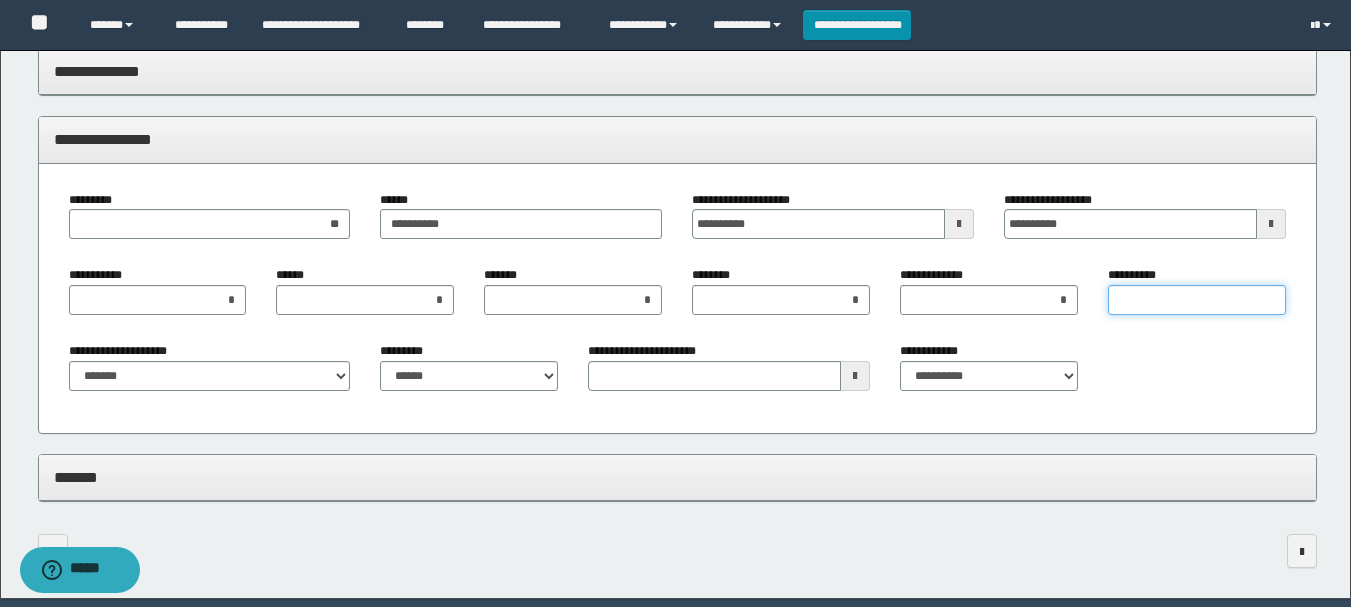 type on "*" 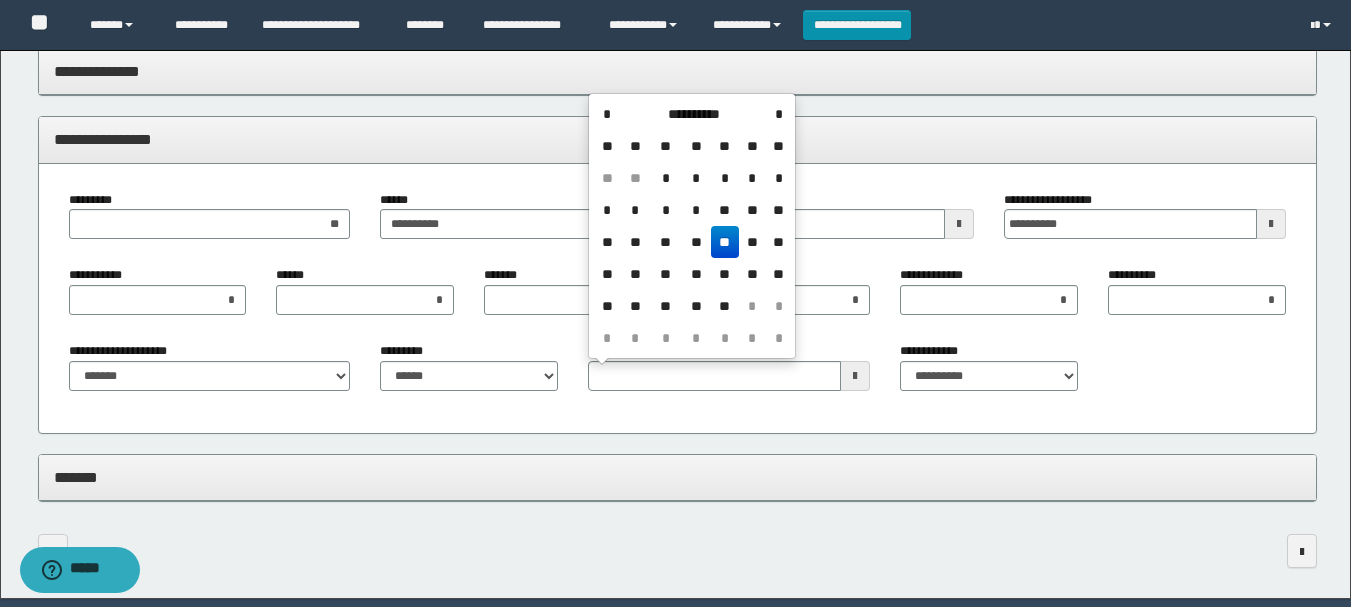 drag, startPoint x: 725, startPoint y: 116, endPoint x: 704, endPoint y: 125, distance: 22.847319 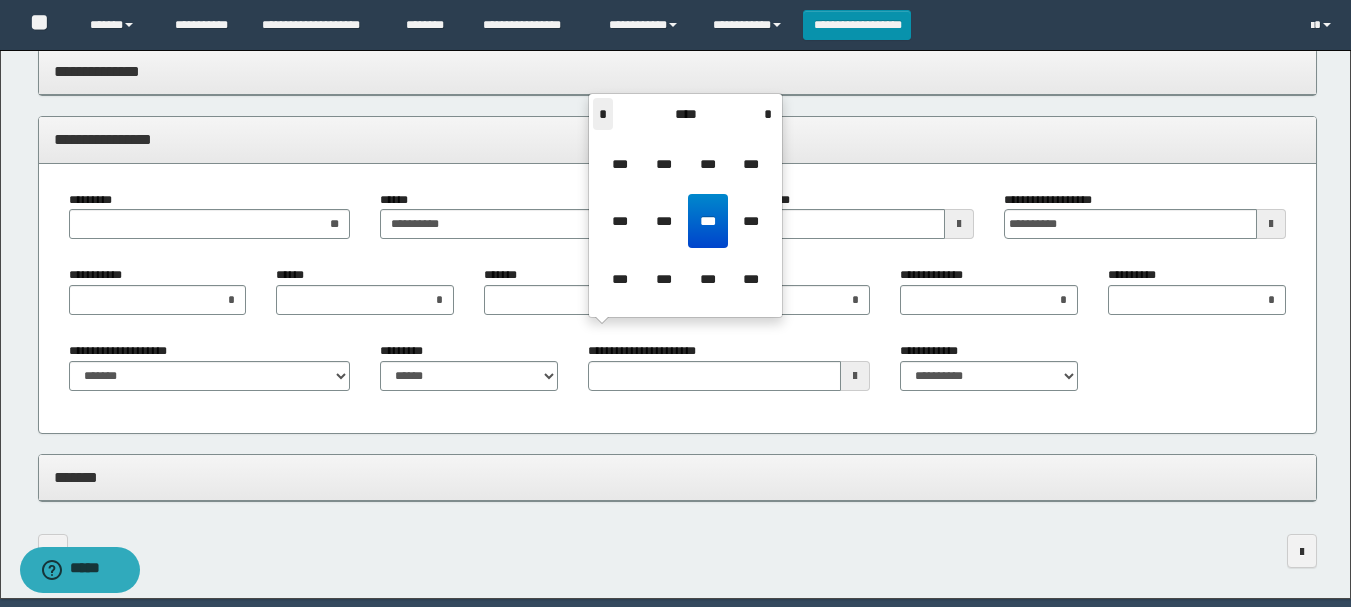 click on "*" at bounding box center [603, 114] 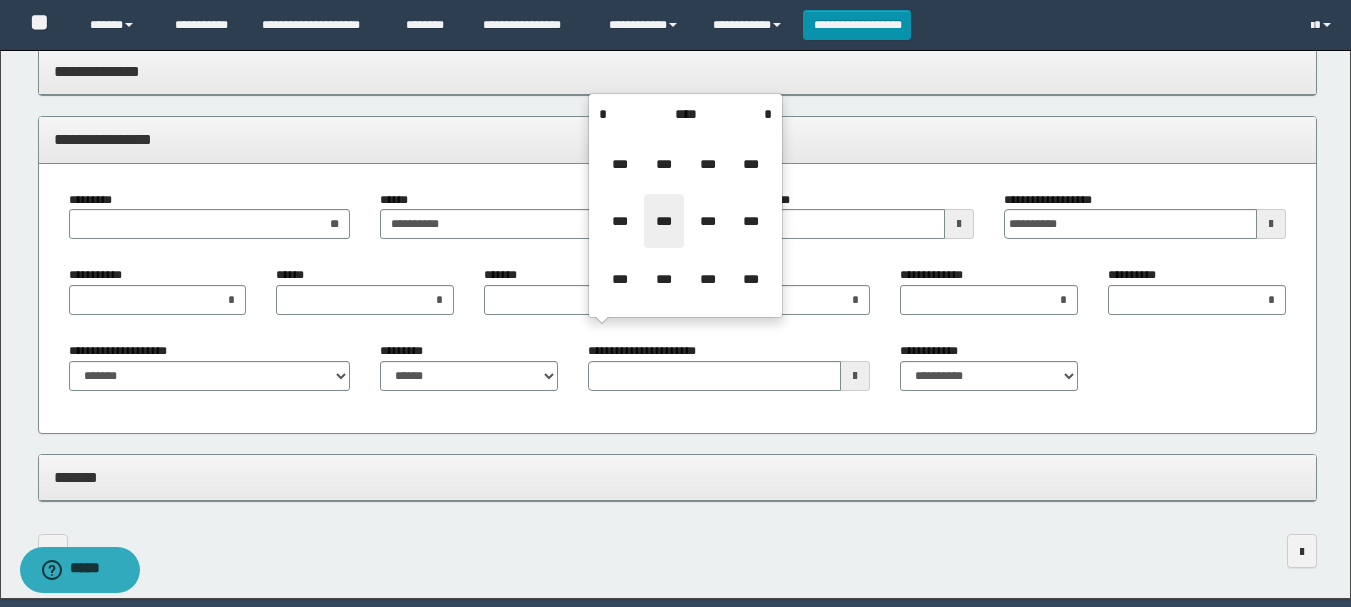 click on "***" at bounding box center (664, 221) 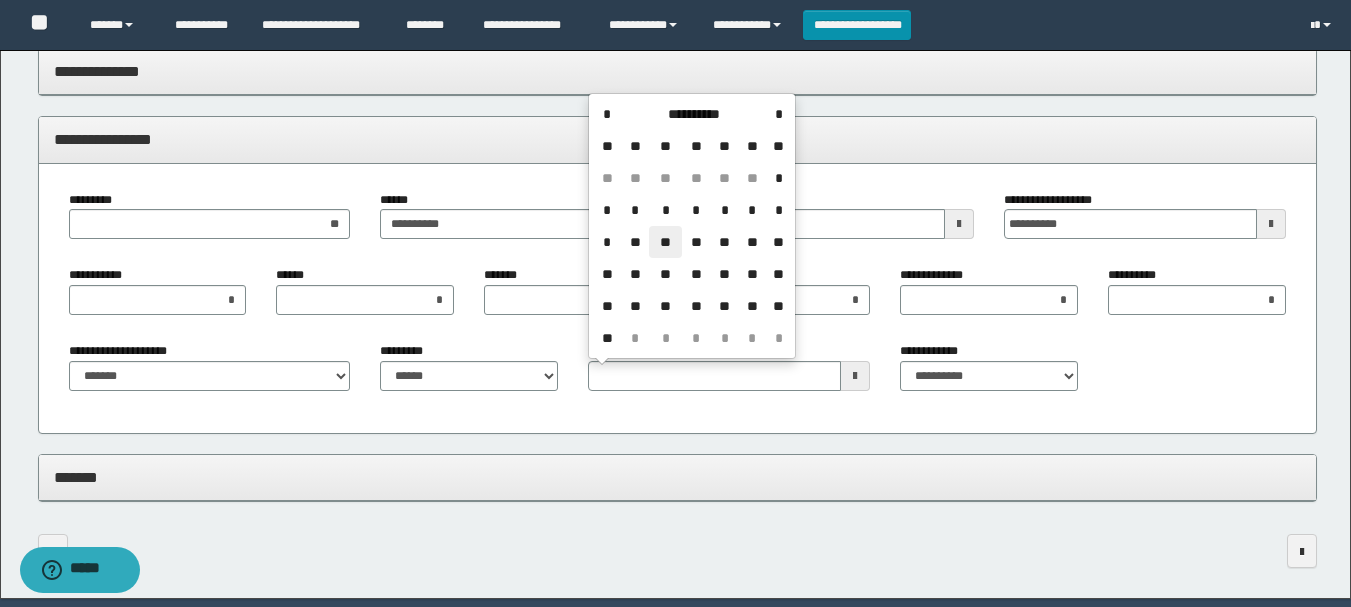 click on "**" at bounding box center (665, 242) 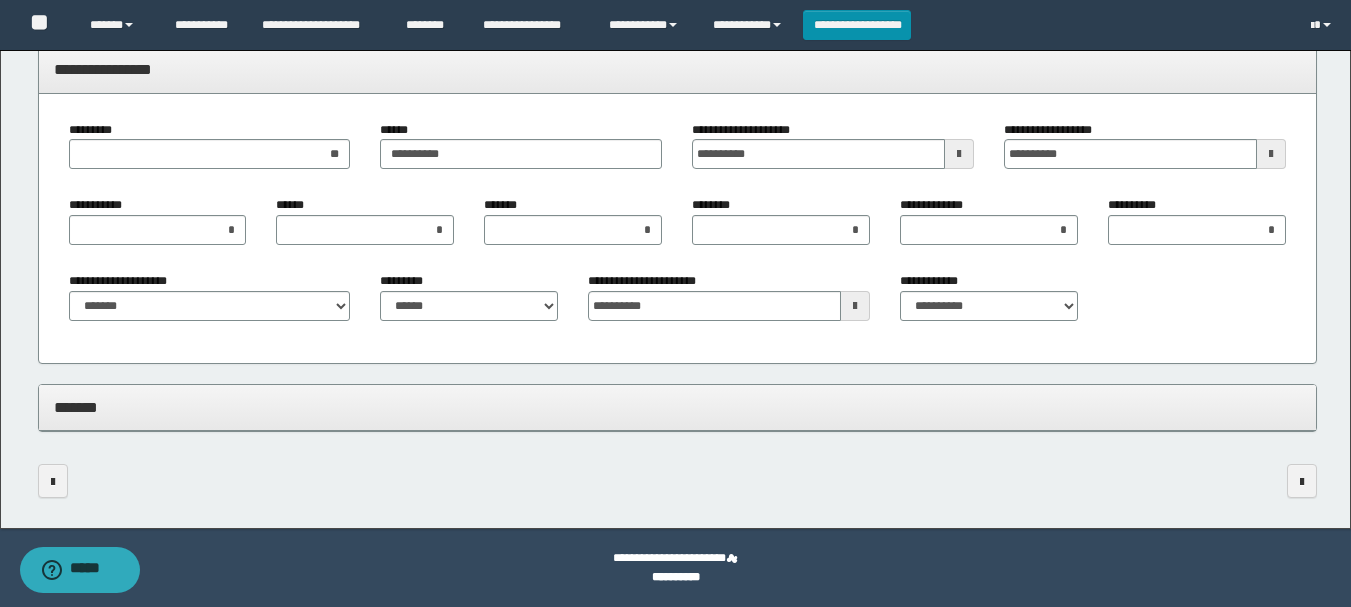 scroll, scrollTop: 0, scrollLeft: 0, axis: both 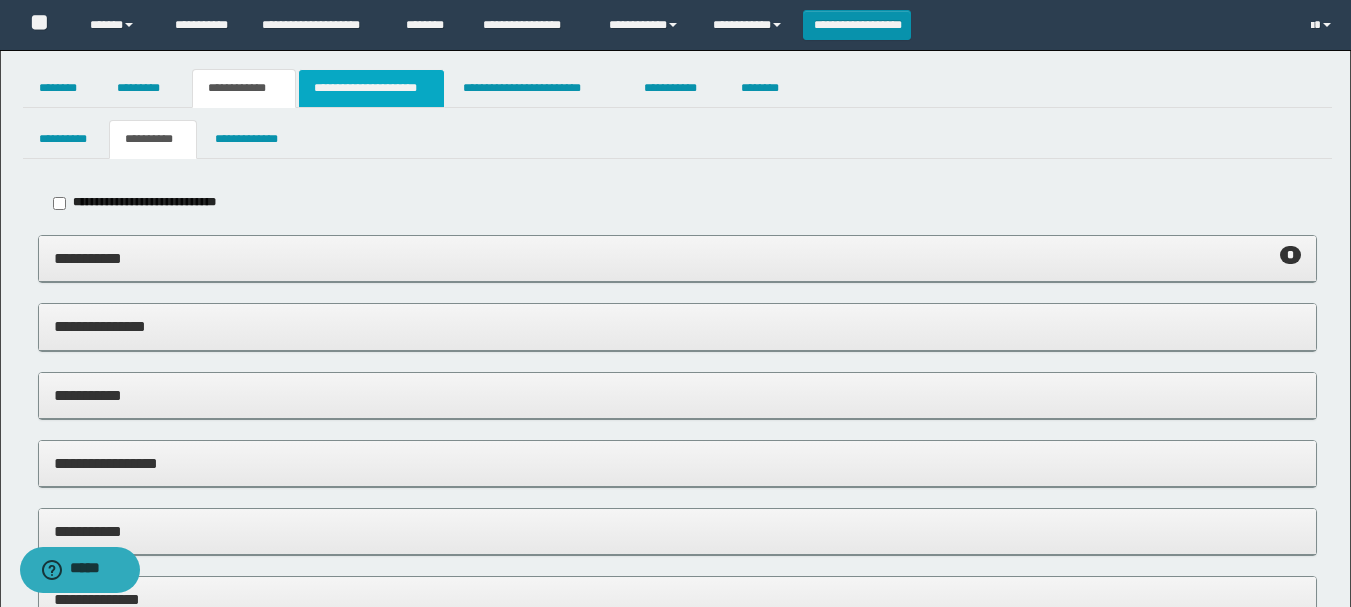 click on "**********" at bounding box center [371, 88] 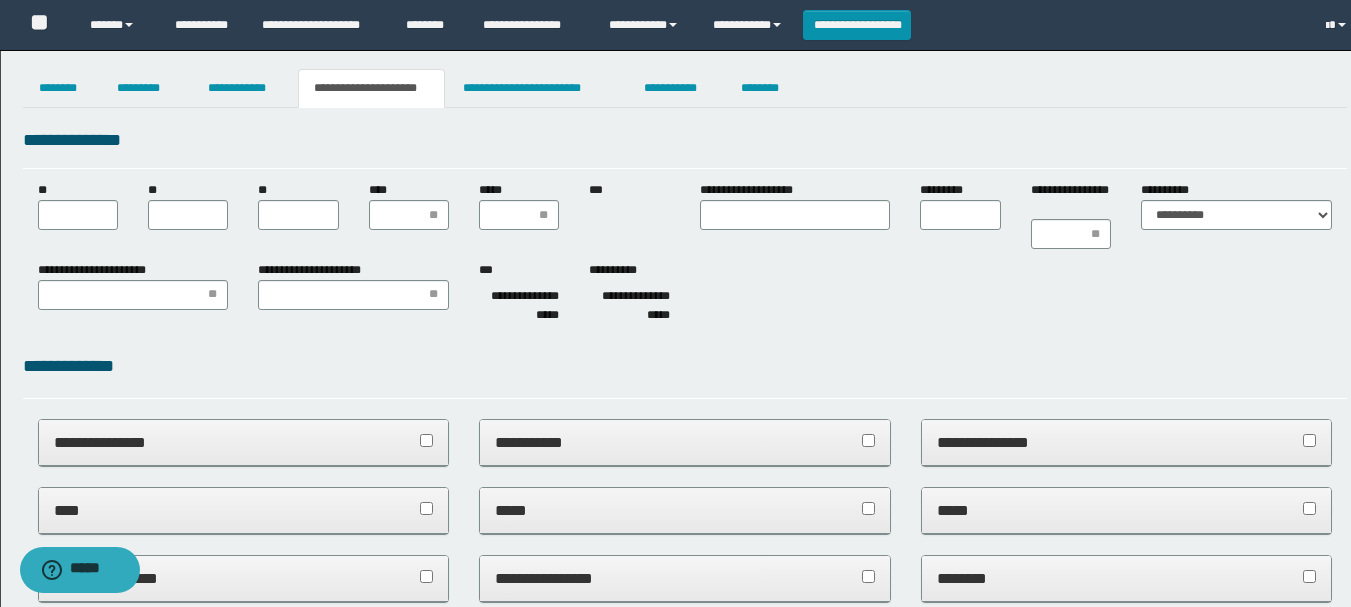 scroll, scrollTop: 0, scrollLeft: 0, axis: both 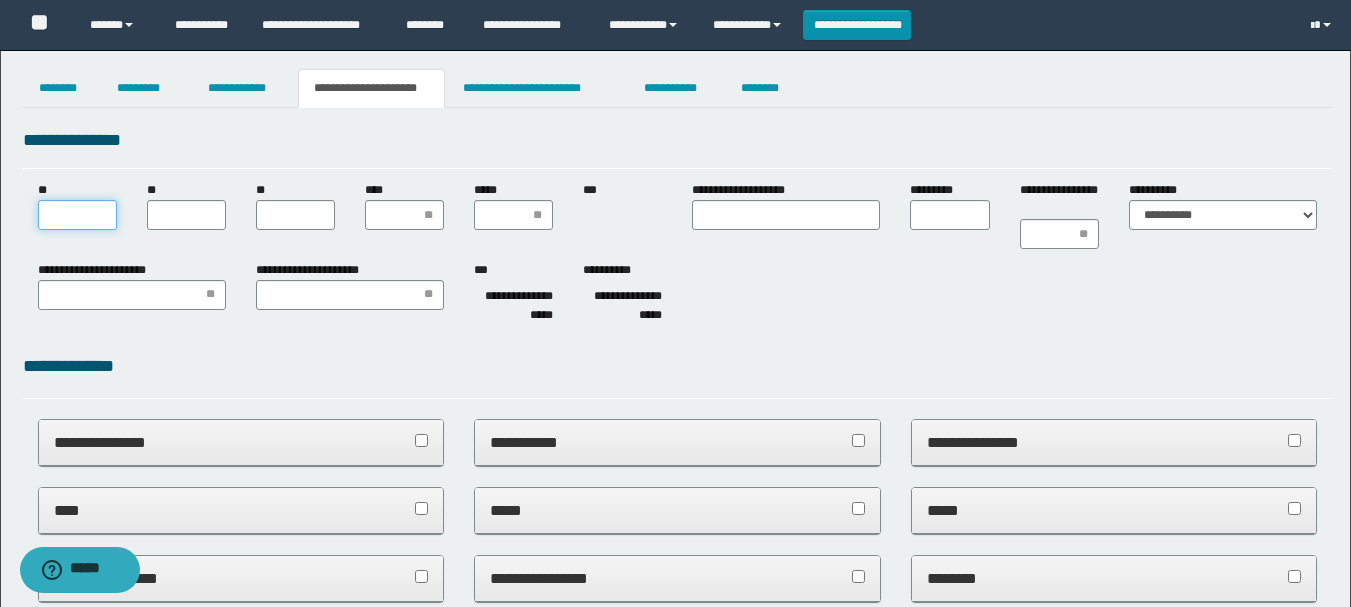 click on "**" at bounding box center (77, 215) 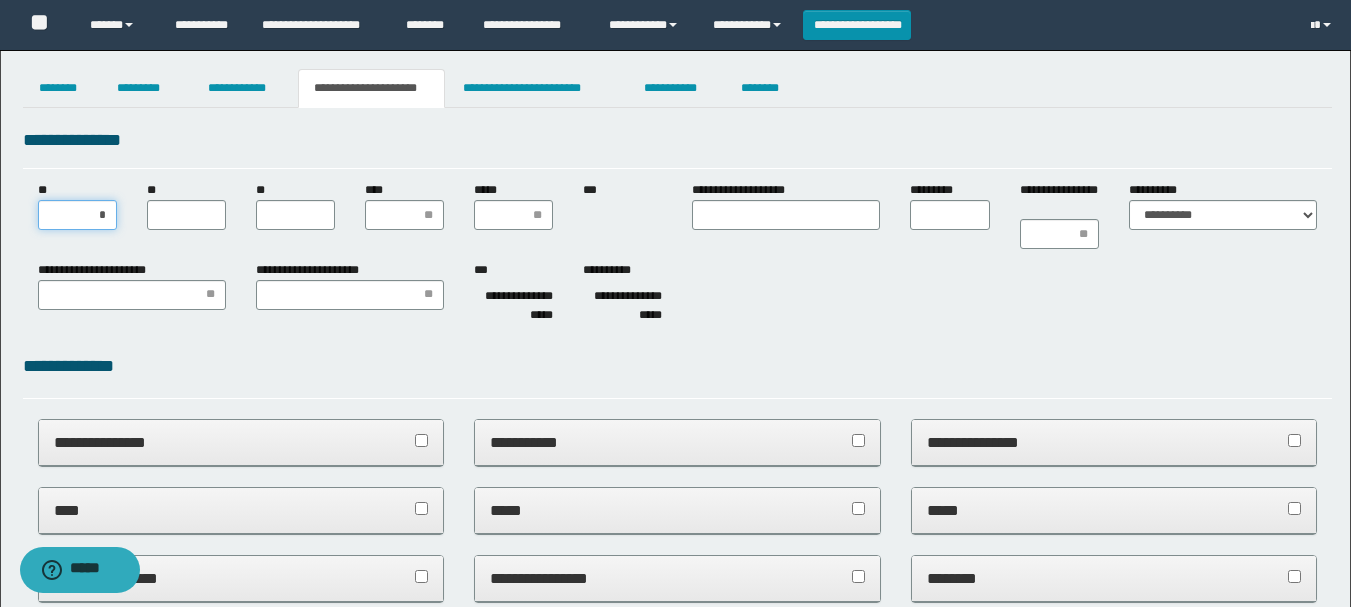 type on "**" 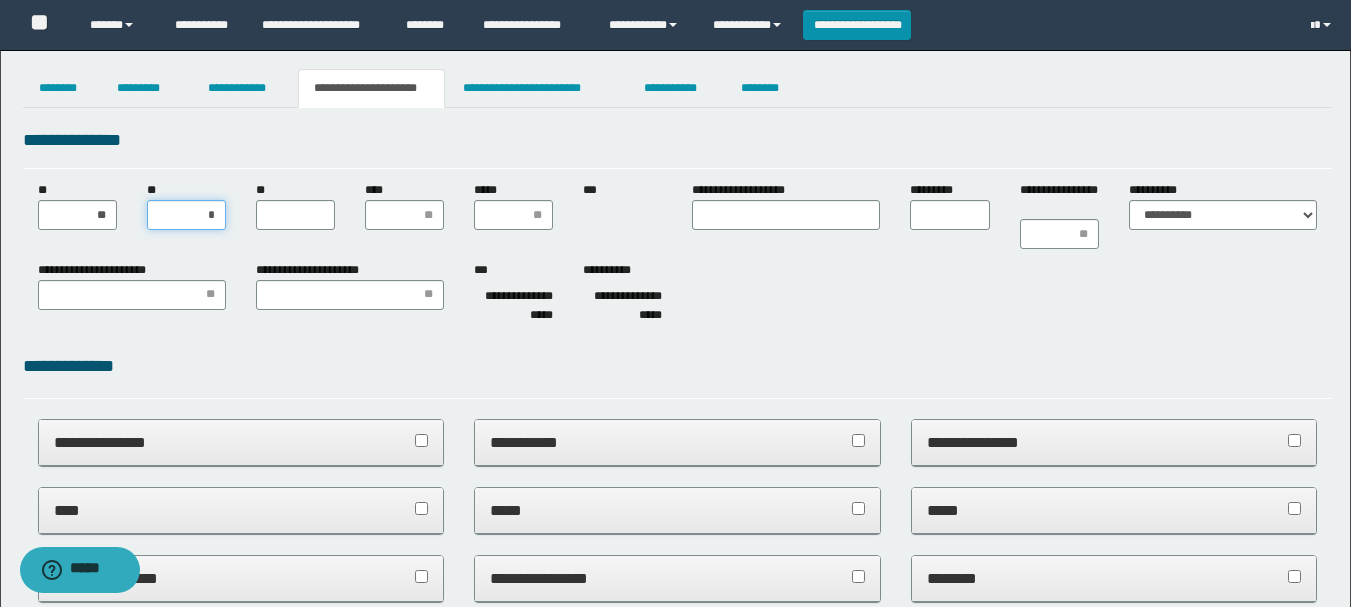 type on "**" 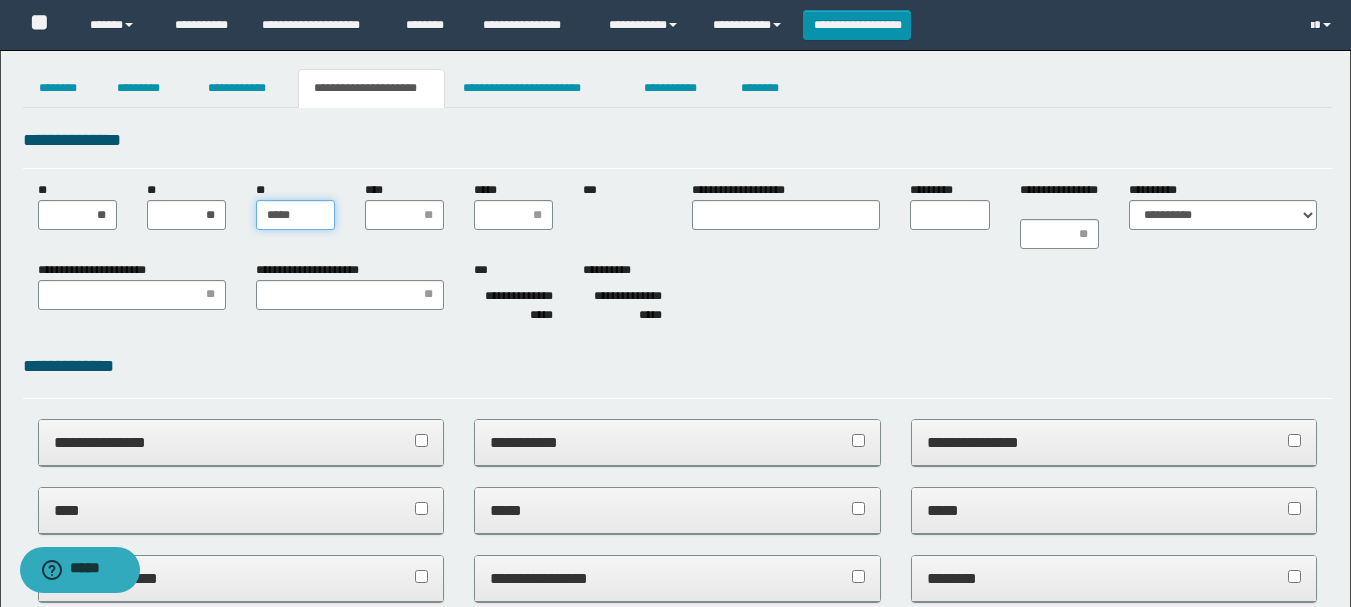 type on "******" 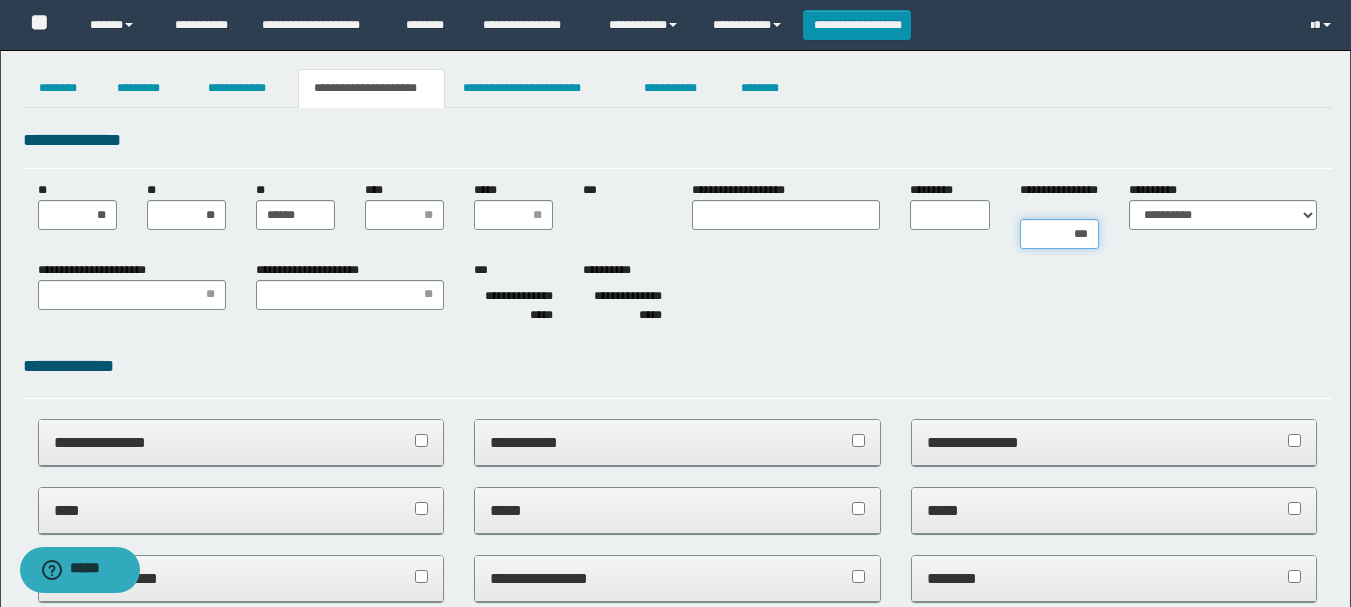 type on "****" 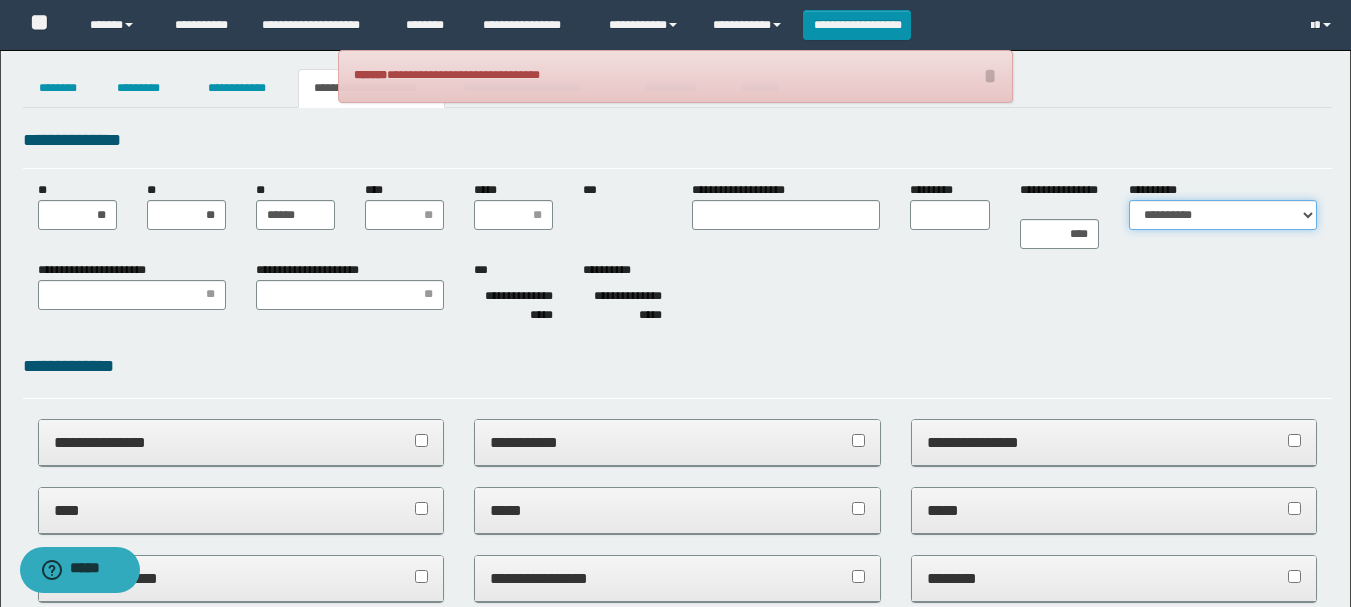 select on "*" 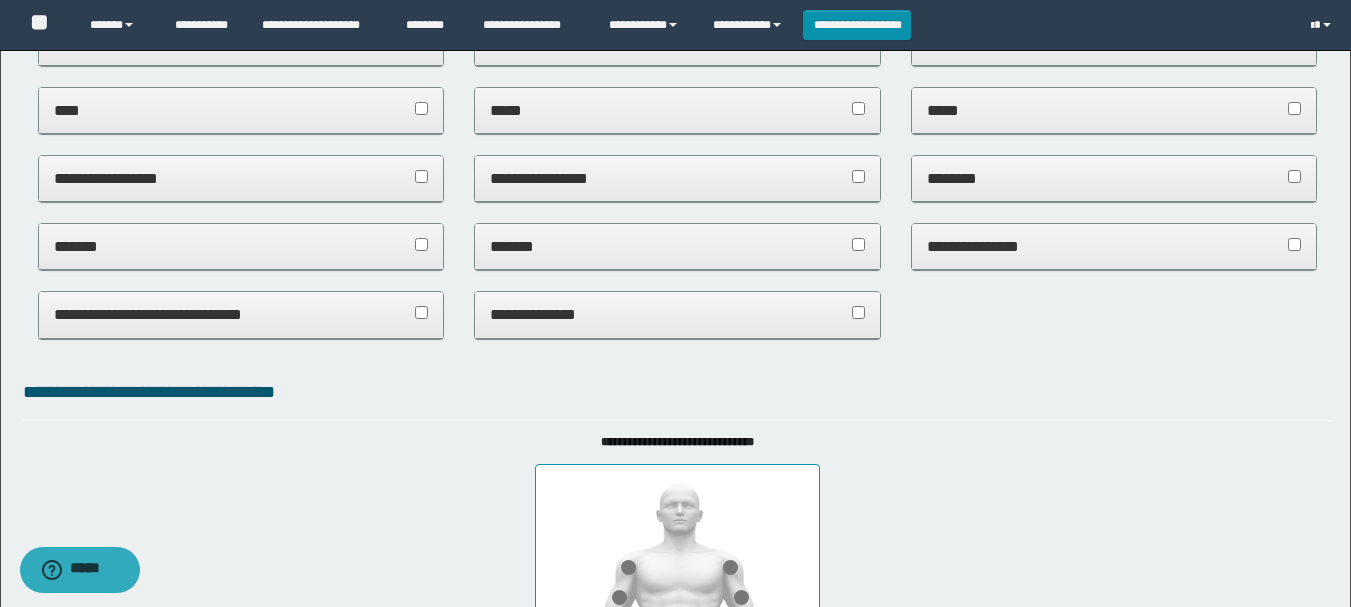 scroll, scrollTop: 800, scrollLeft: 0, axis: vertical 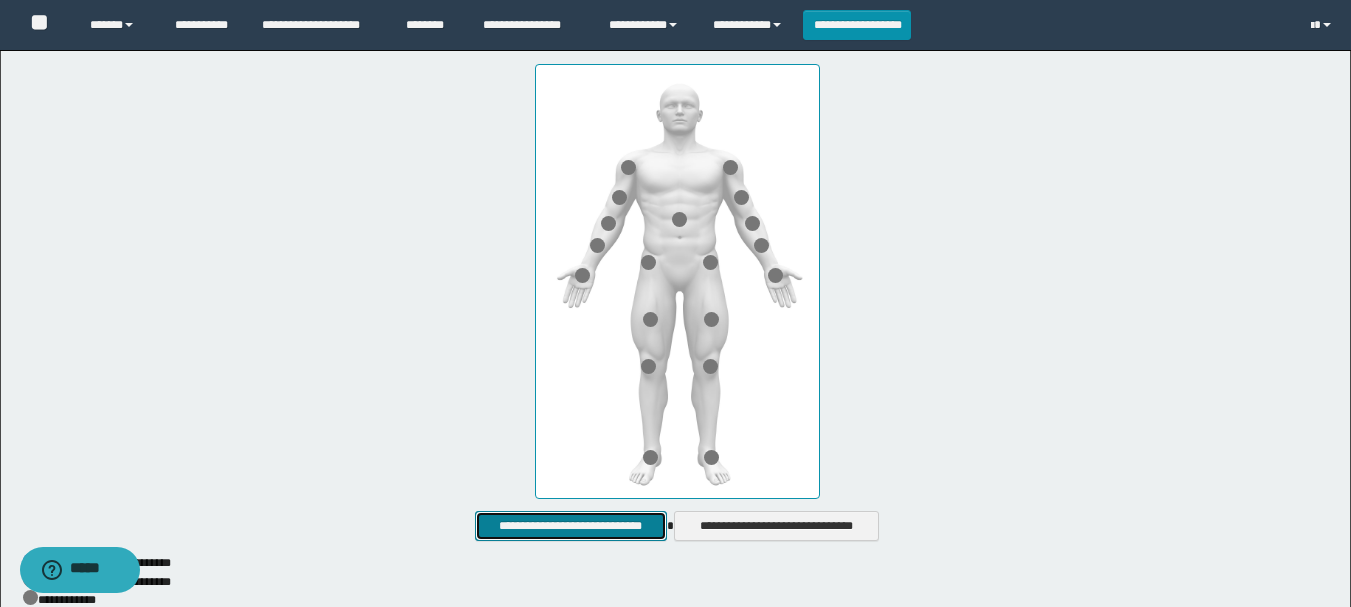 click on "**********" at bounding box center [570, 526] 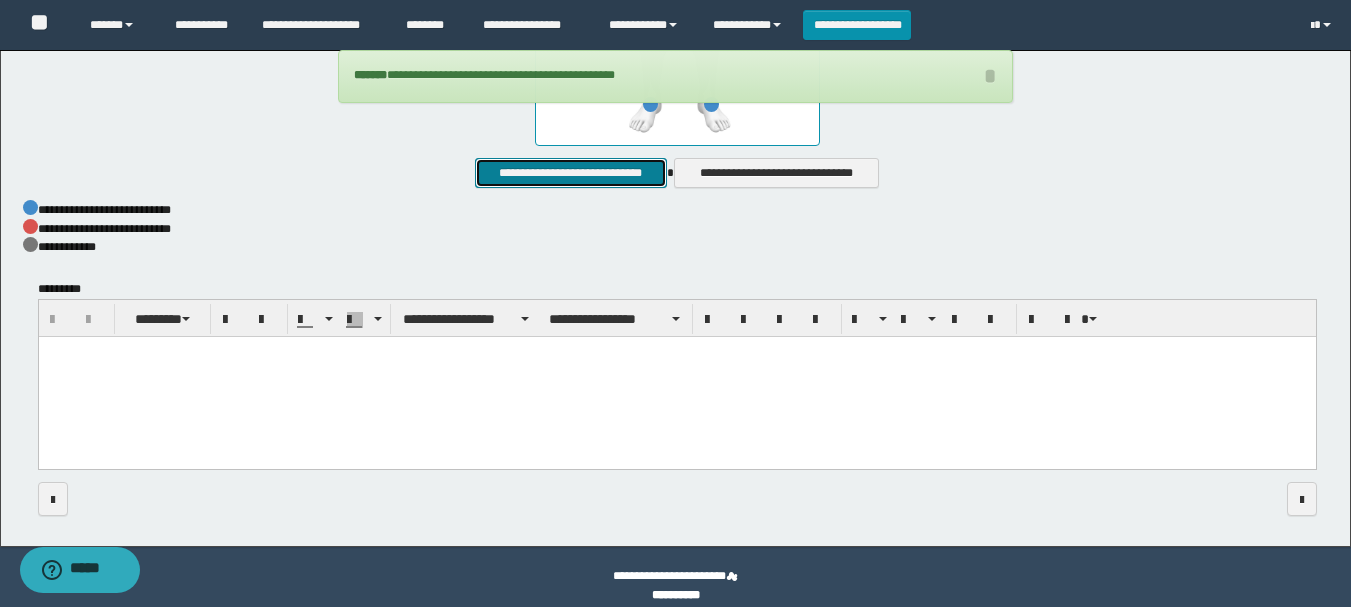 scroll, scrollTop: 1171, scrollLeft: 0, axis: vertical 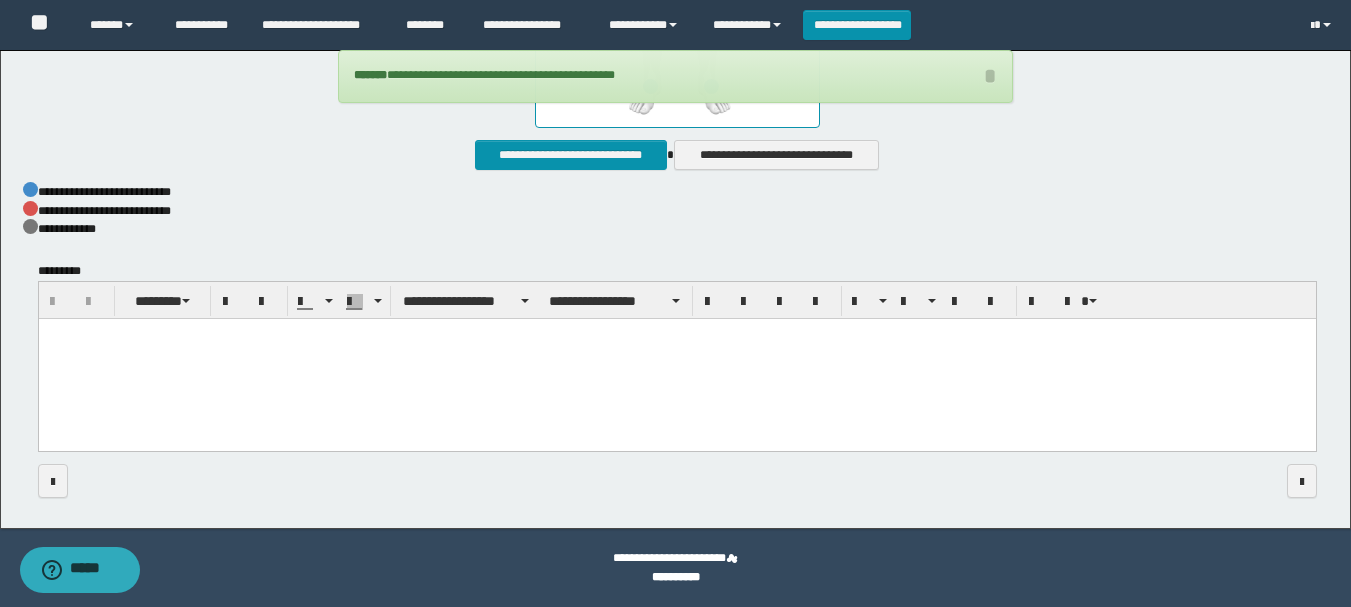 click at bounding box center [676, 360] 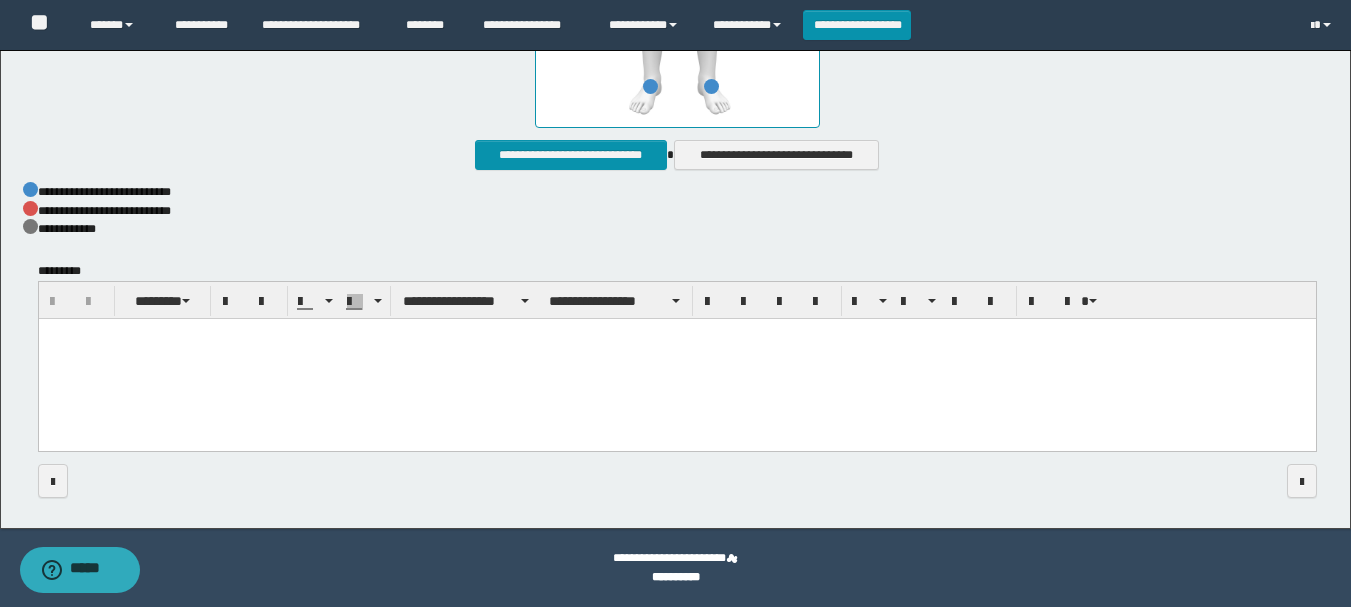 paste 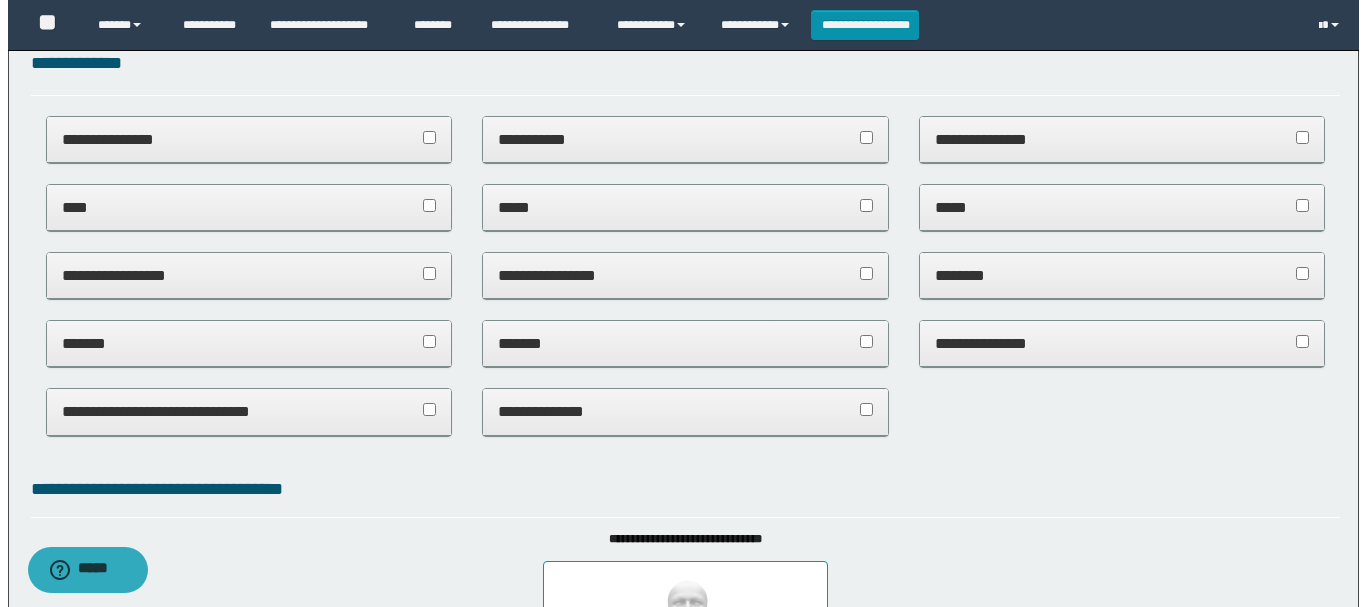 scroll, scrollTop: 0, scrollLeft: 0, axis: both 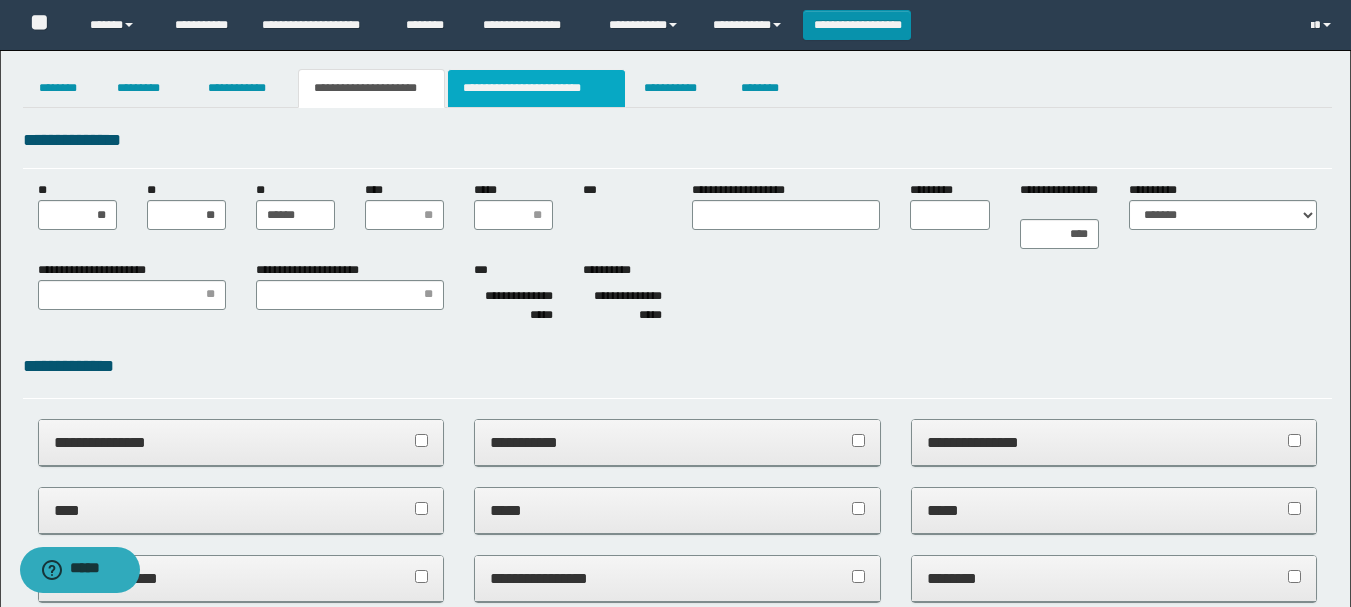 click on "**********" at bounding box center (537, 88) 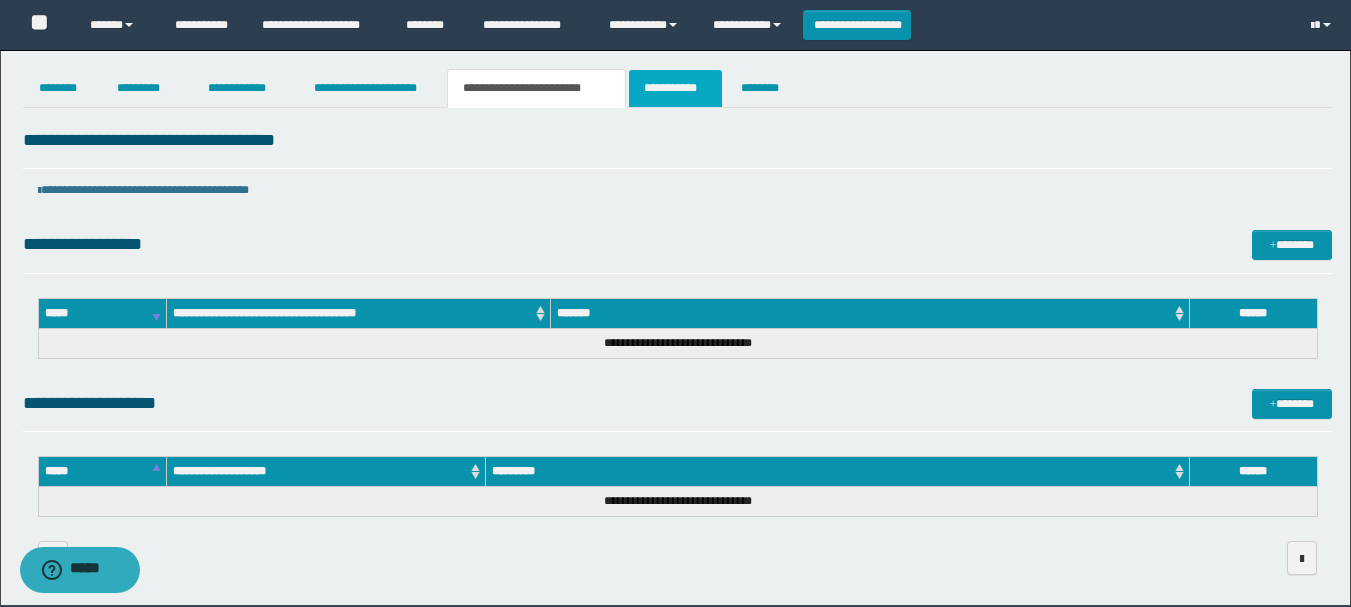 click on "**********" at bounding box center (675, 88) 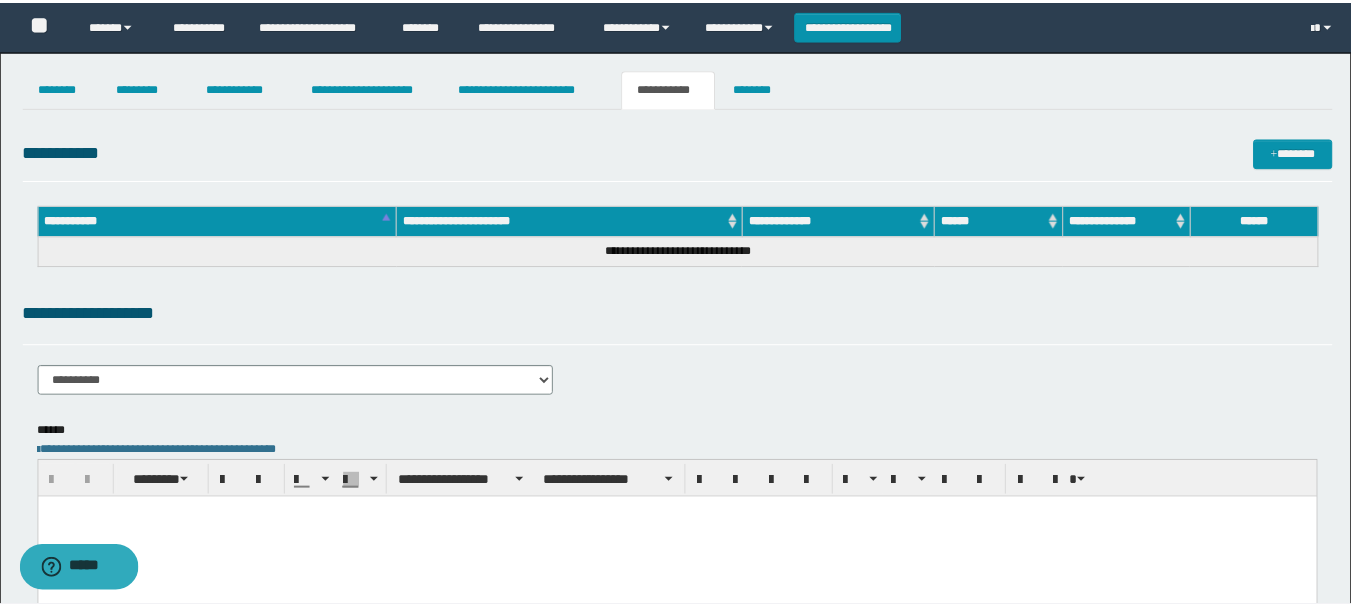 scroll, scrollTop: 0, scrollLeft: 0, axis: both 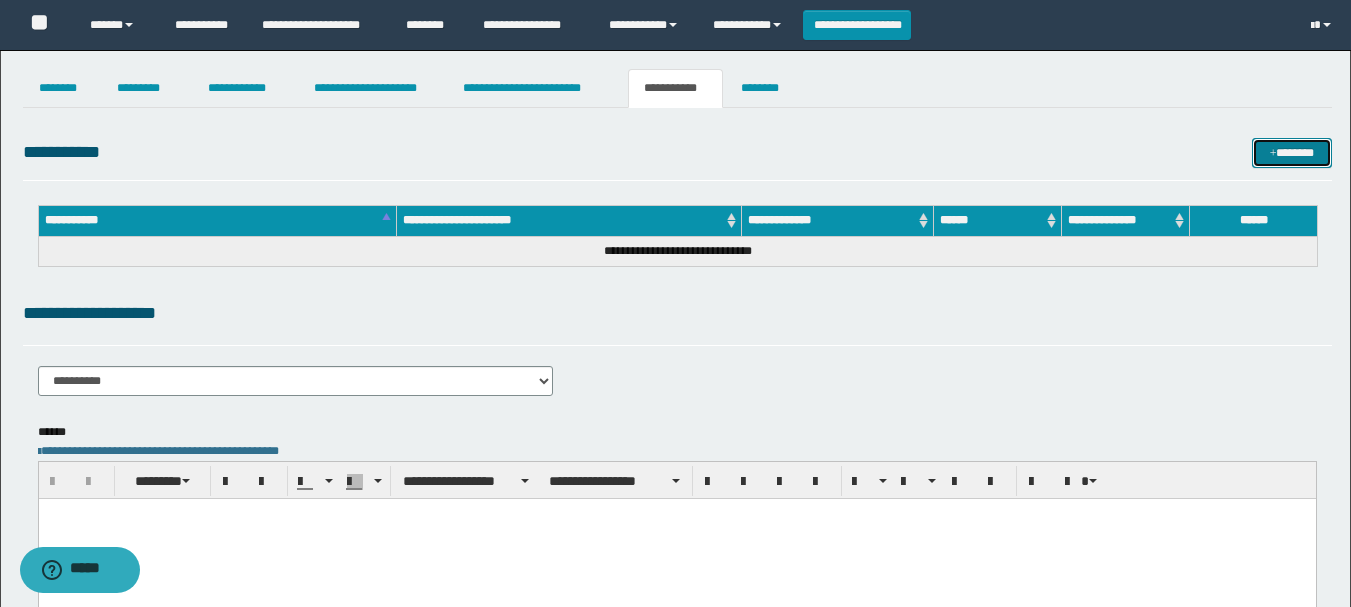 click on "*******" at bounding box center [1292, 153] 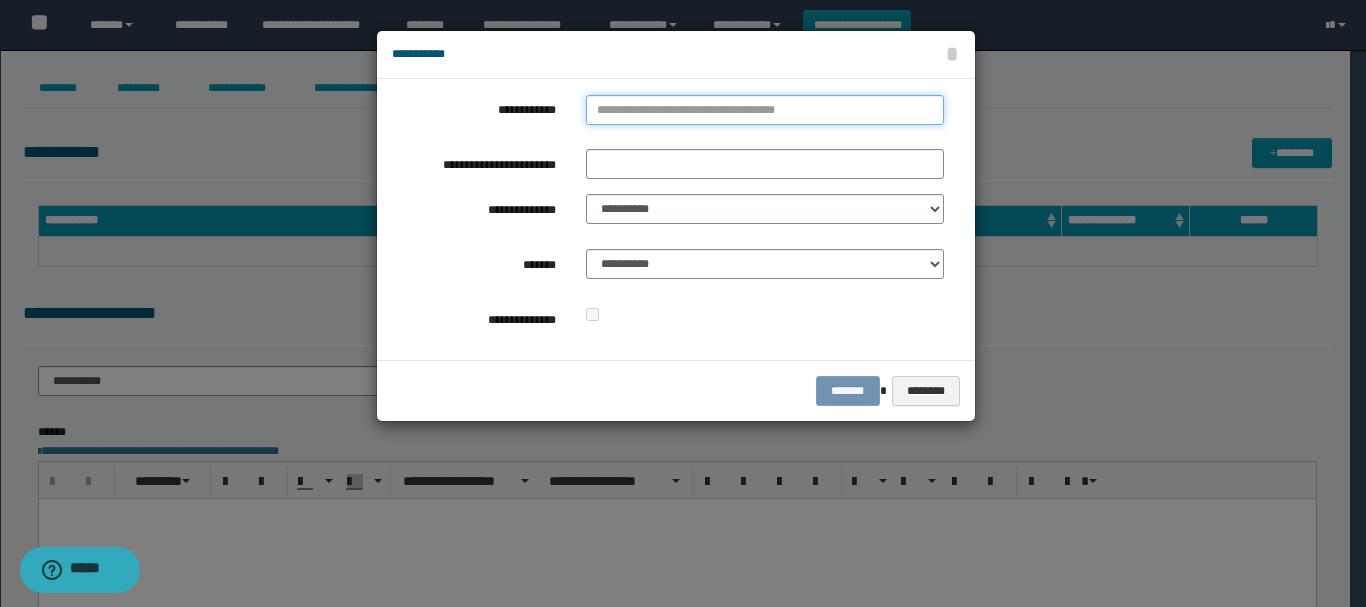 click on "**********" at bounding box center [765, 110] 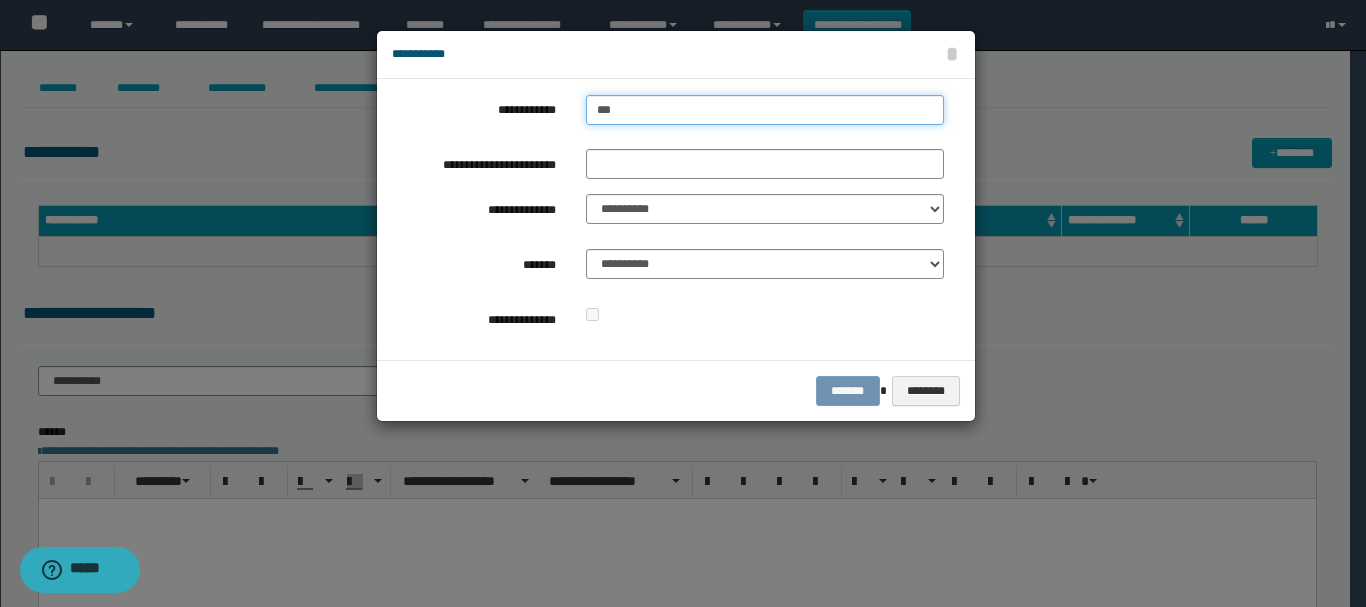 type on "****" 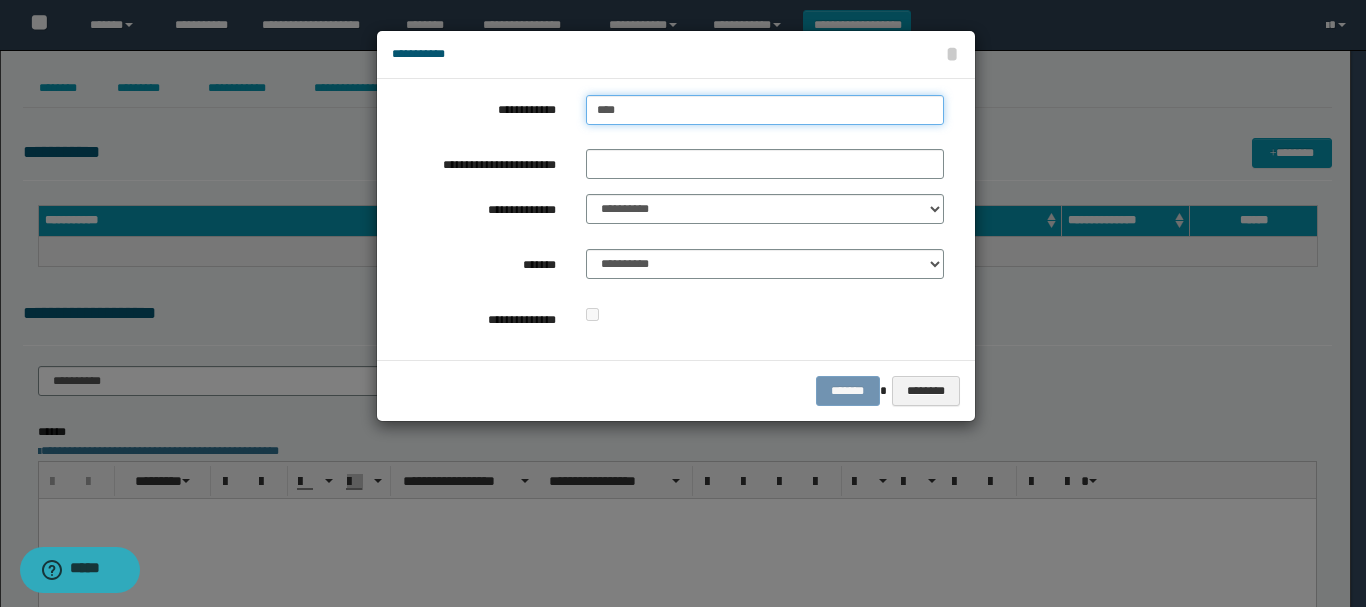type on "****" 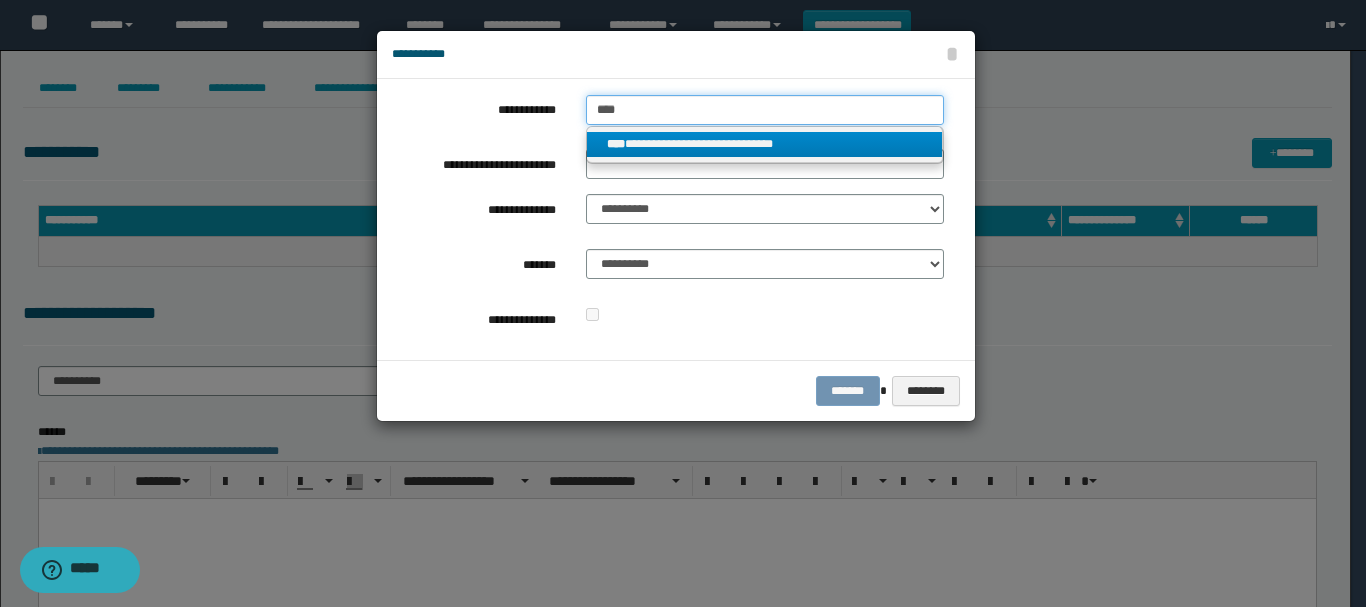 type on "****" 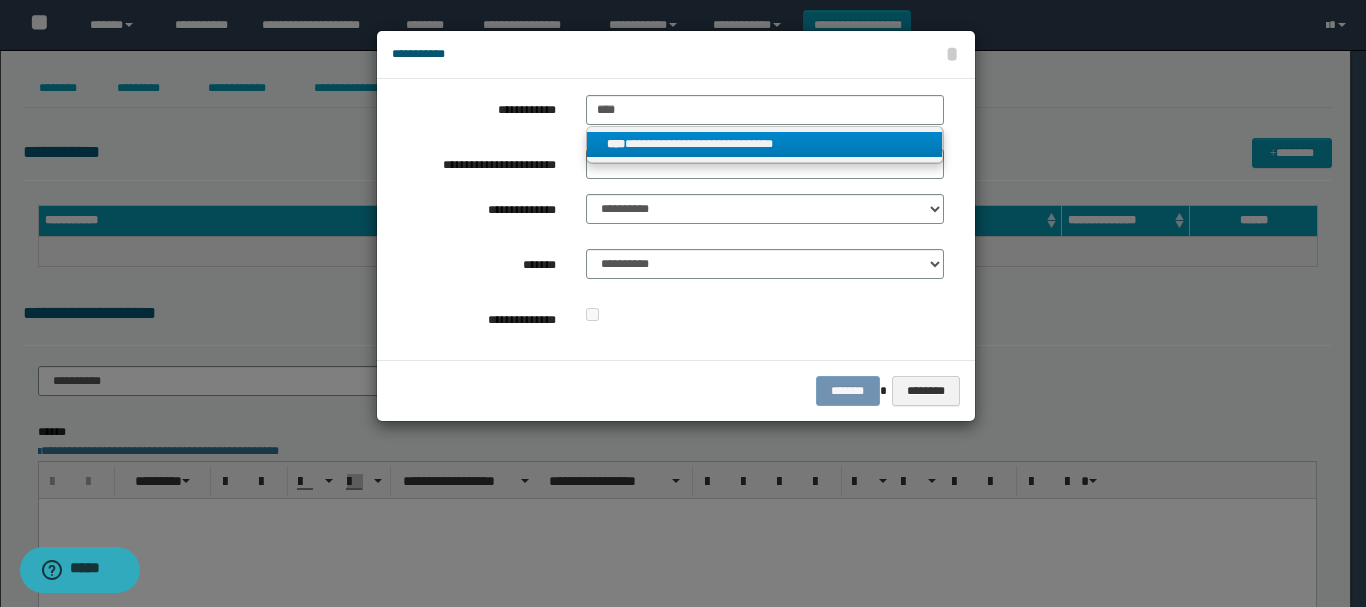click on "**********" at bounding box center (765, 145) 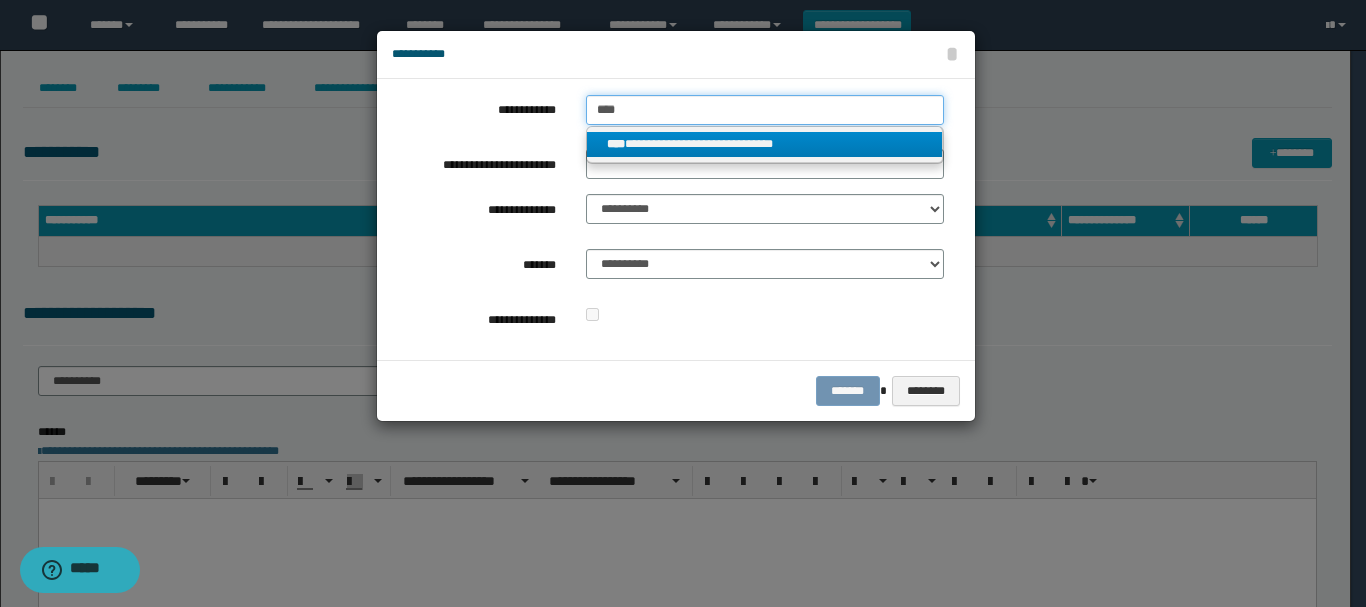 type 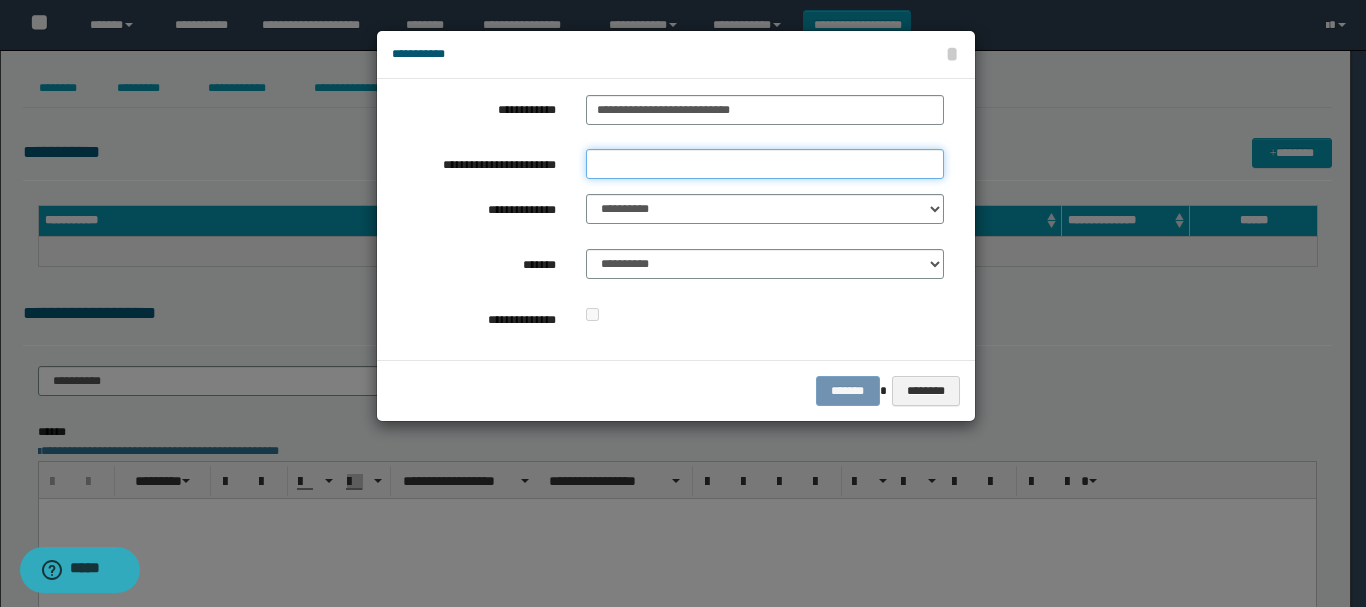 click on "**********" at bounding box center (765, 164) 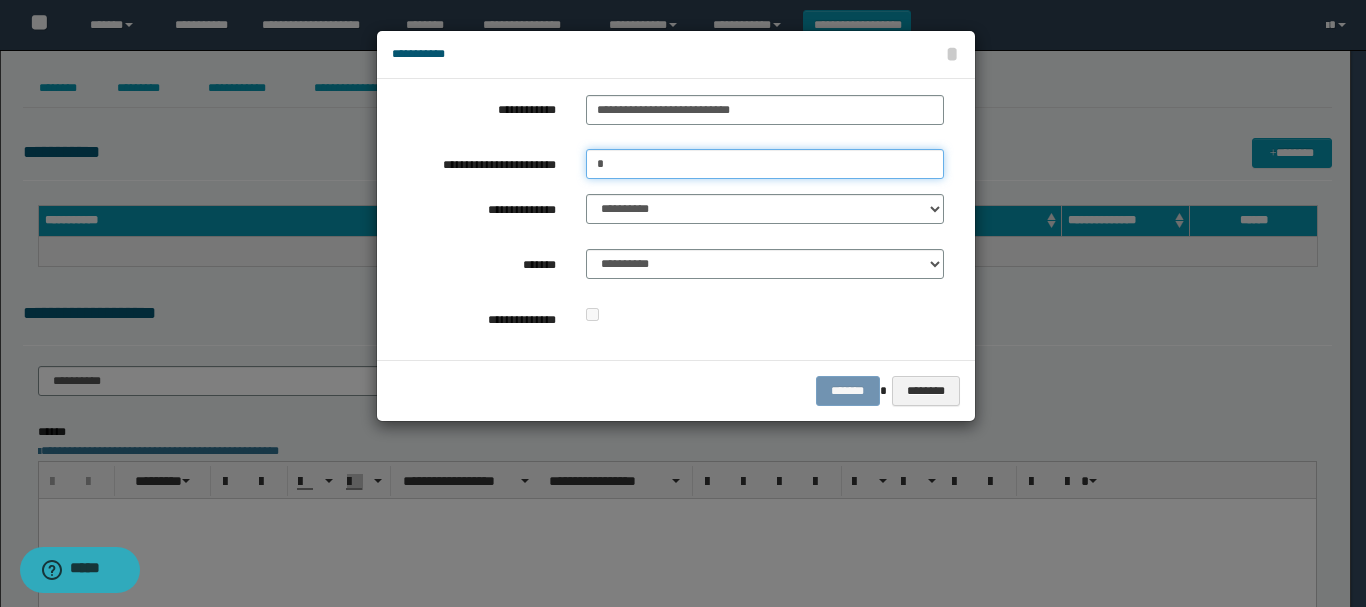 type on "*" 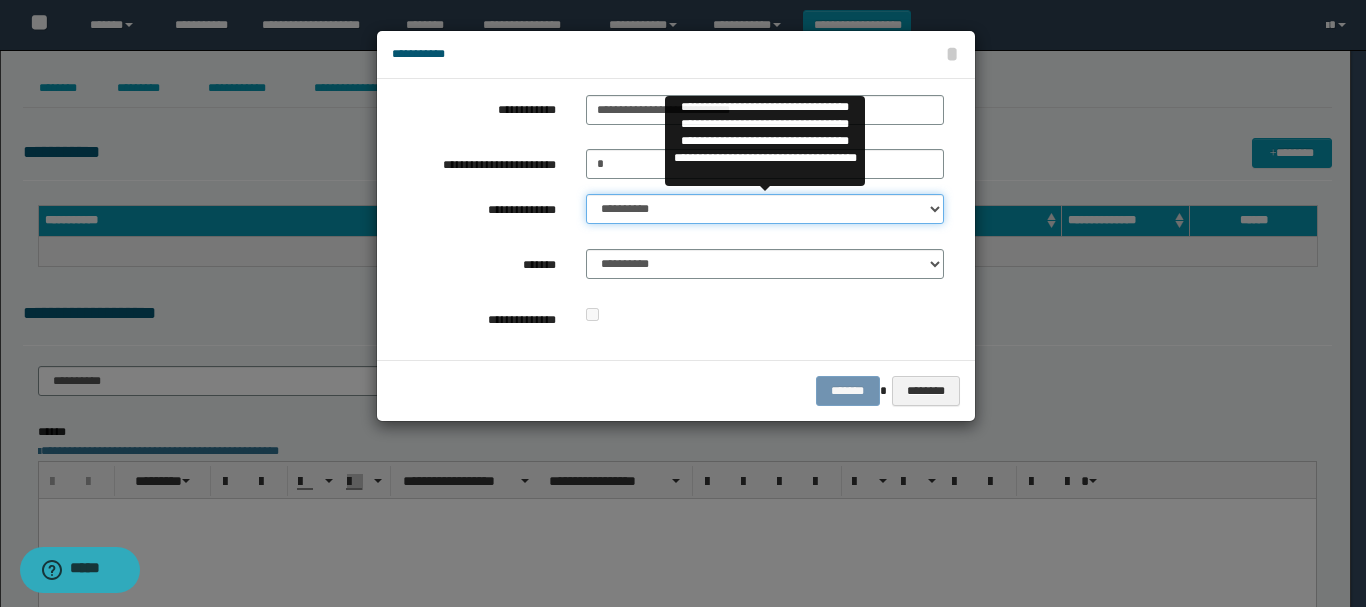 select on "**" 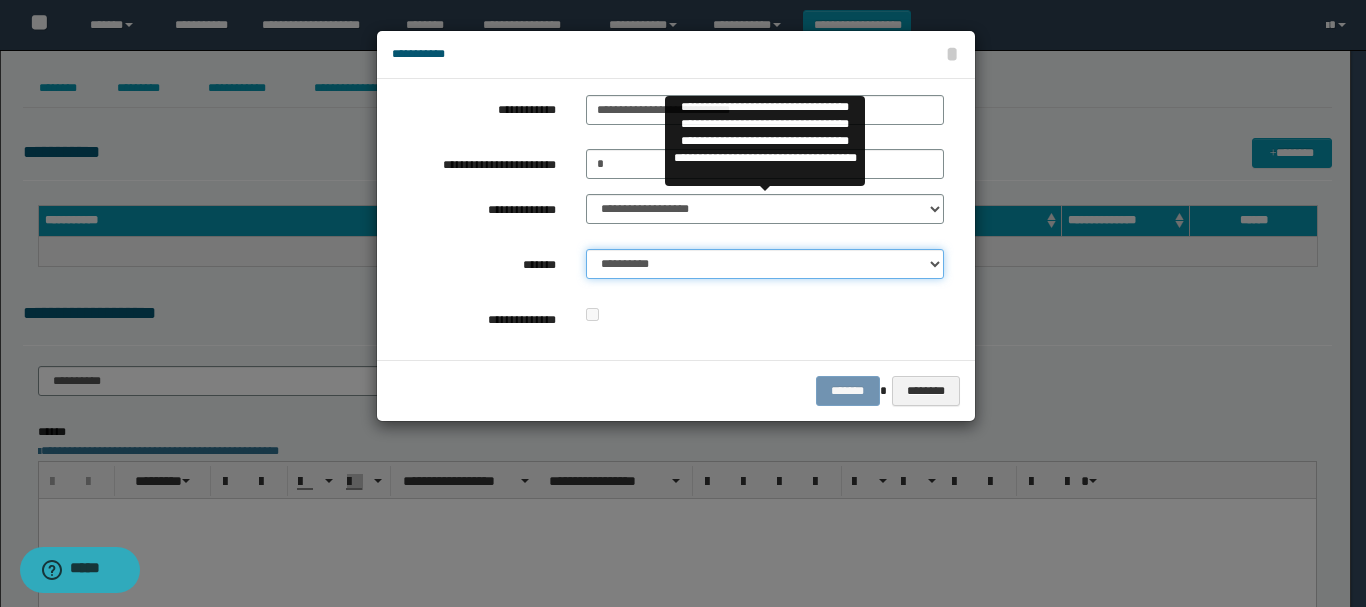 select on "*" 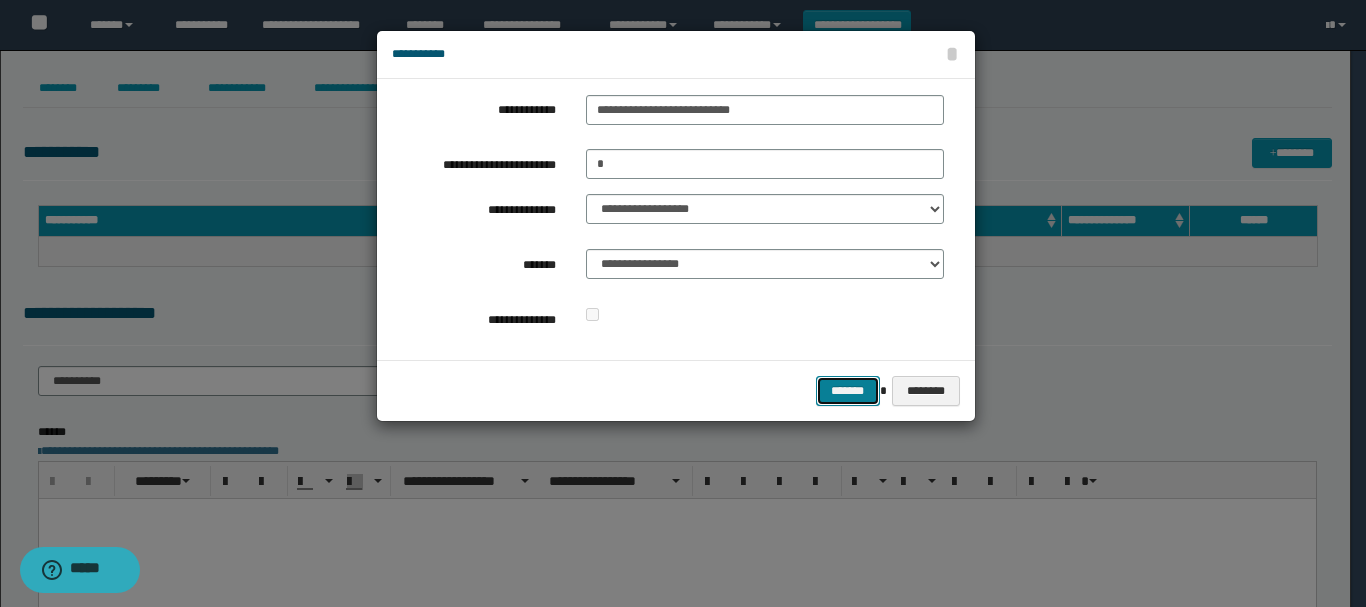 type 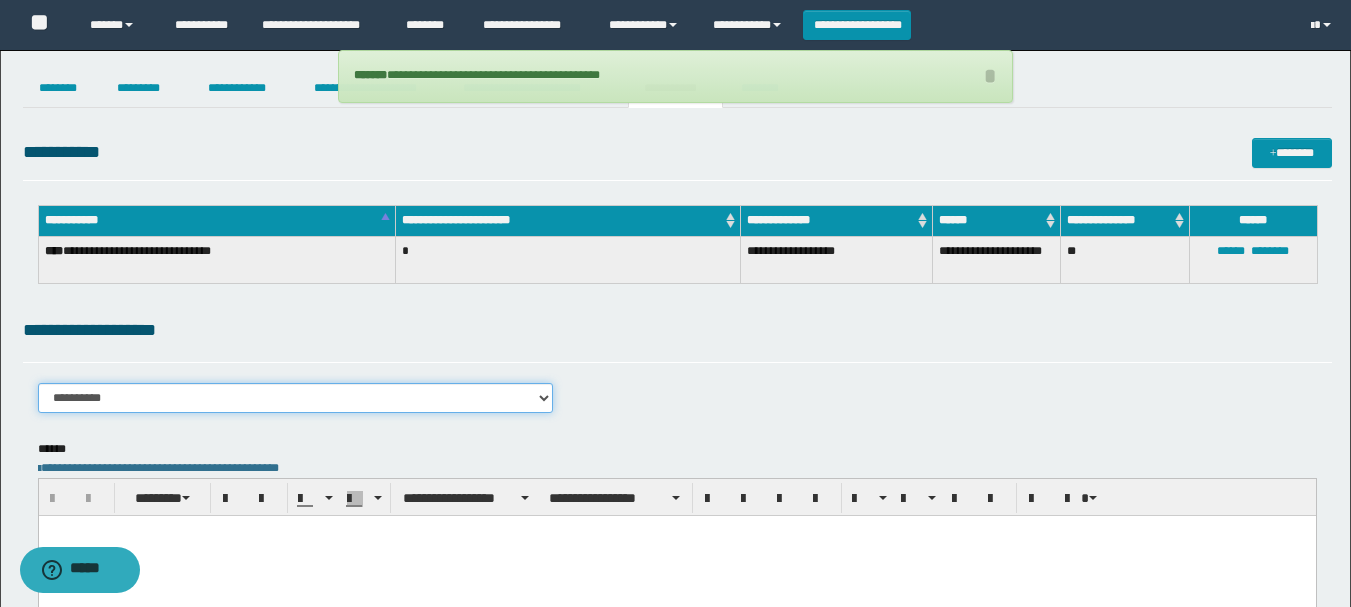 click on "**********" at bounding box center (296, 398) 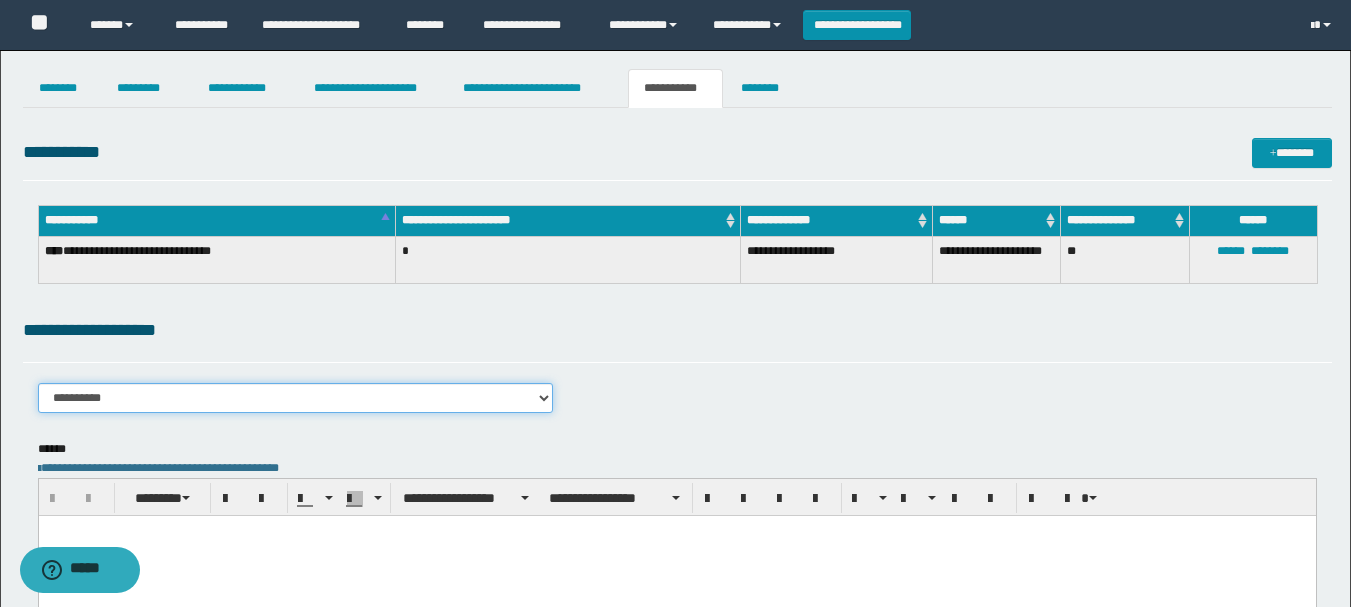 select on "****" 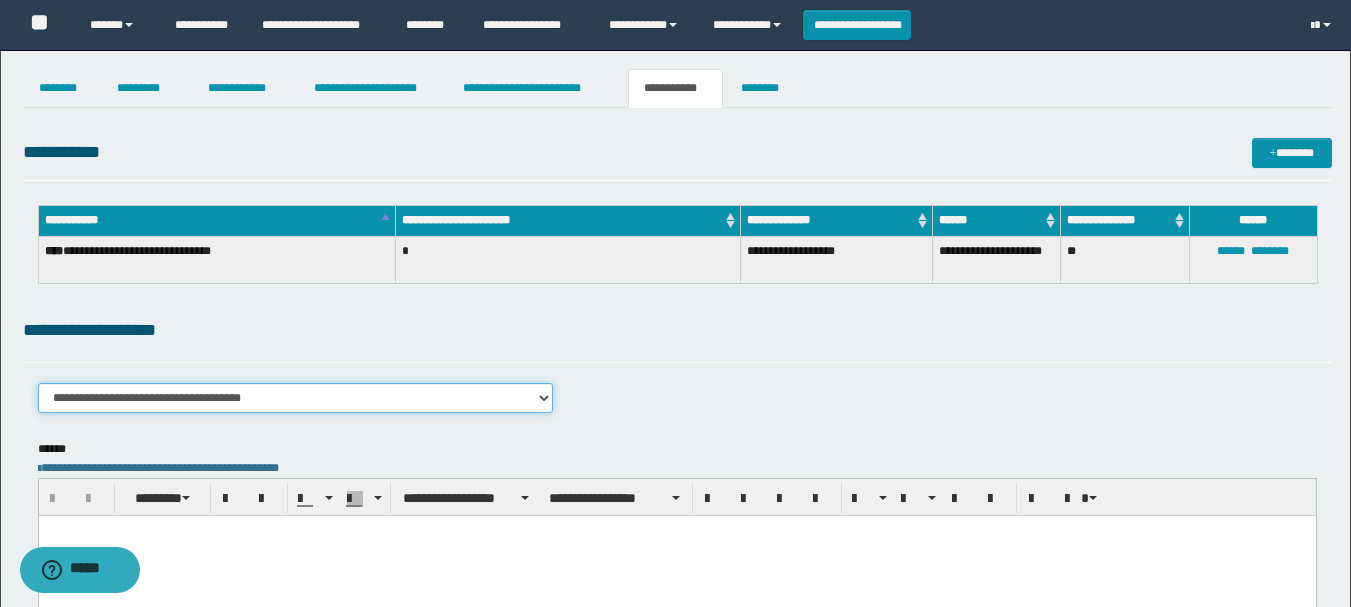 click on "**********" at bounding box center (296, 398) 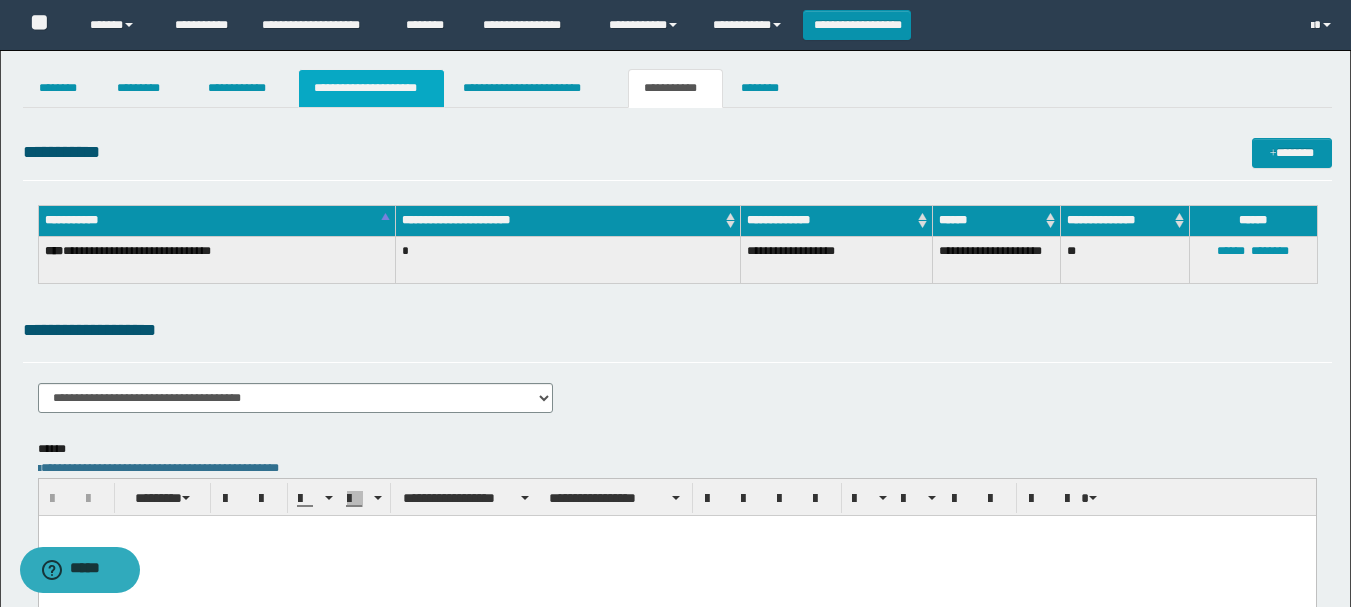 click on "**********" at bounding box center (371, 88) 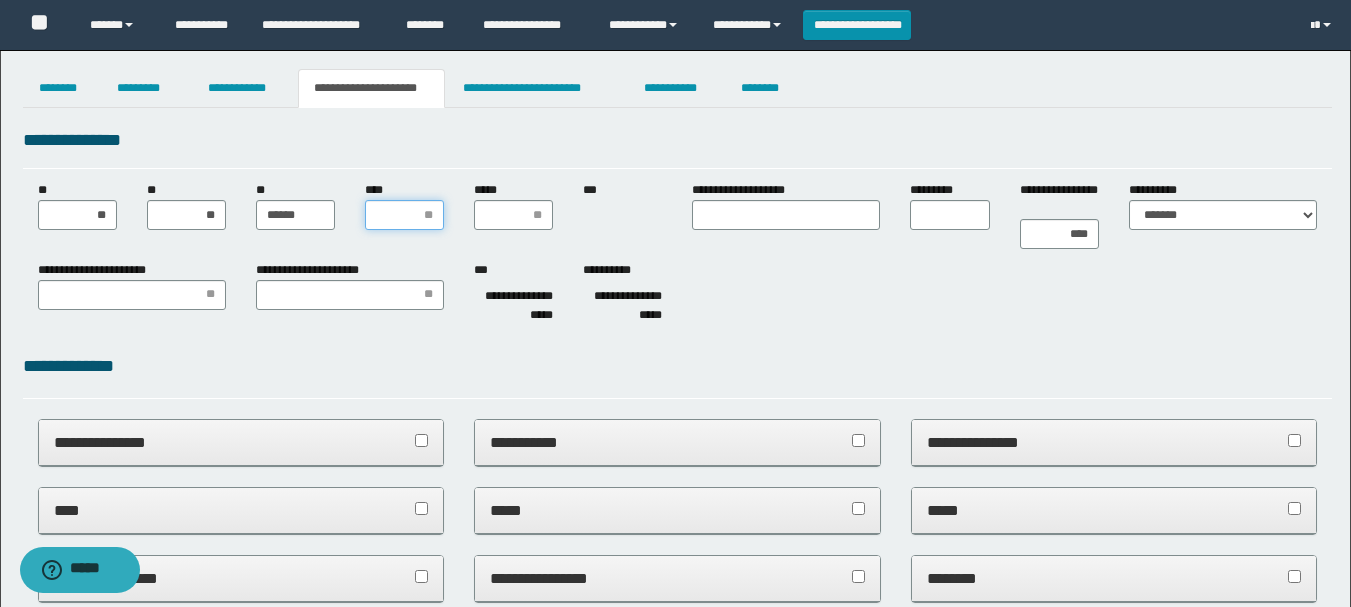 click on "****" at bounding box center [404, 215] 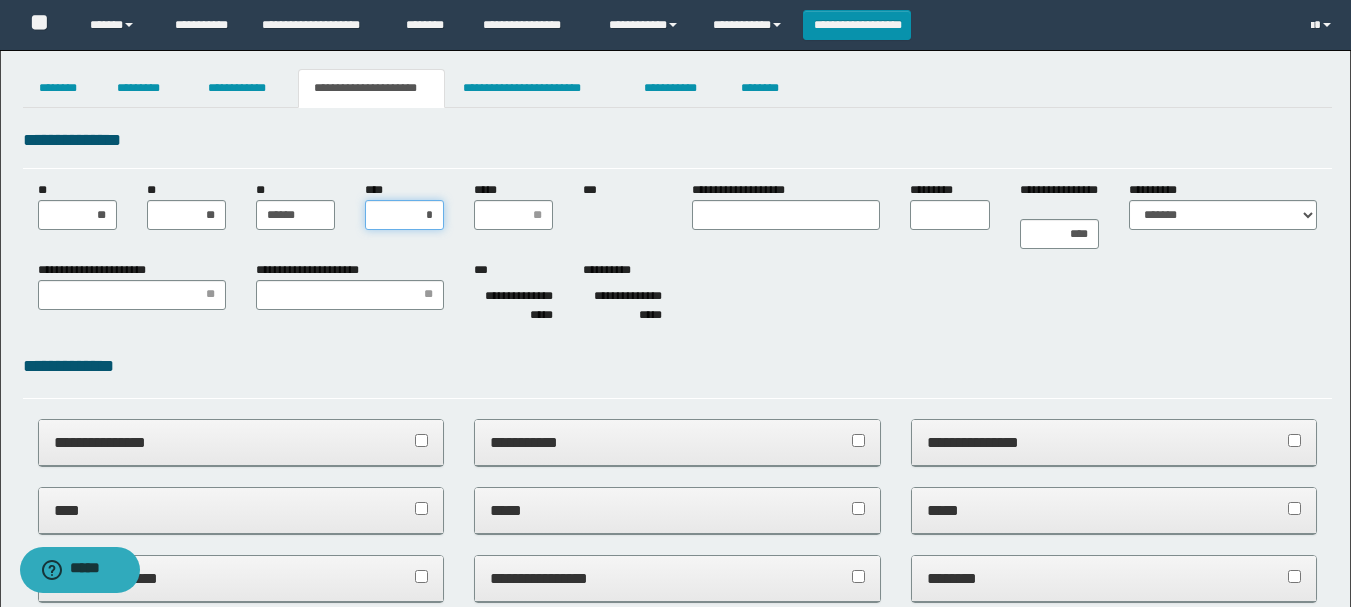 type on "**" 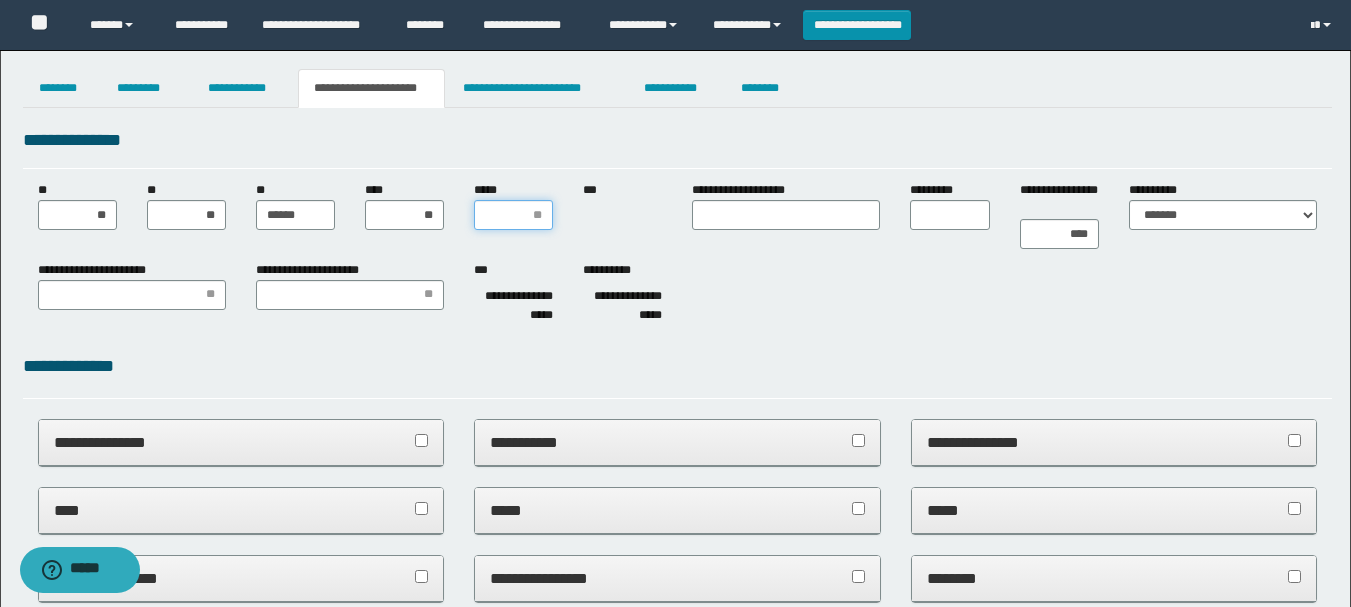 click on "*****" at bounding box center (513, 215) 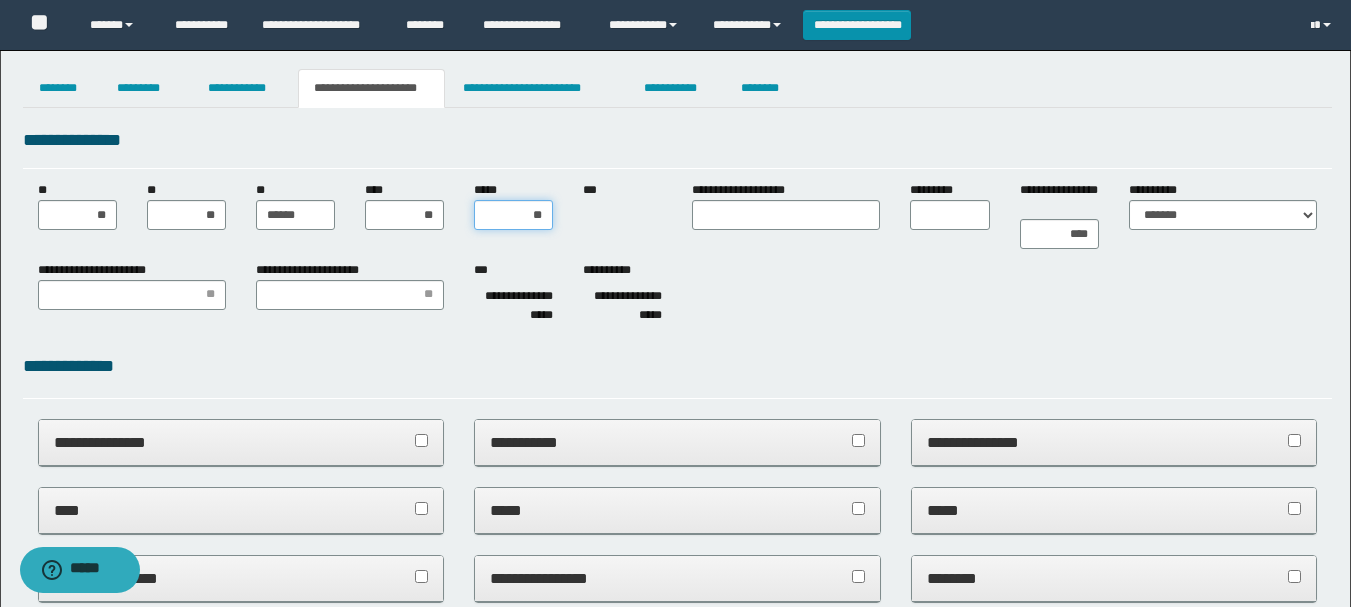 type on "***" 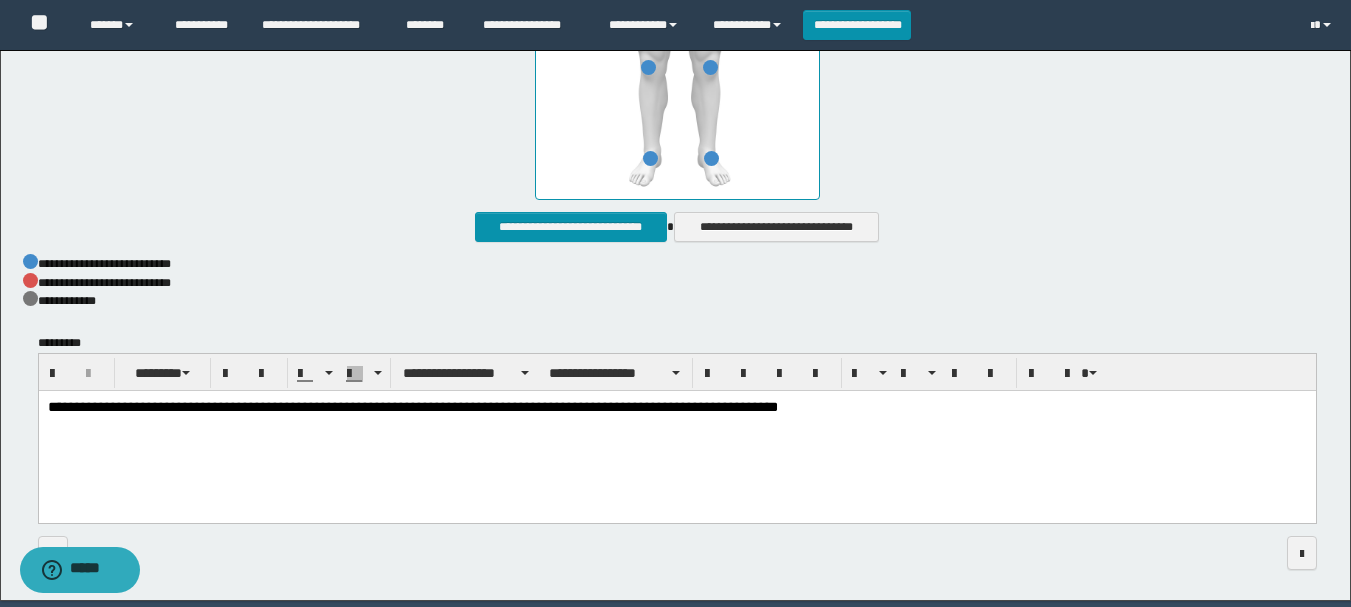 scroll, scrollTop: 1100, scrollLeft: 0, axis: vertical 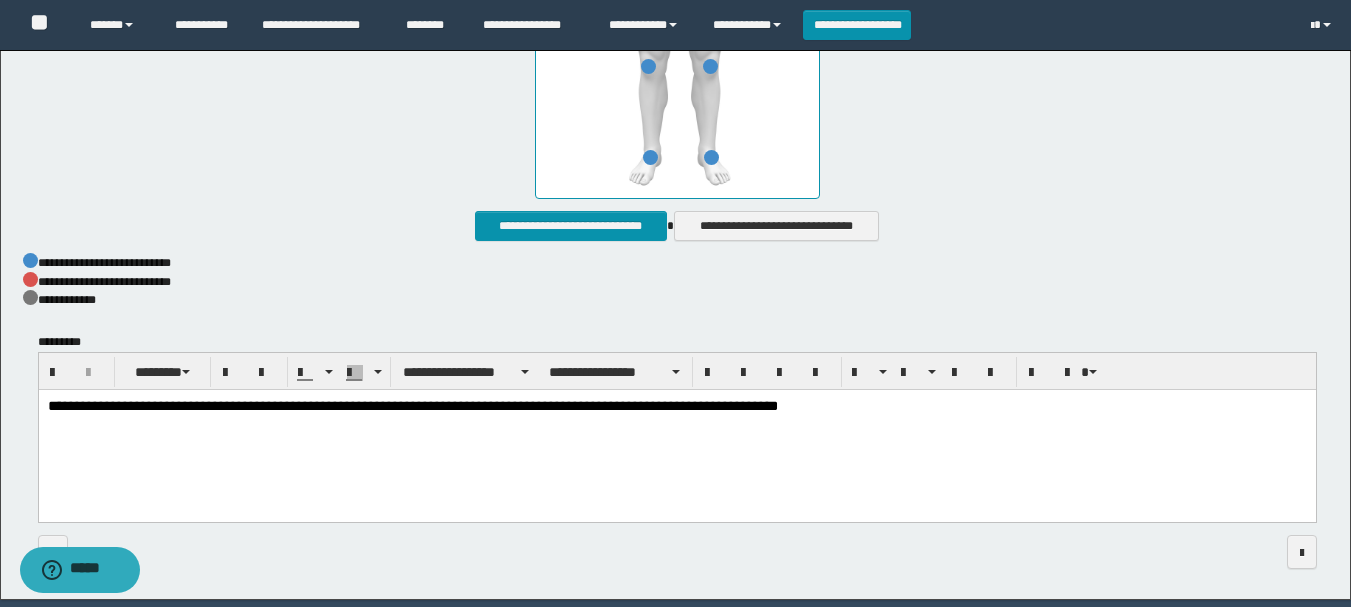 click on "**********" at bounding box center [412, 406] 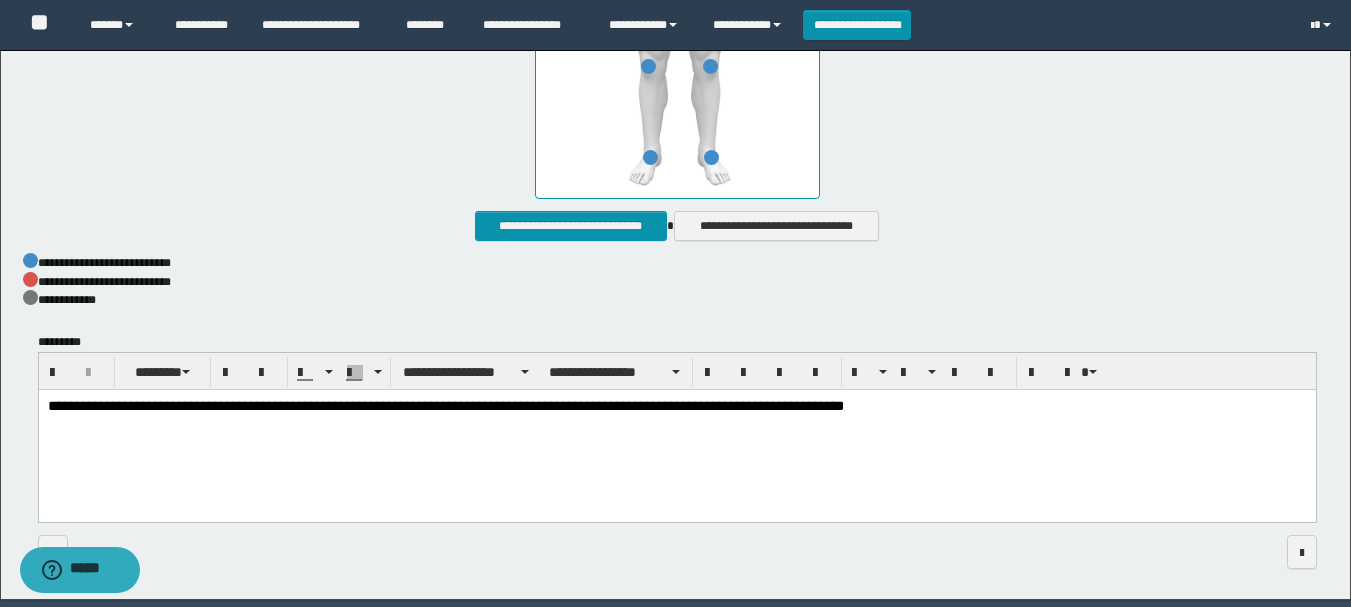 click on "**********" at bounding box center [445, 406] 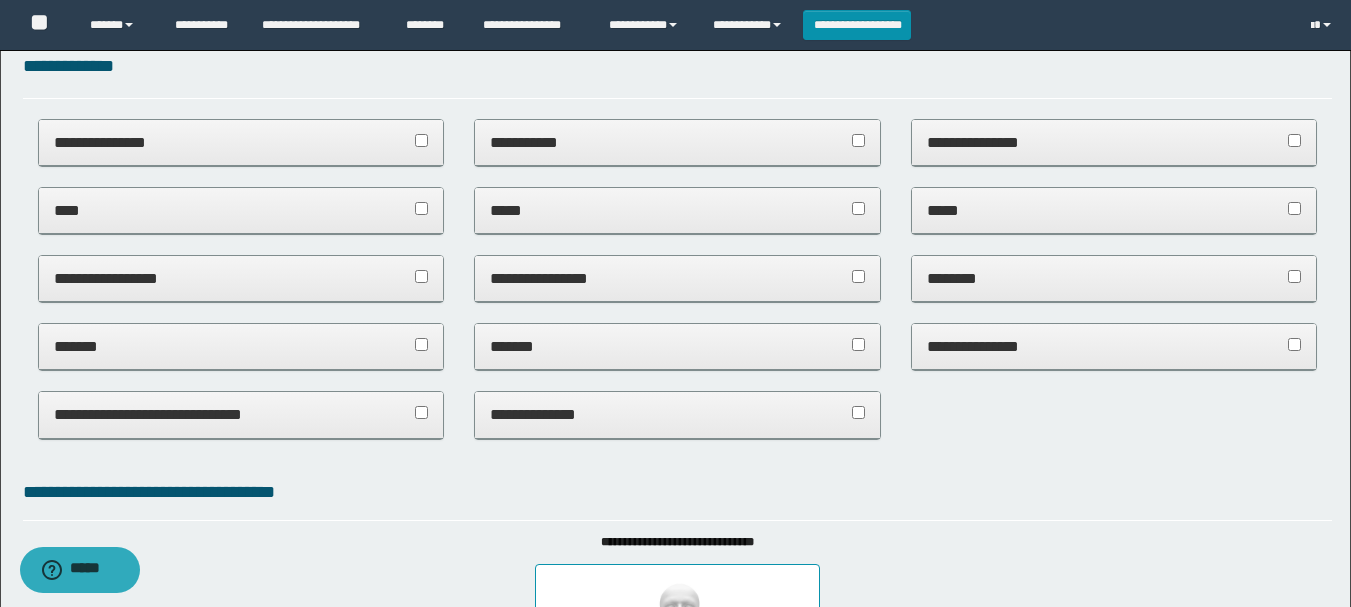 scroll, scrollTop: 0, scrollLeft: 0, axis: both 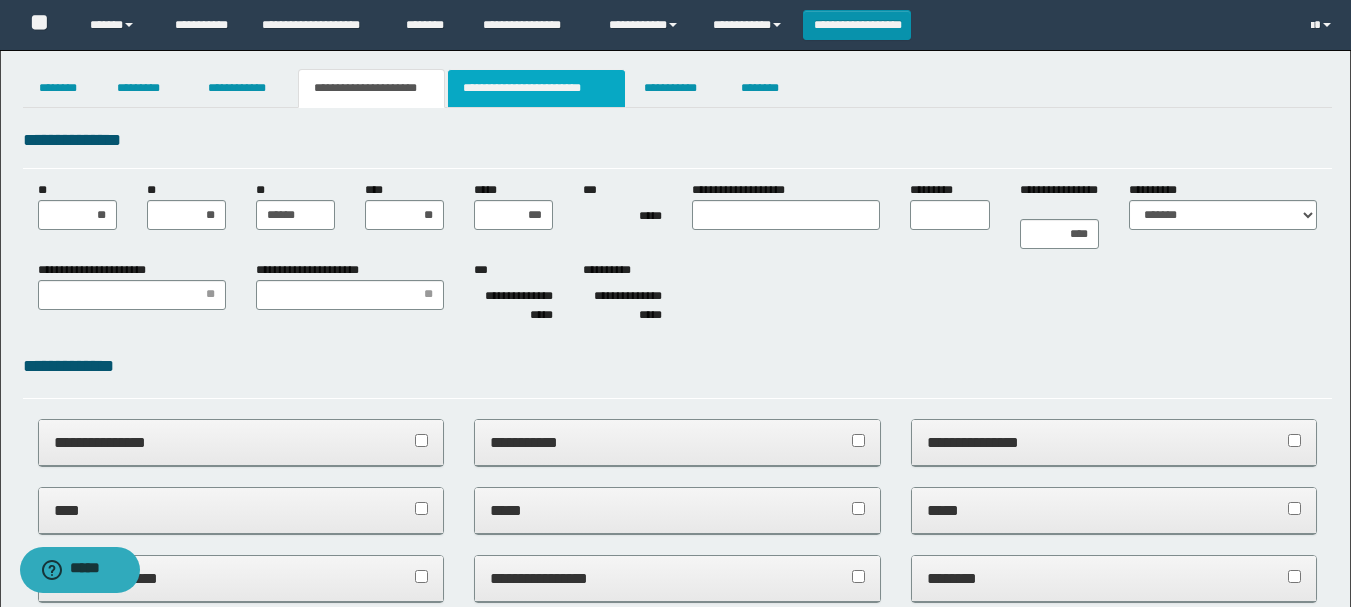 click on "**********" at bounding box center [537, 88] 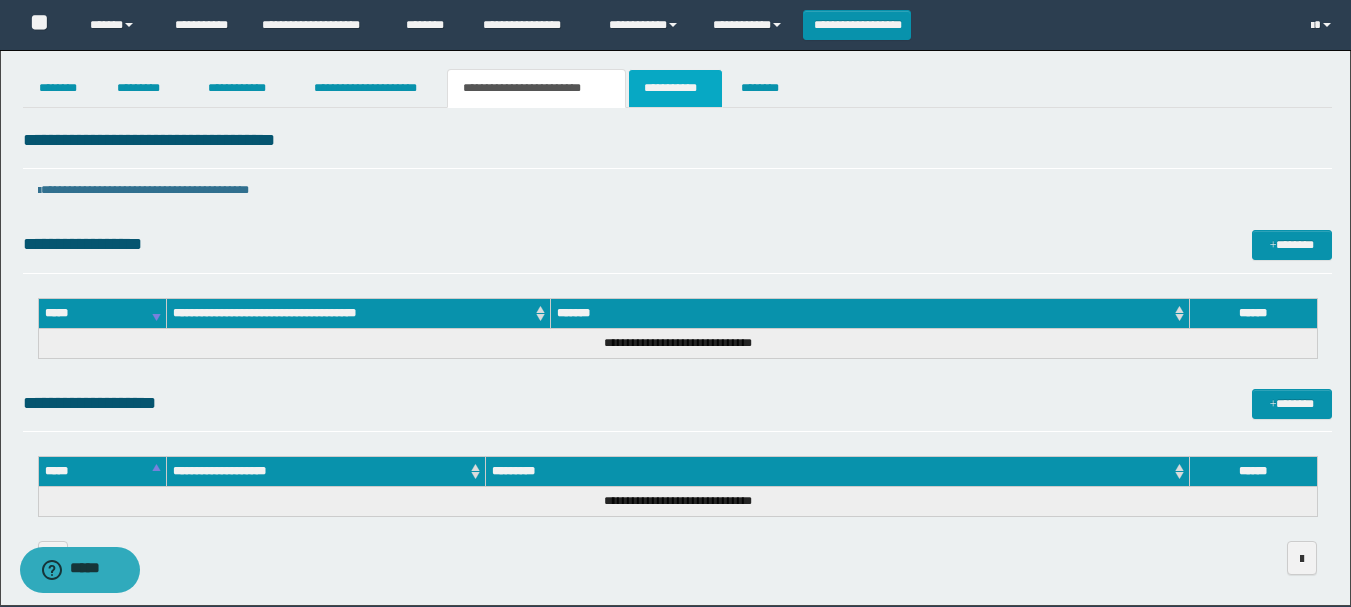 click on "**********" at bounding box center [675, 88] 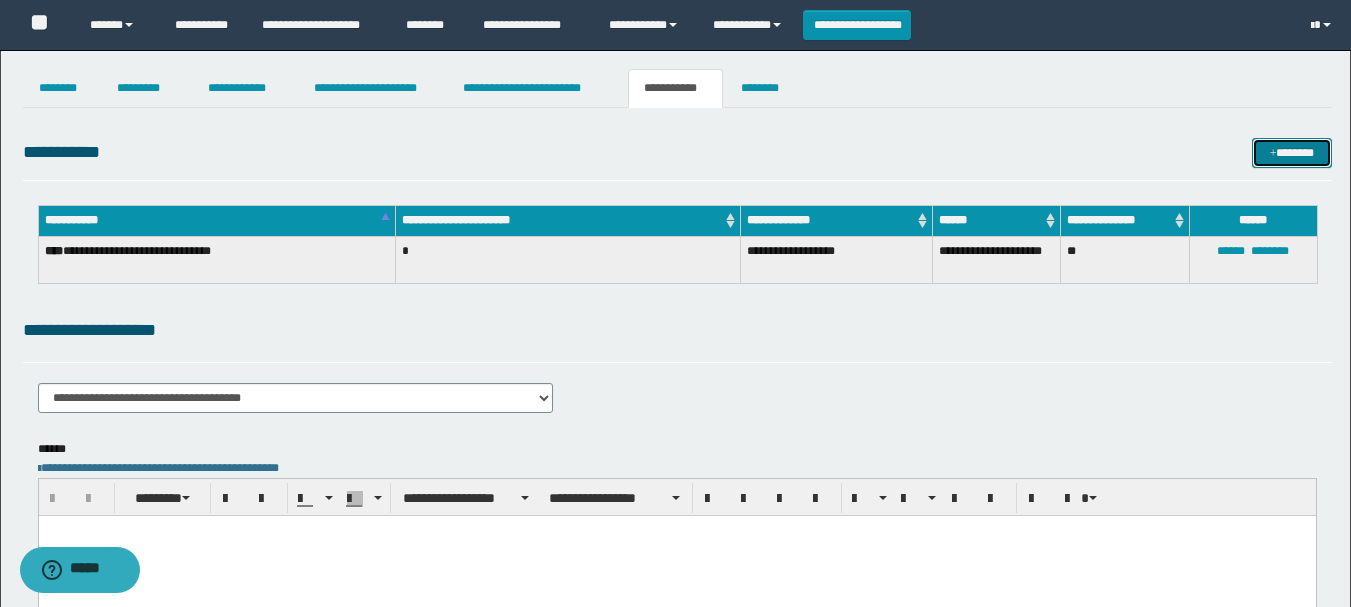click at bounding box center (1273, 154) 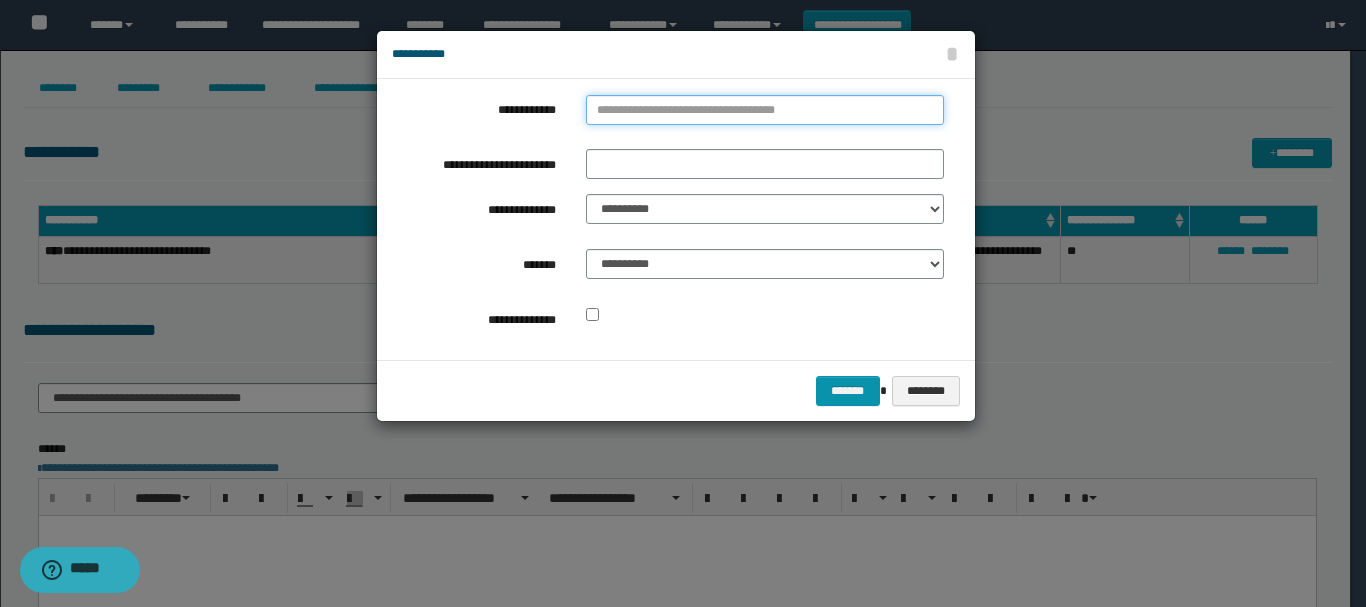 type on "**********" 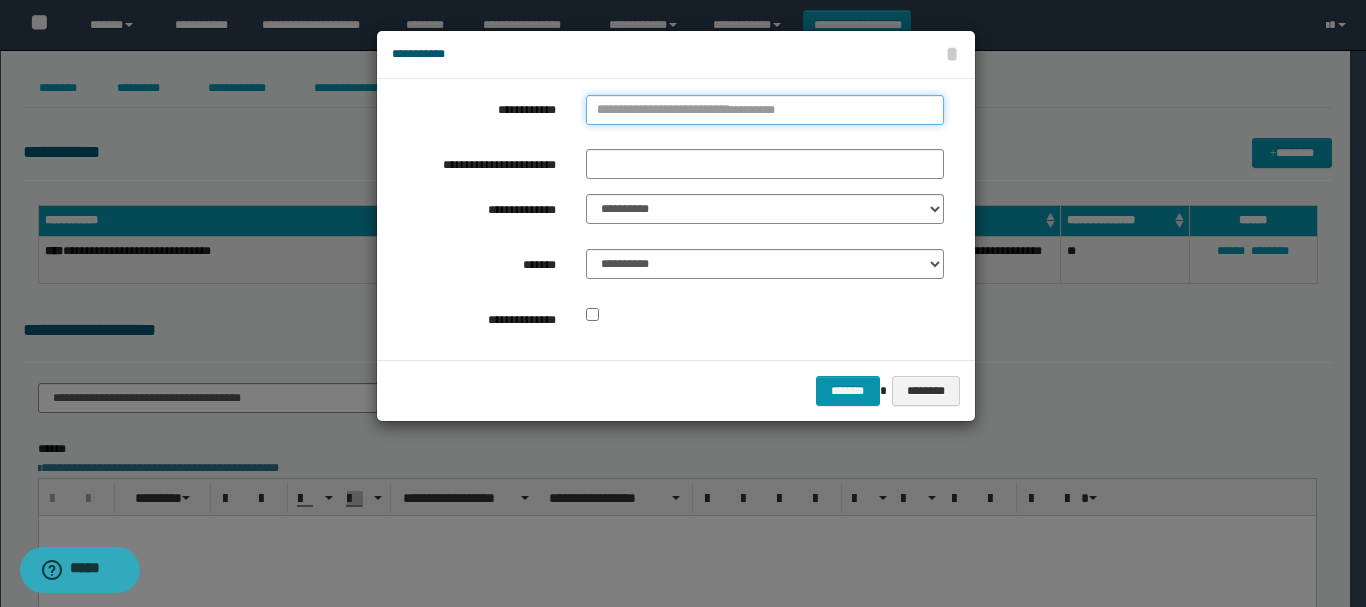 click on "**********" at bounding box center (765, 110) 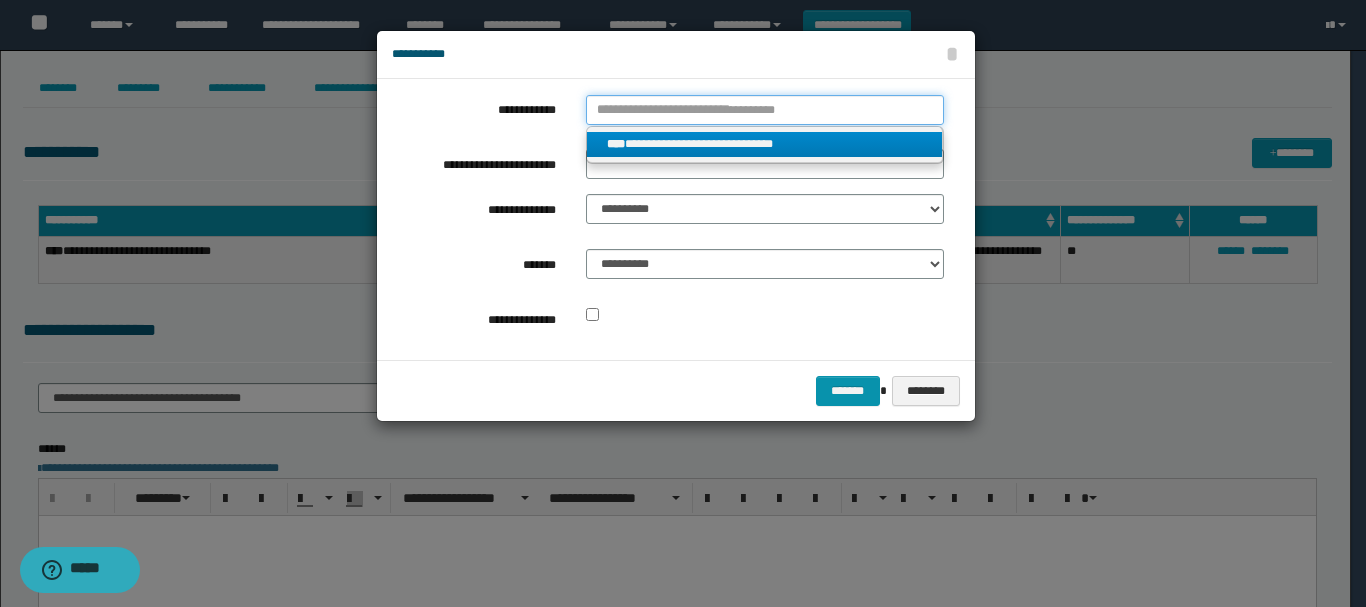 type 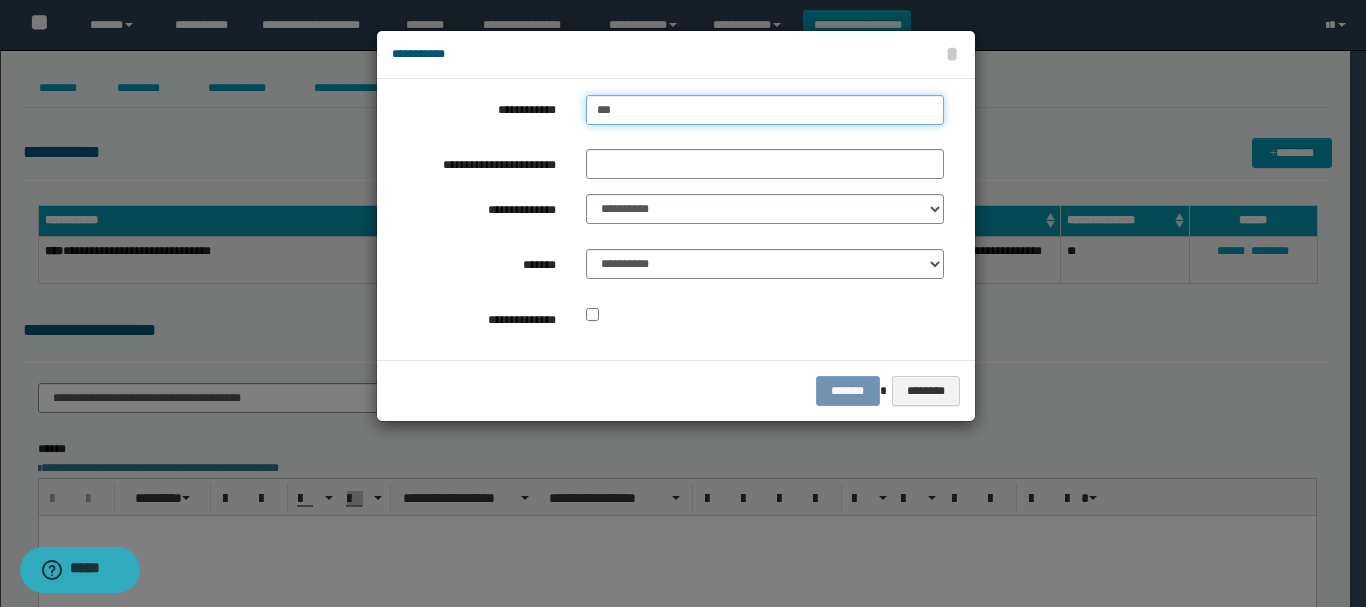 type on "****" 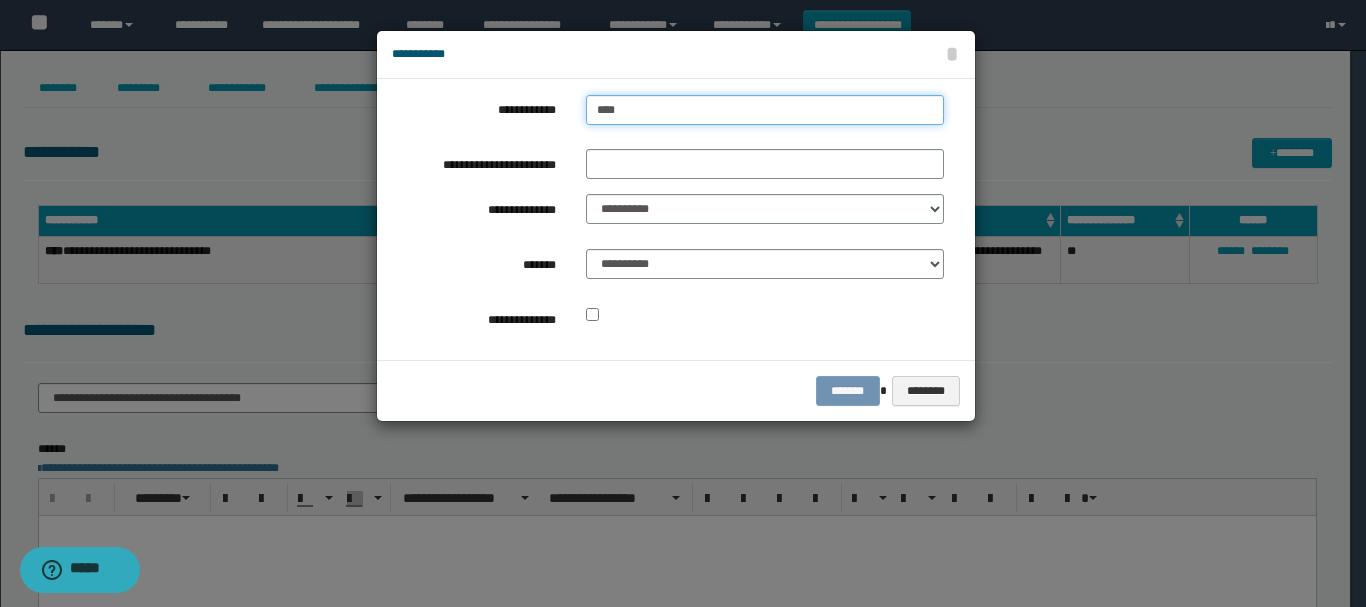 type on "****" 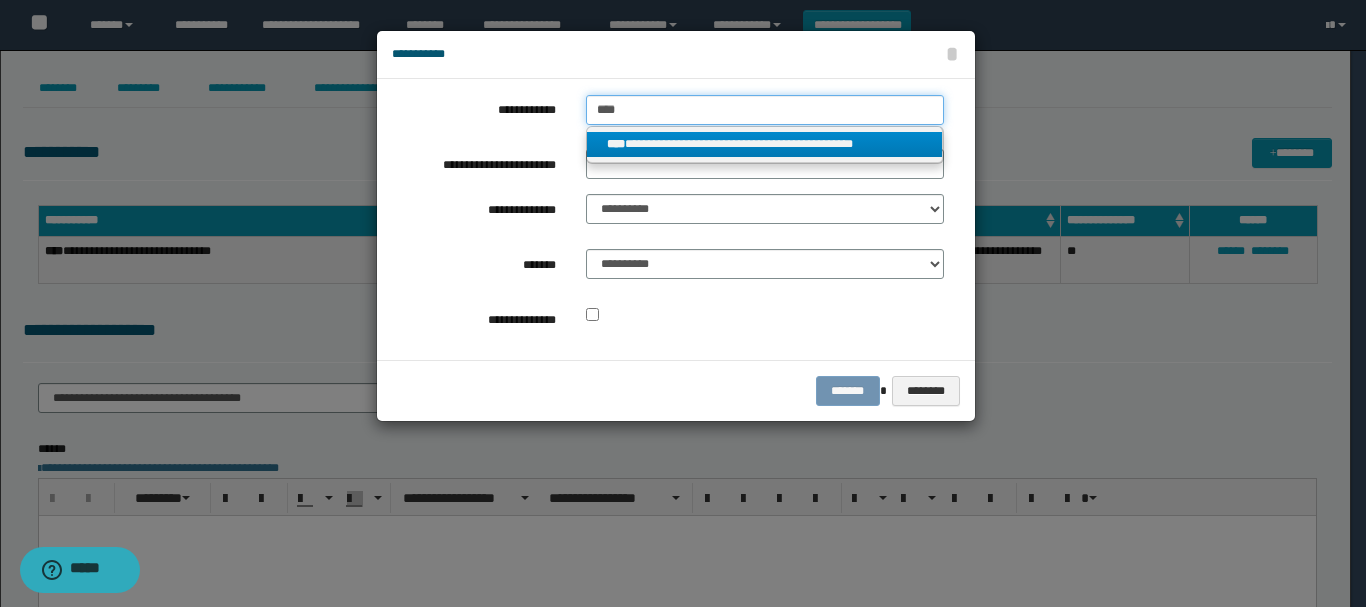 type on "****" 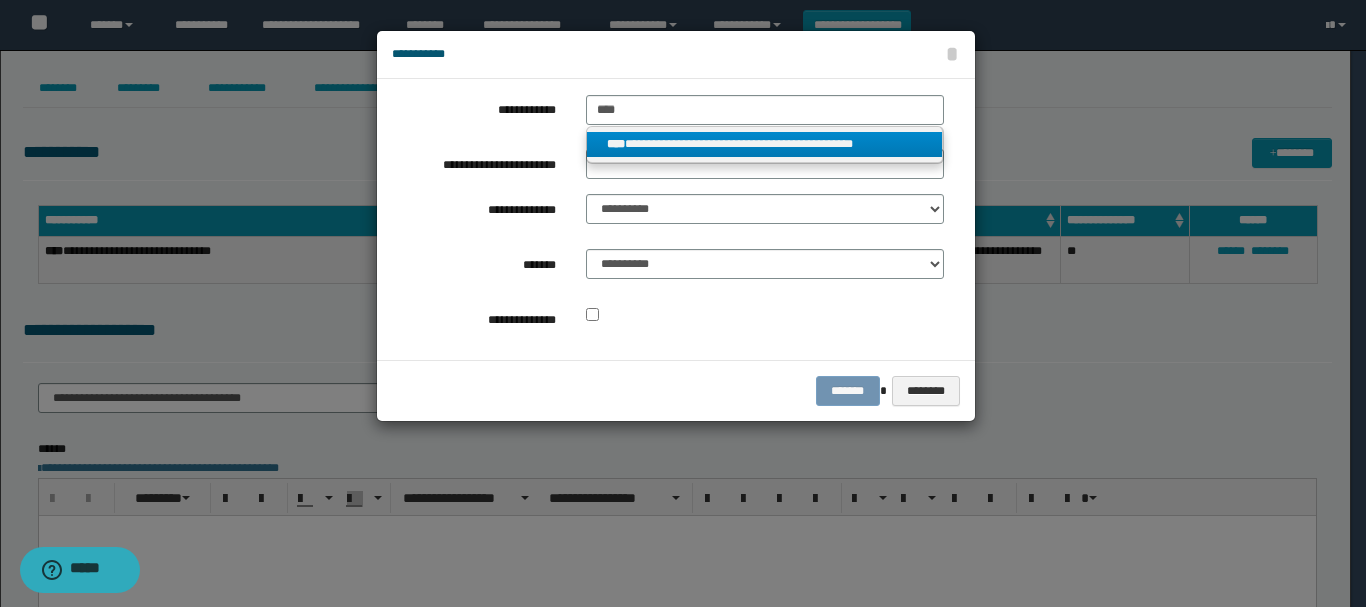 click on "**********" at bounding box center (765, 144) 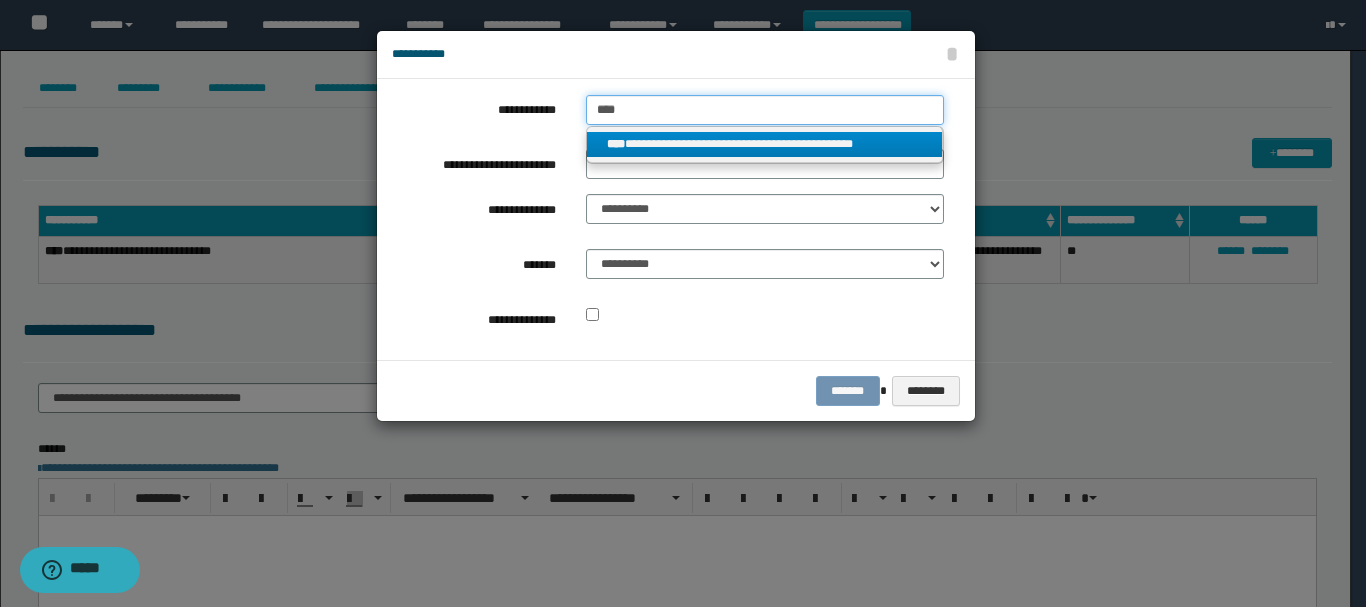 type 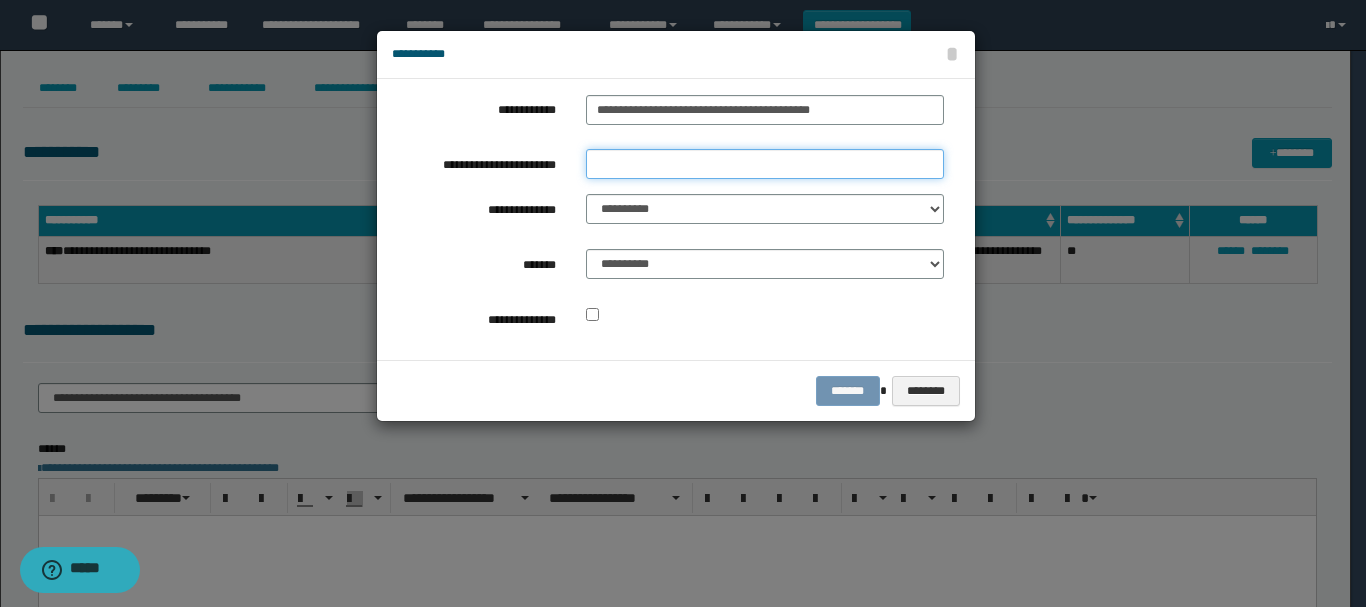click on "**********" at bounding box center (765, 164) 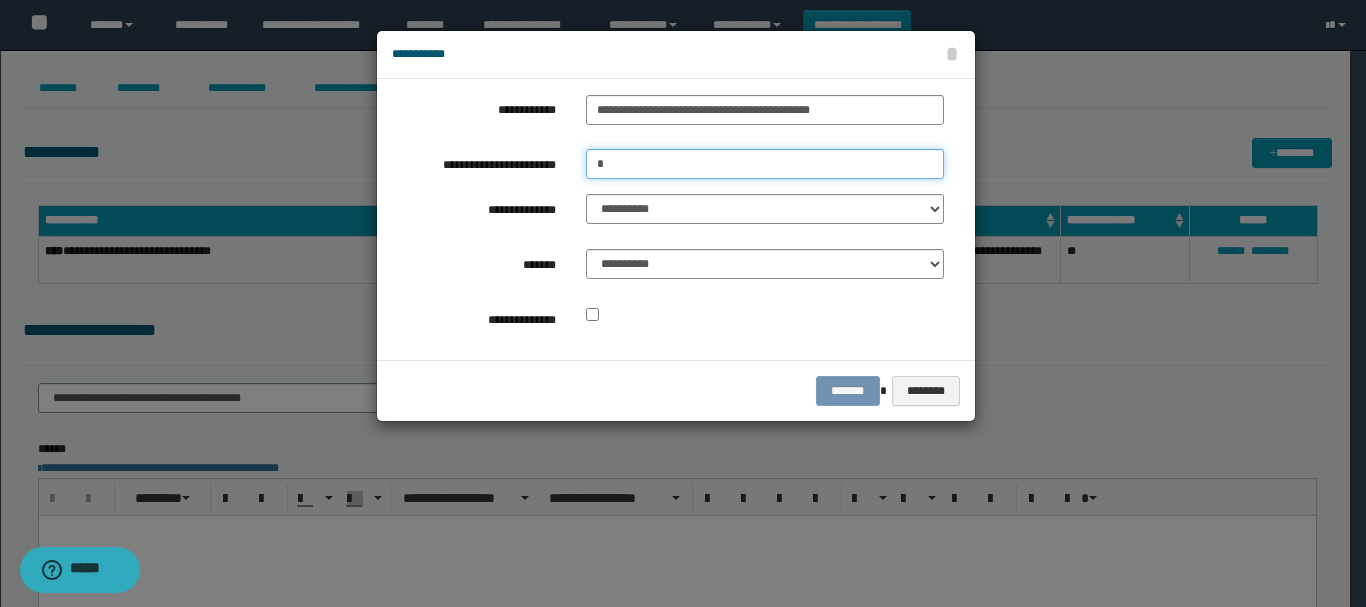 type on "*" 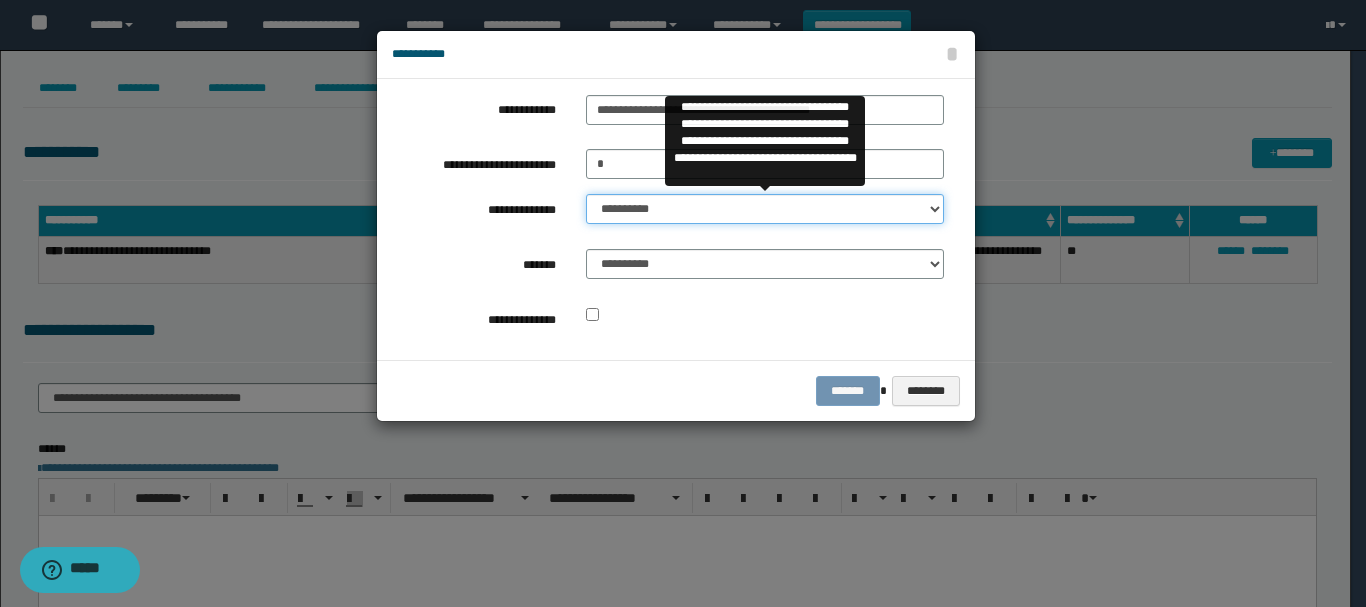 select on "**" 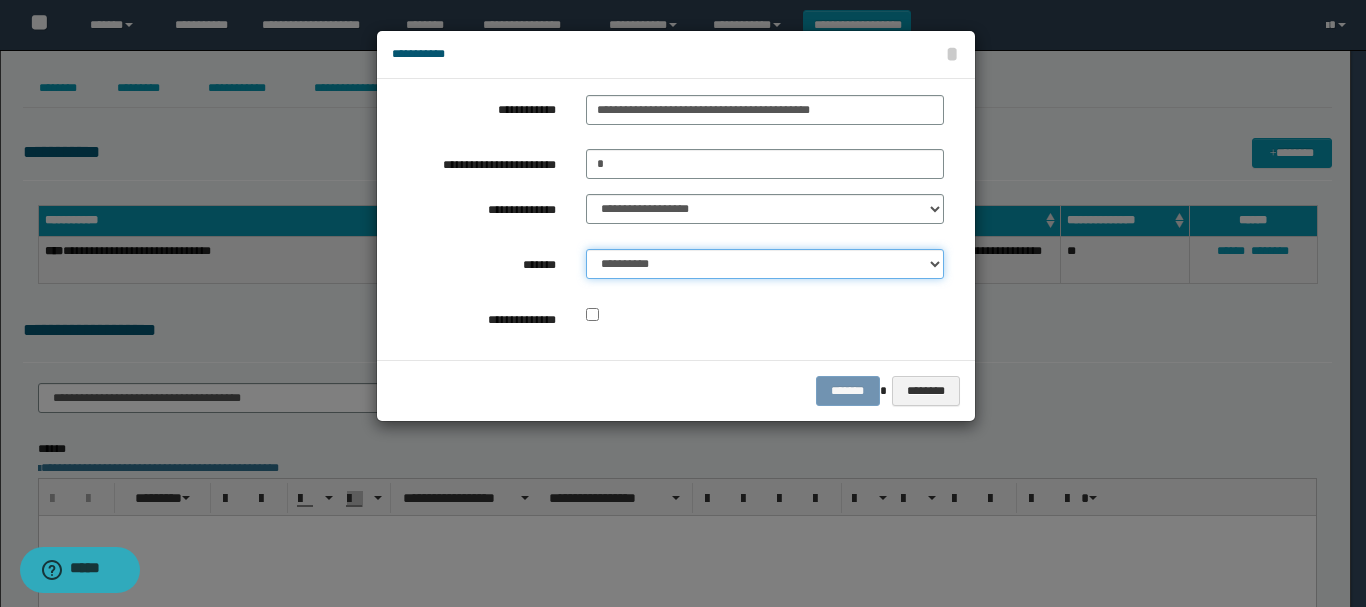 select on "*" 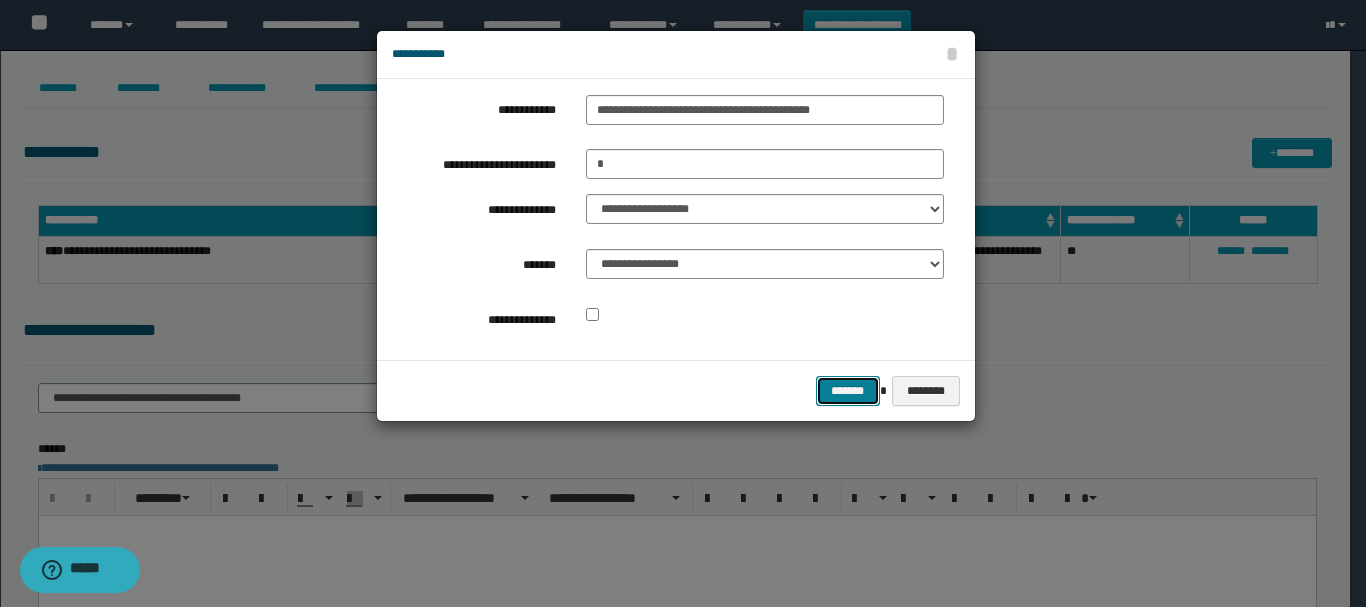 click on "*******" at bounding box center [848, 391] 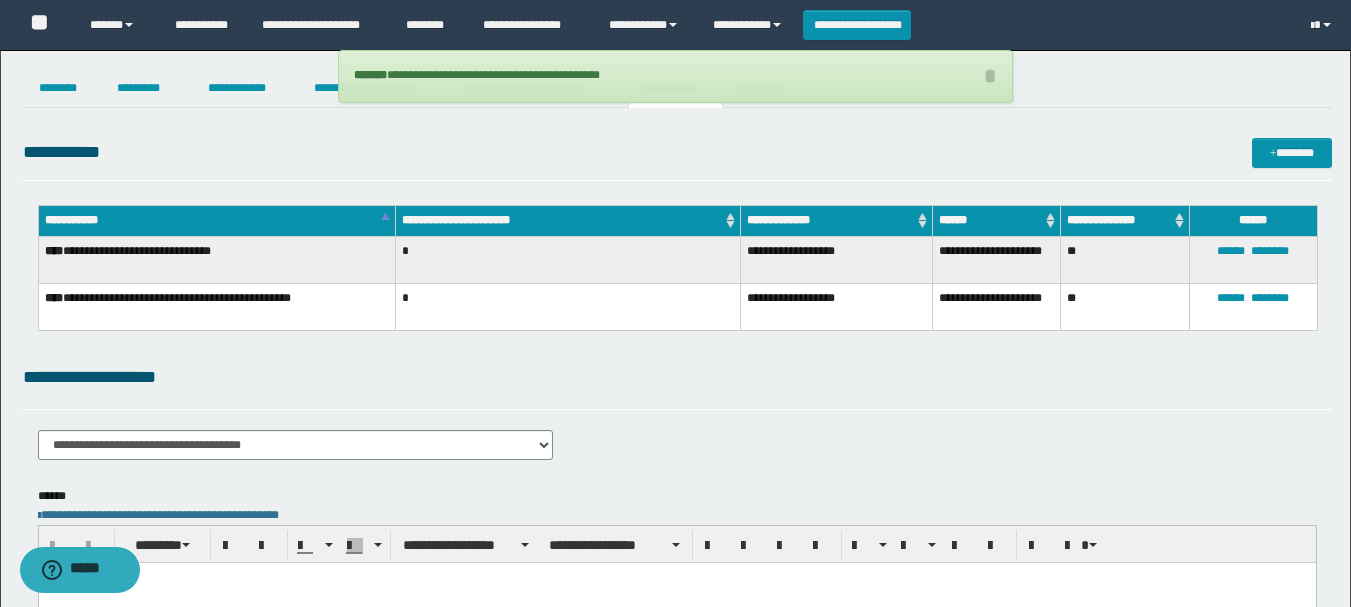 click on "**********" at bounding box center [676, 76] 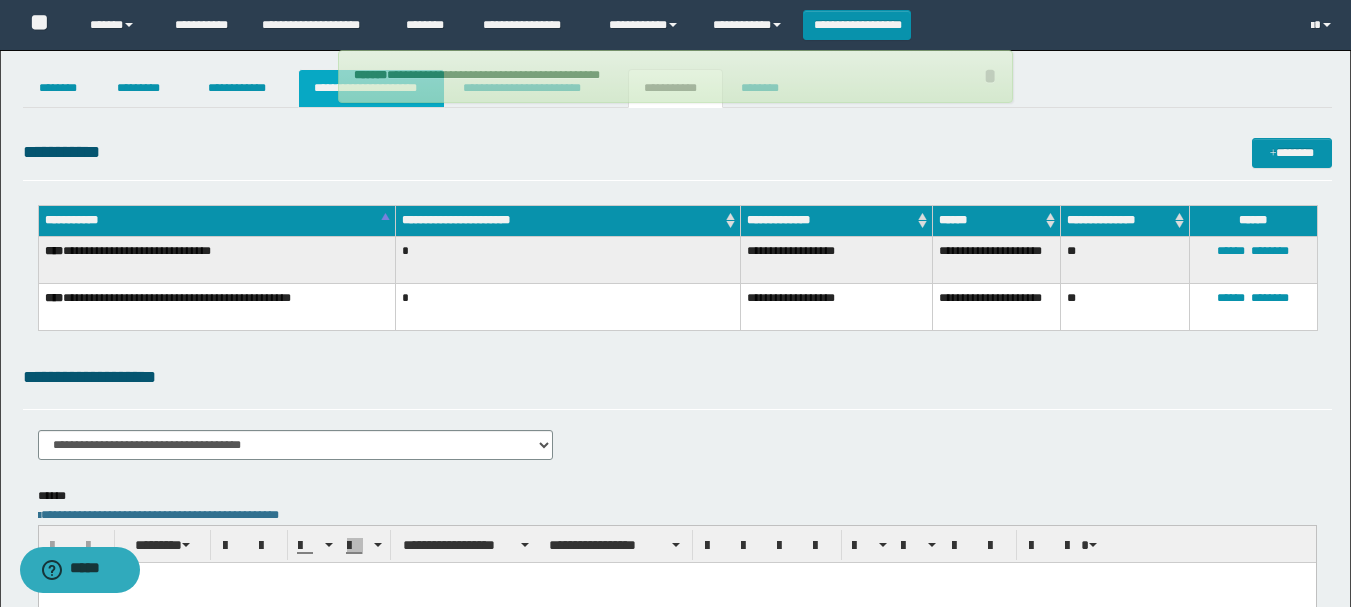 drag, startPoint x: 307, startPoint y: 109, endPoint x: 330, endPoint y: 94, distance: 27.45906 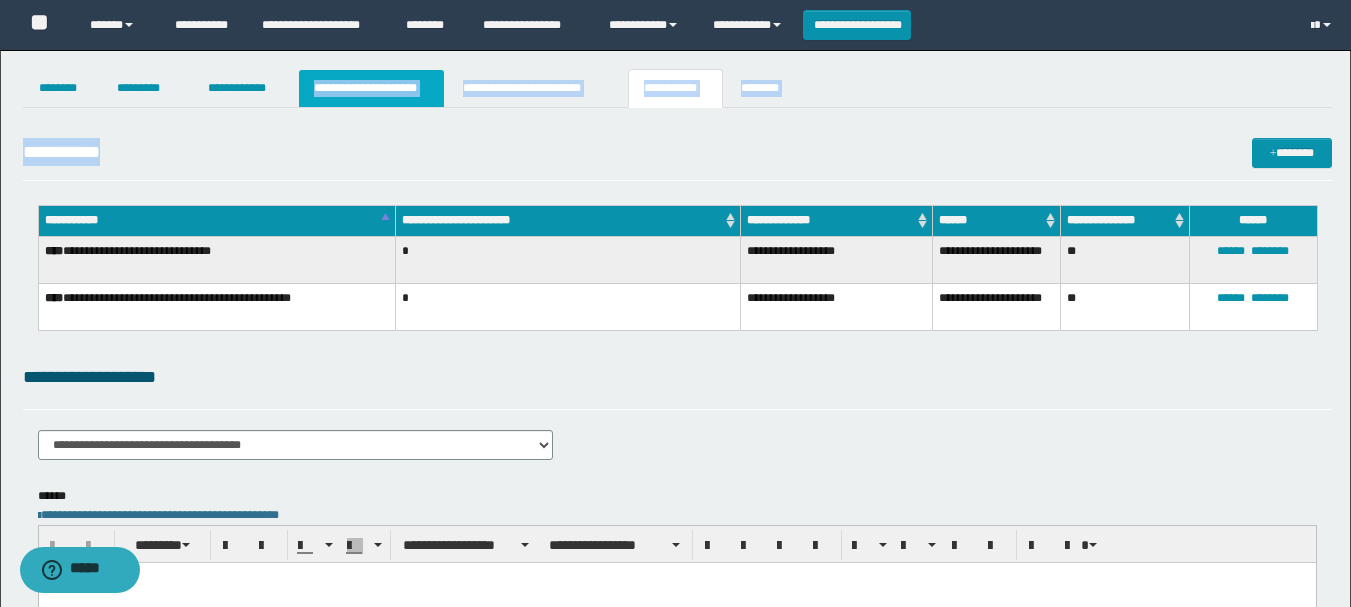 click on "**********" at bounding box center (371, 88) 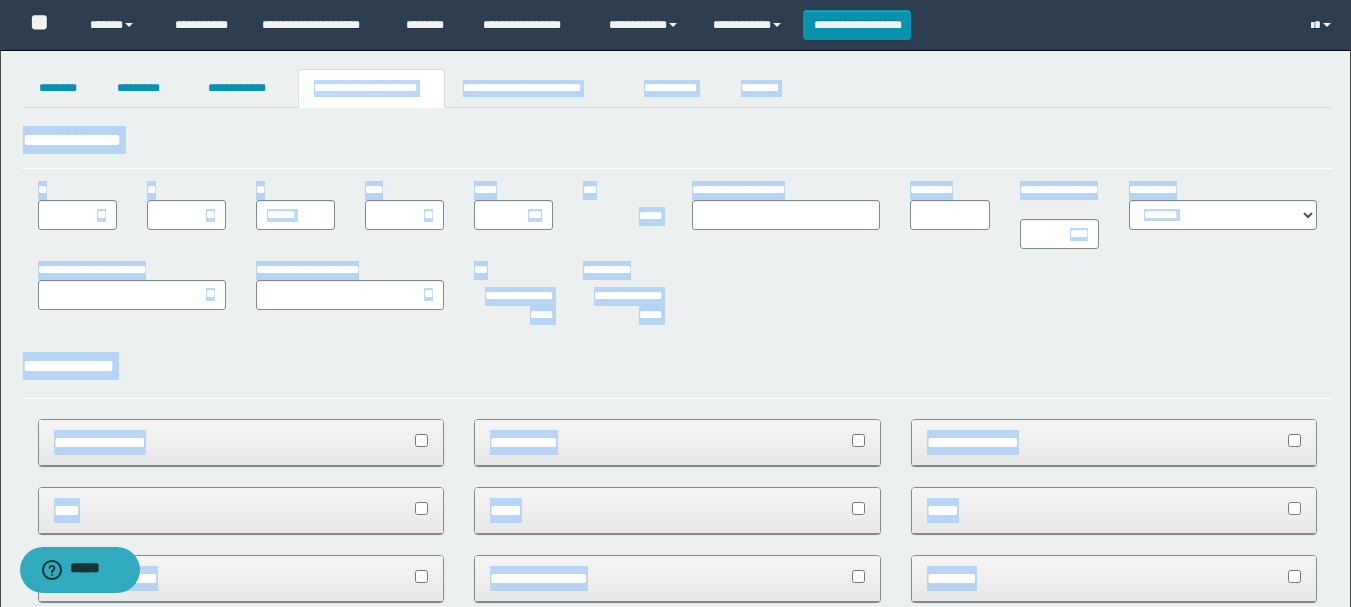 click on "**********" at bounding box center [677, 140] 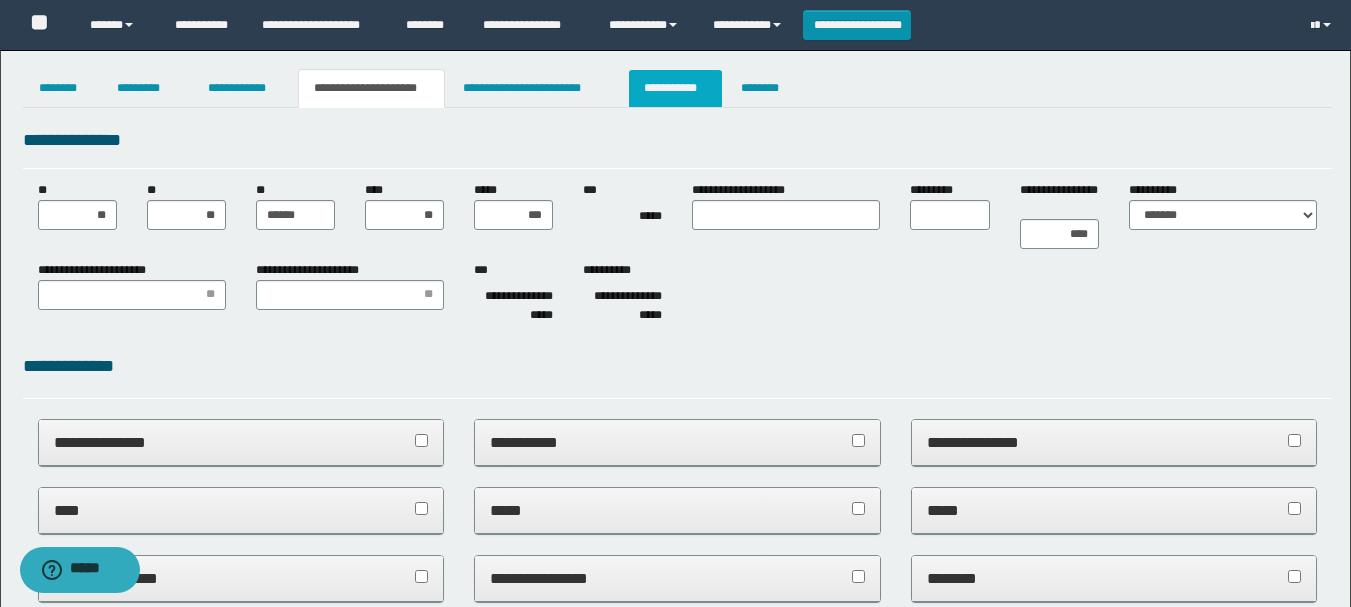 click on "**********" at bounding box center (675, 88) 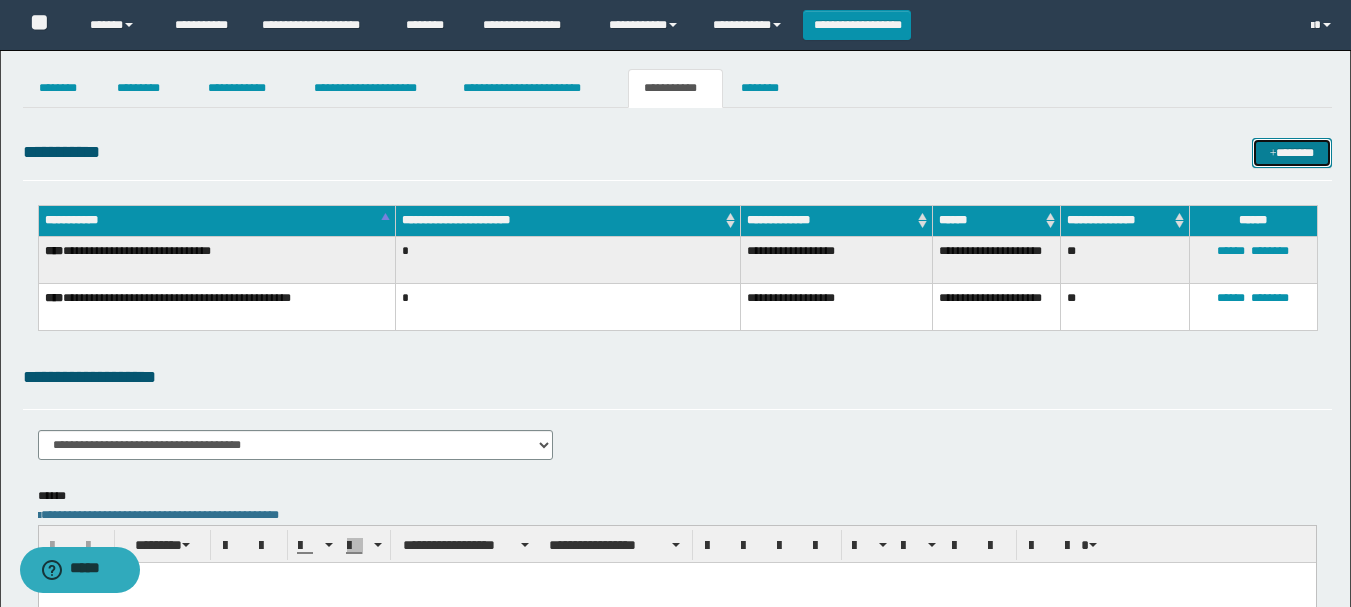 click on "*******" at bounding box center [1292, 153] 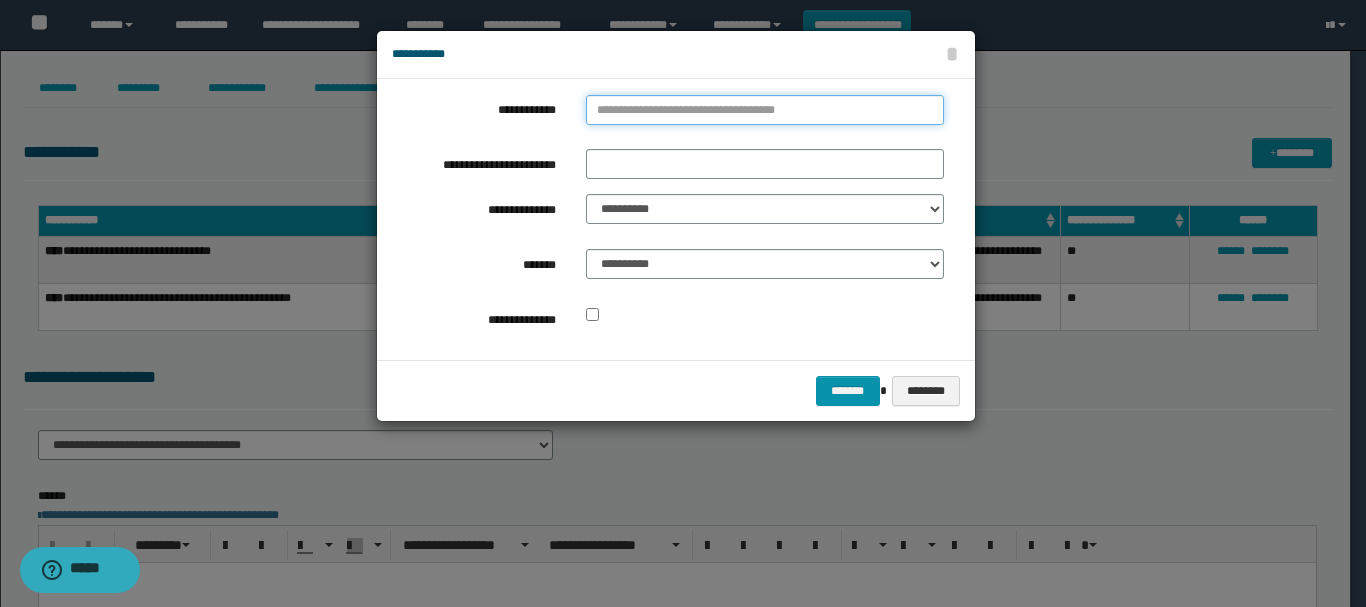 type on "**********" 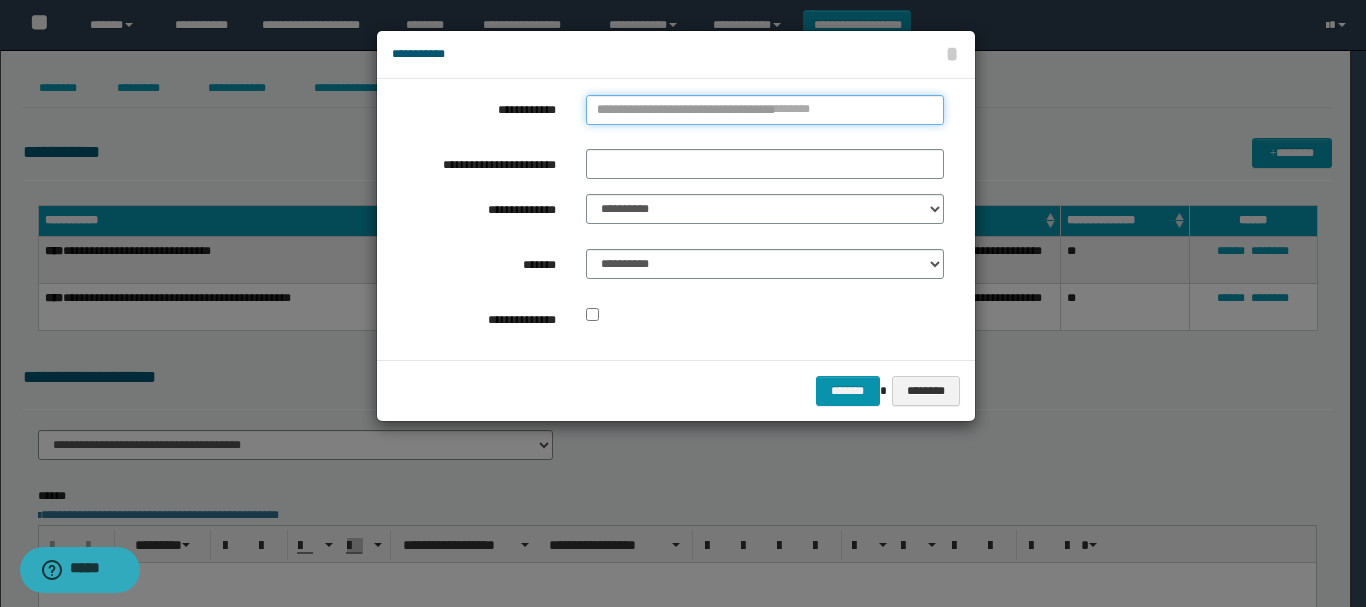click on "**********" at bounding box center [765, 110] 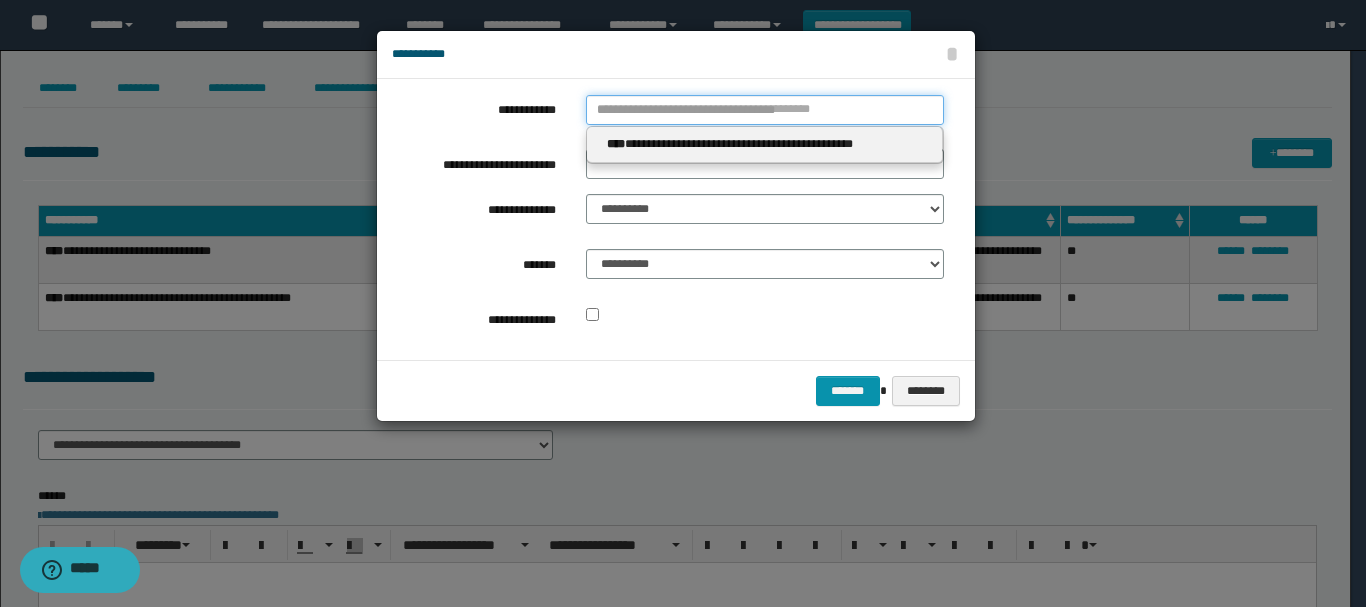 type 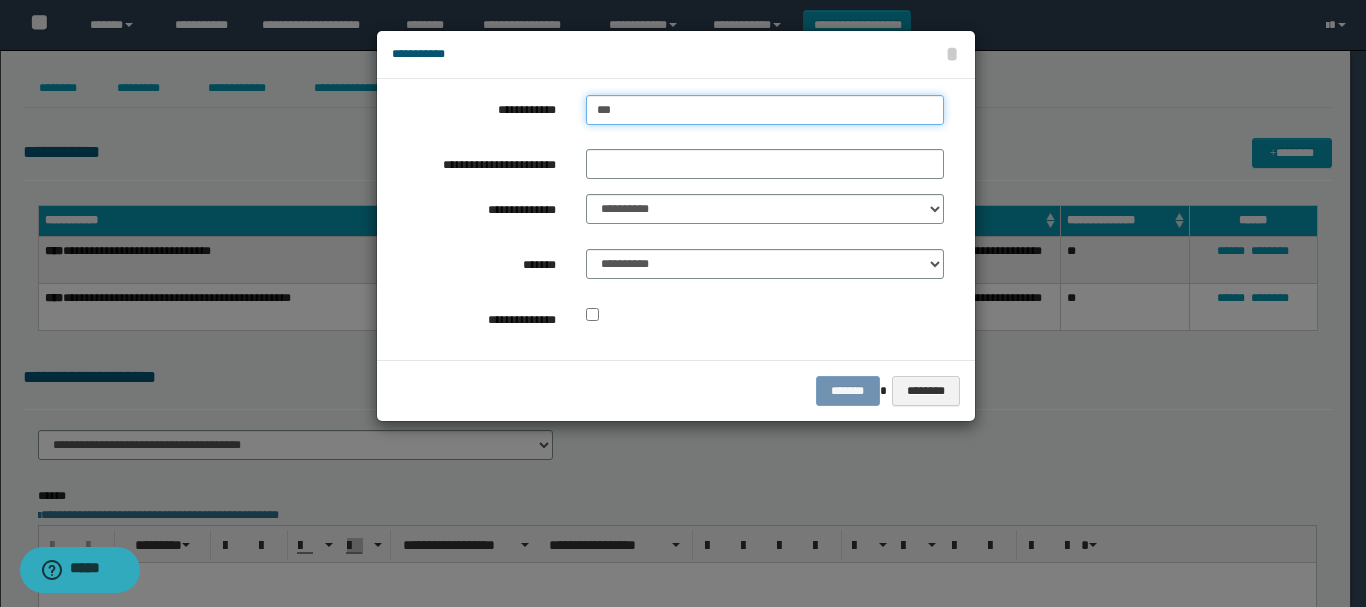 type on "****" 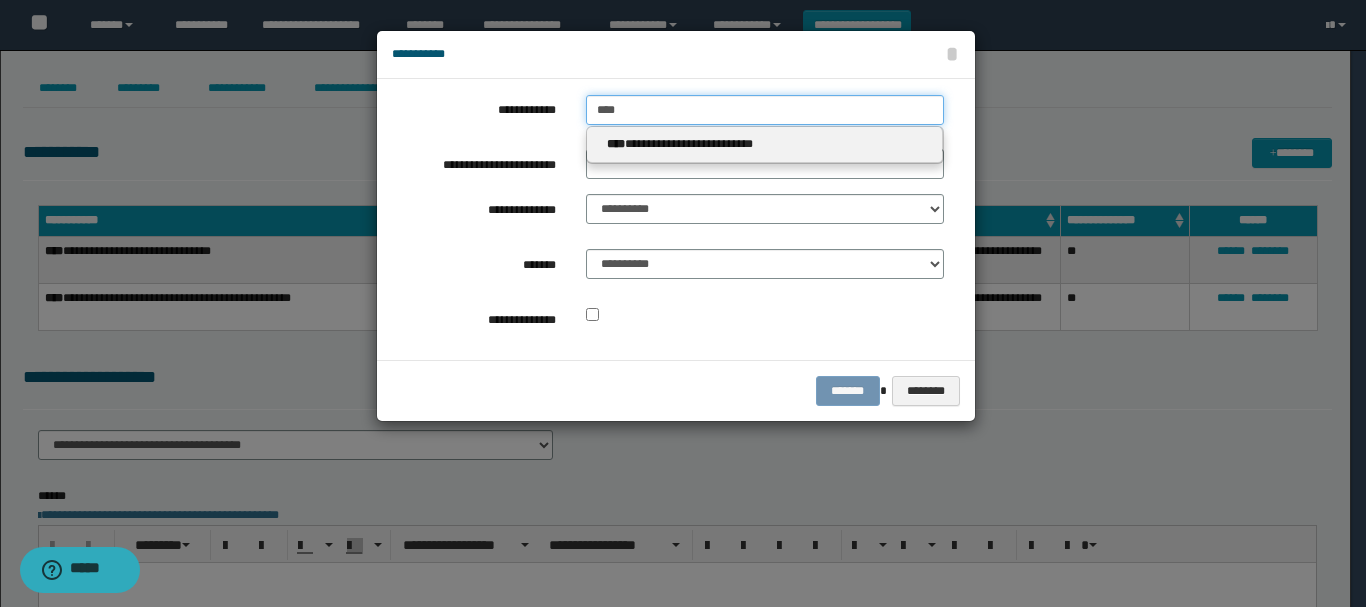 type on "****" 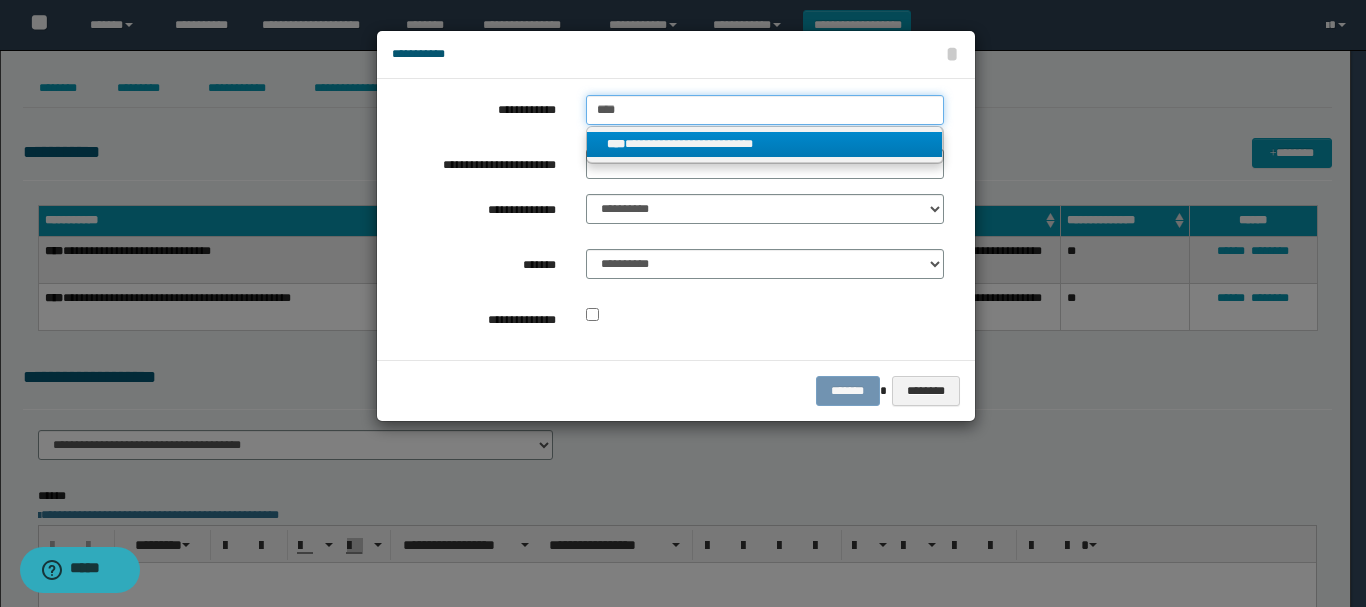 type on "****" 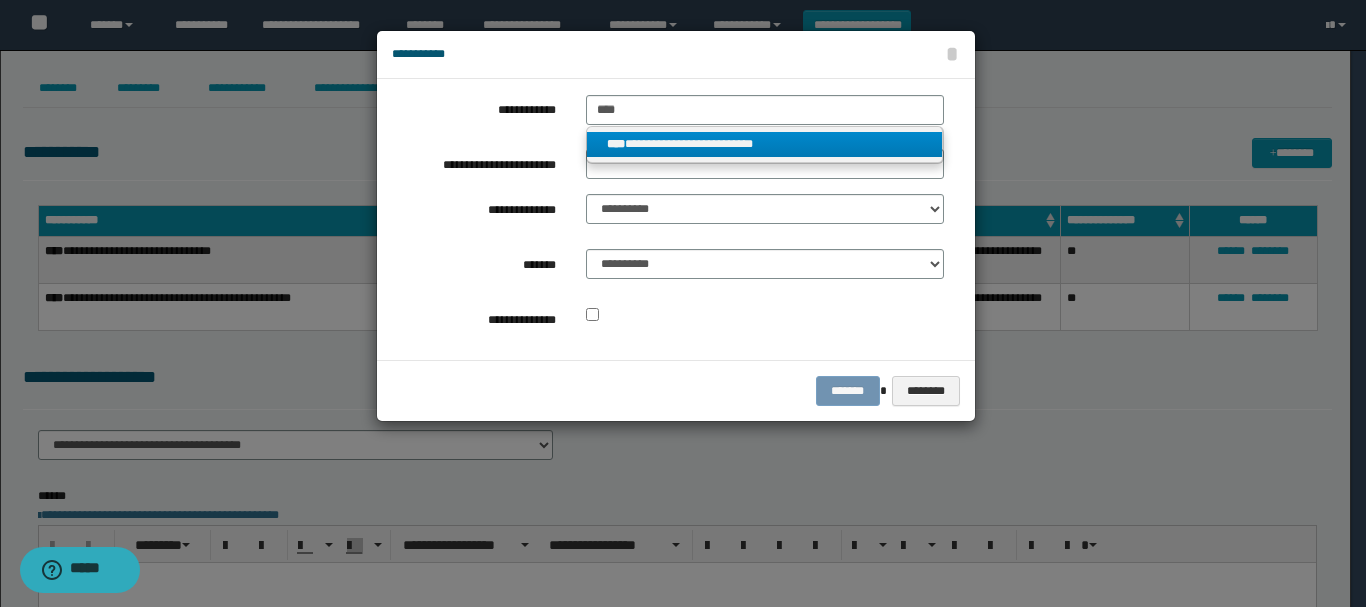 click on "**********" at bounding box center (765, 144) 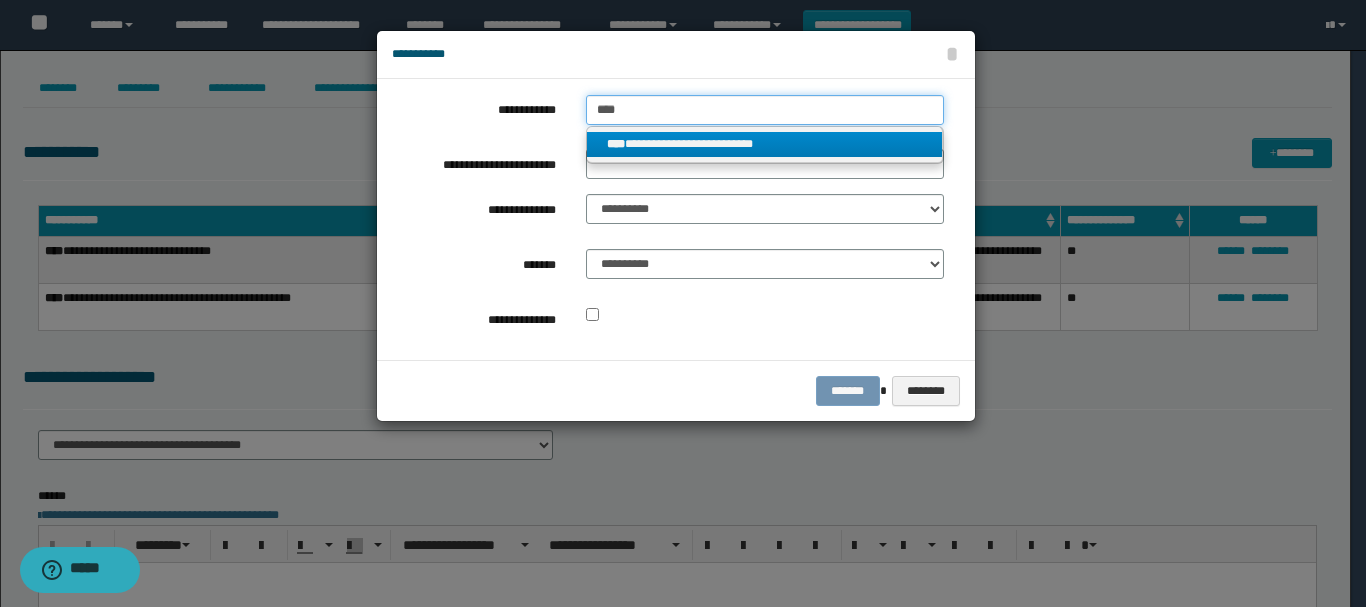 type 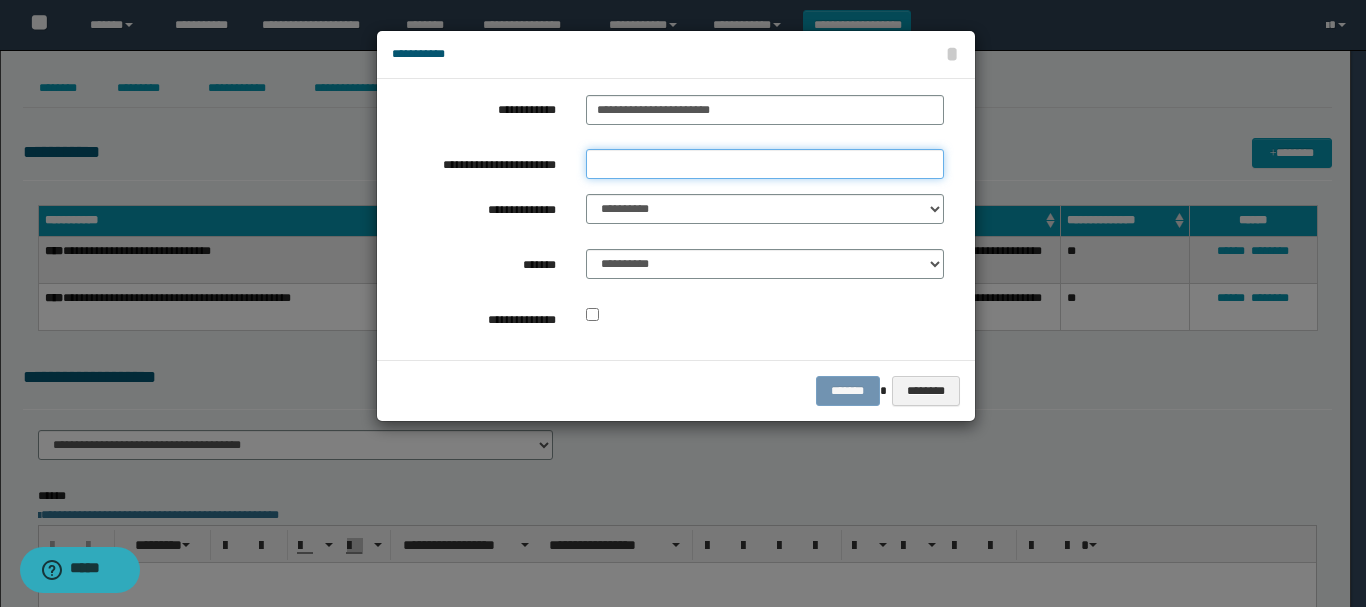 click on "**********" at bounding box center (765, 164) 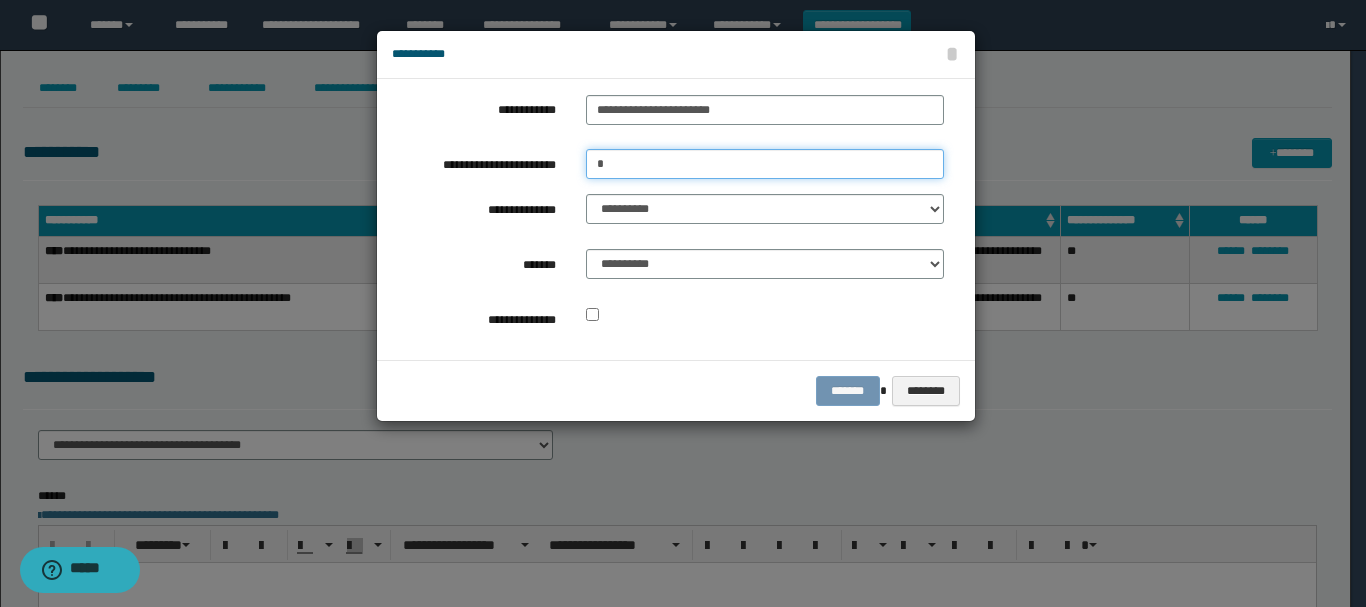 type on "*" 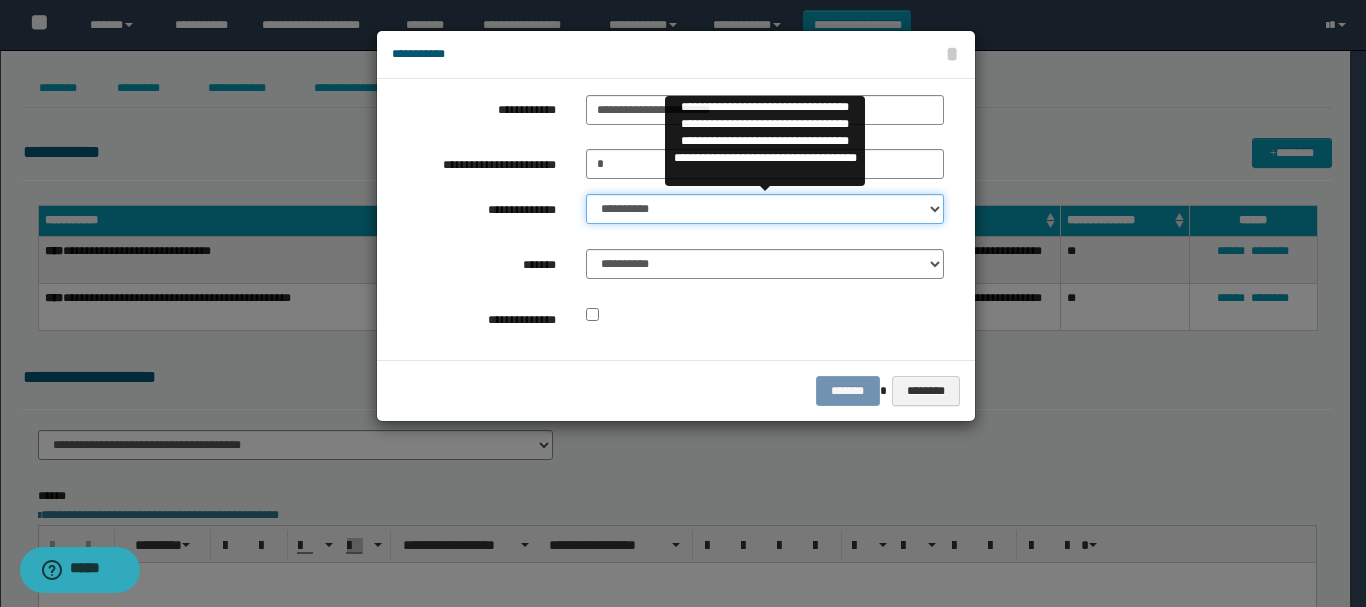 select on "**" 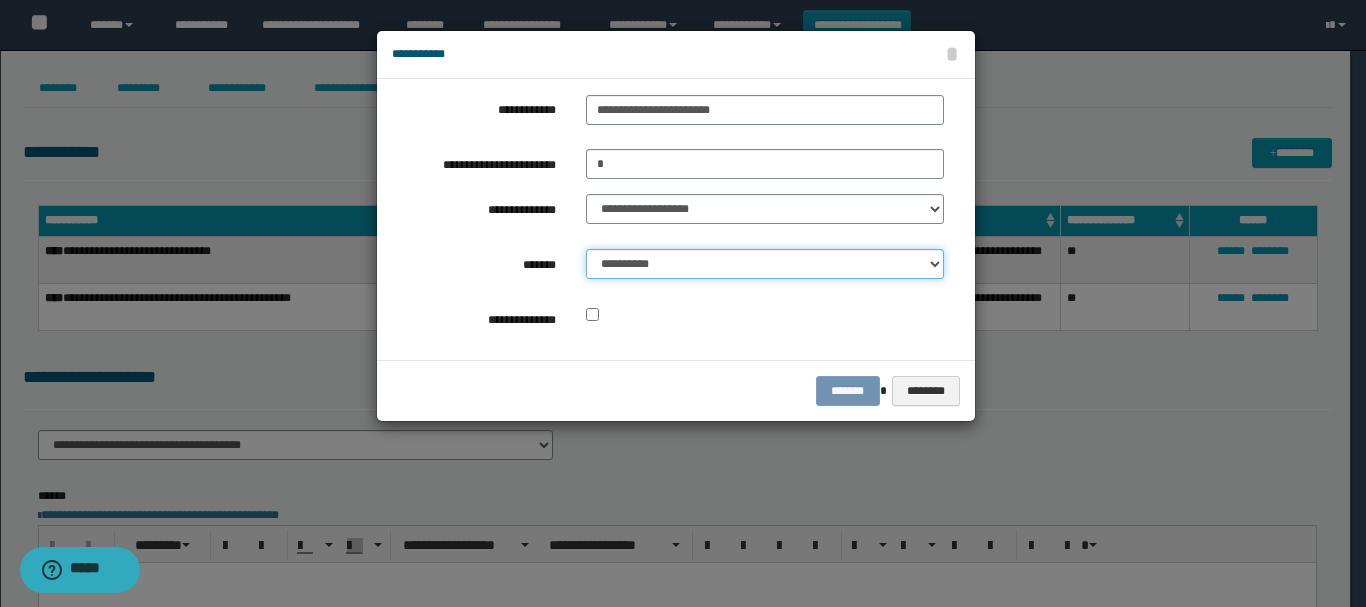 select on "*" 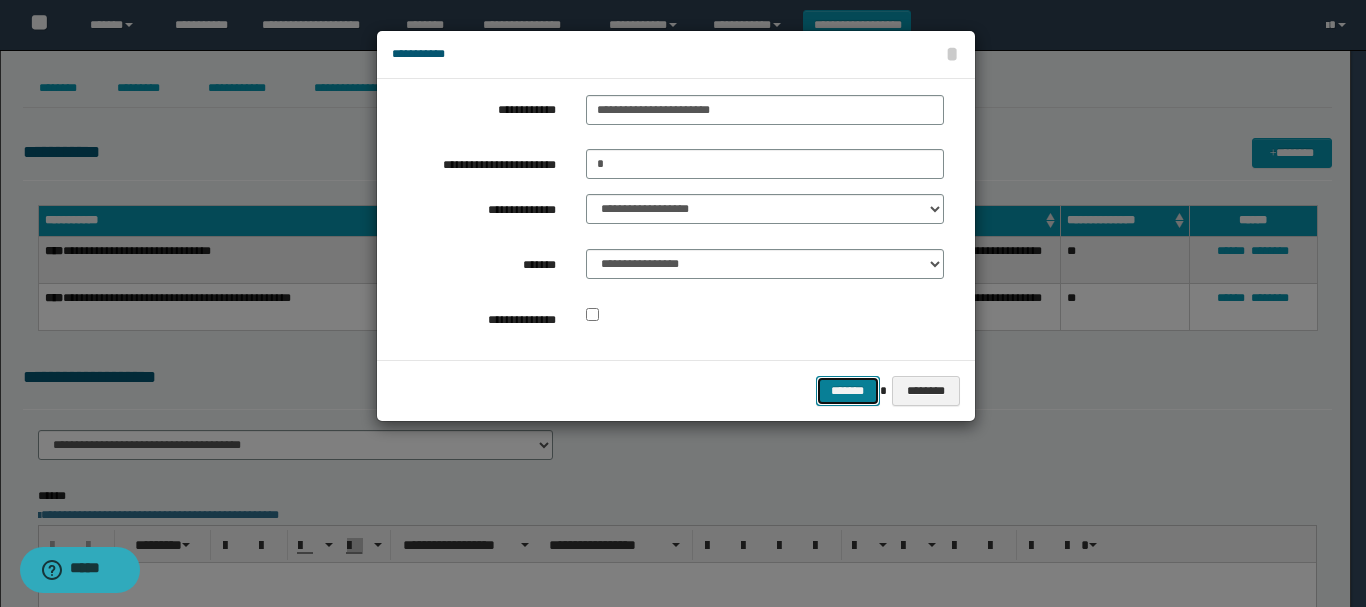 click on "*******" at bounding box center [848, 391] 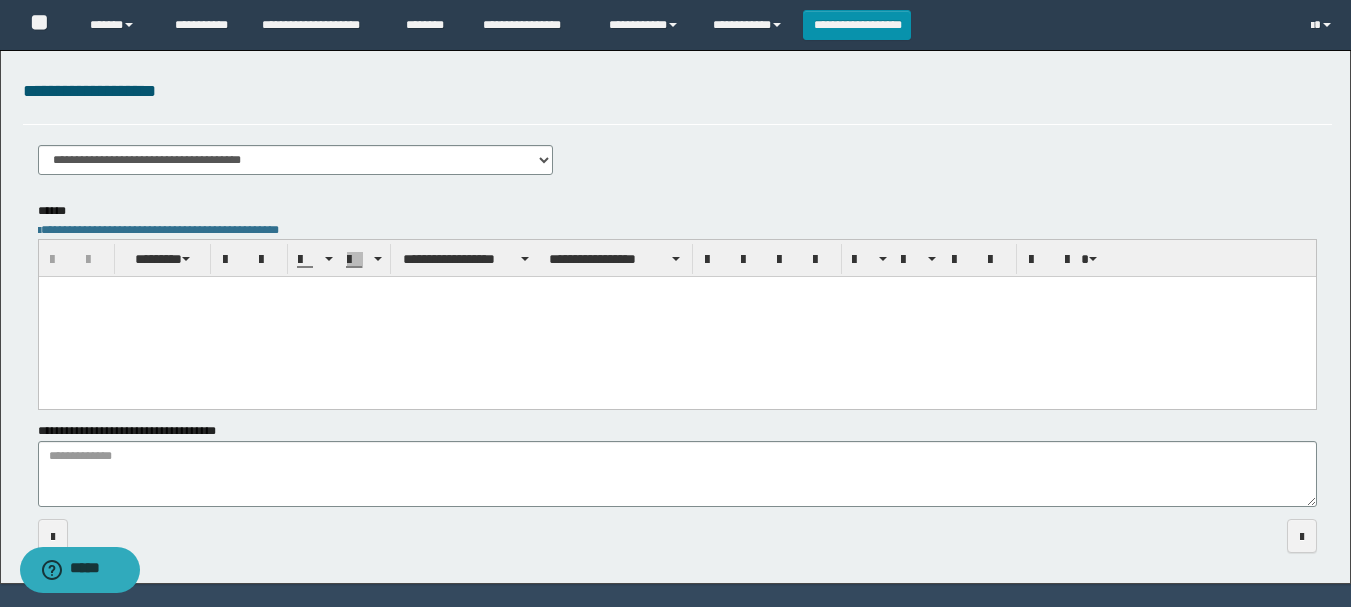 scroll, scrollTop: 388, scrollLeft: 0, axis: vertical 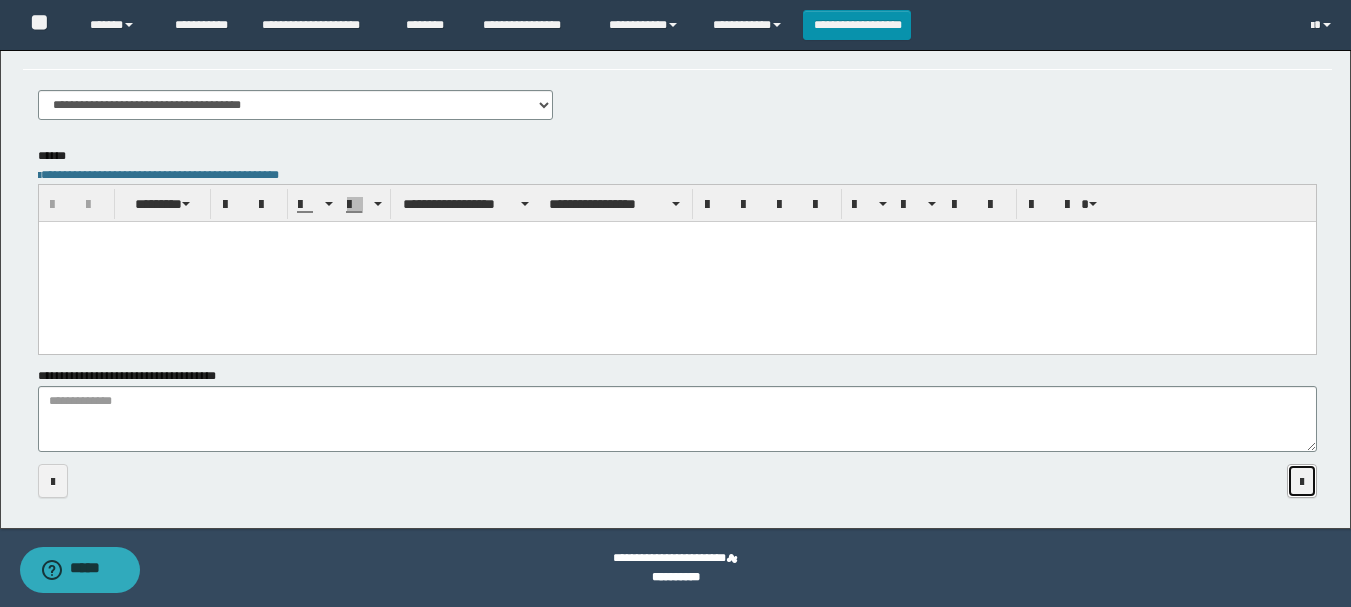 click at bounding box center (1302, 481) 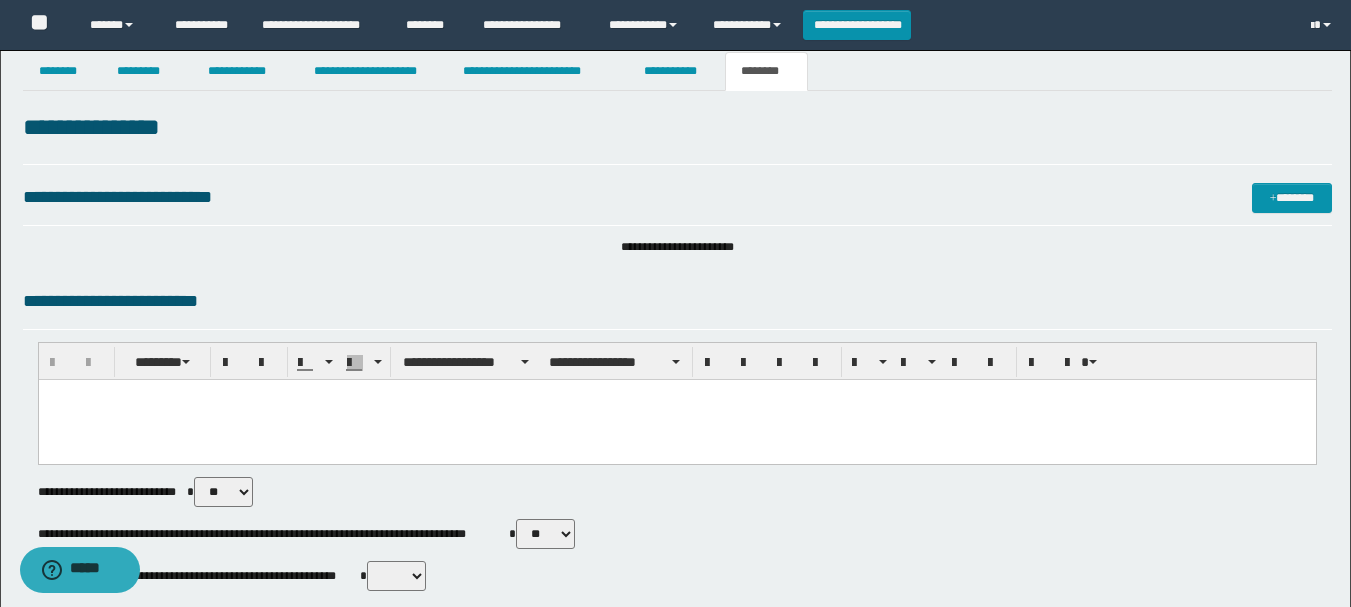 scroll, scrollTop: 0, scrollLeft: 0, axis: both 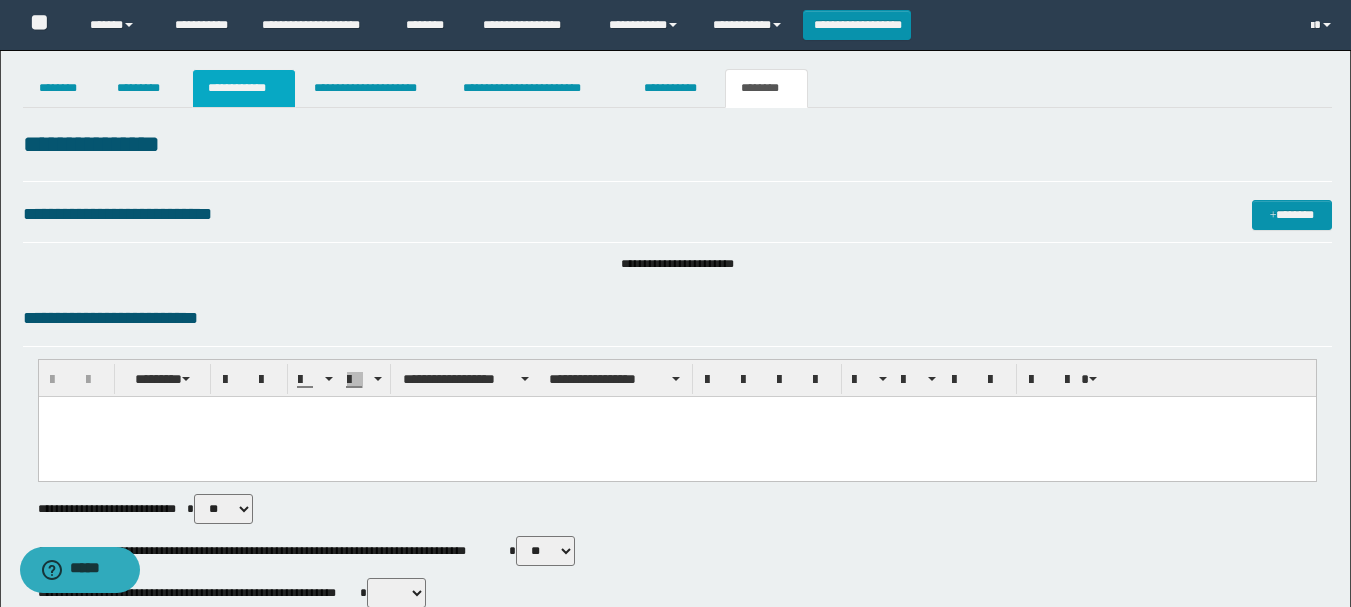 click on "**********" at bounding box center [244, 88] 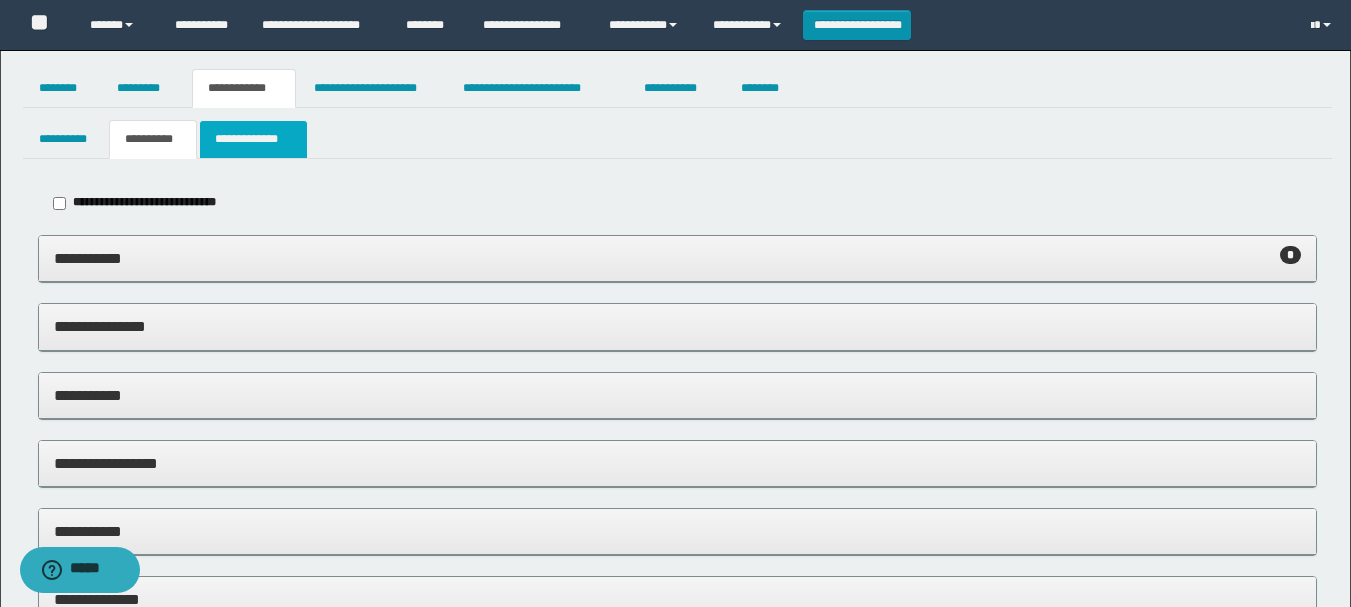 click on "**********" at bounding box center (253, 139) 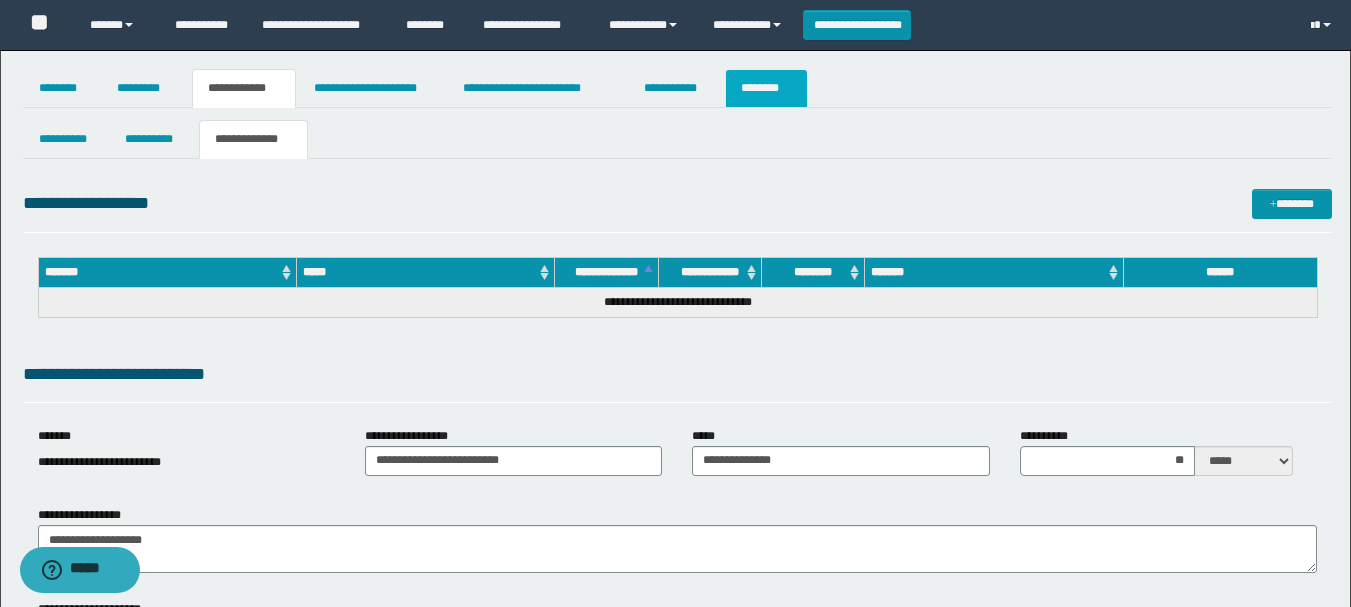 click on "********" at bounding box center (766, 88) 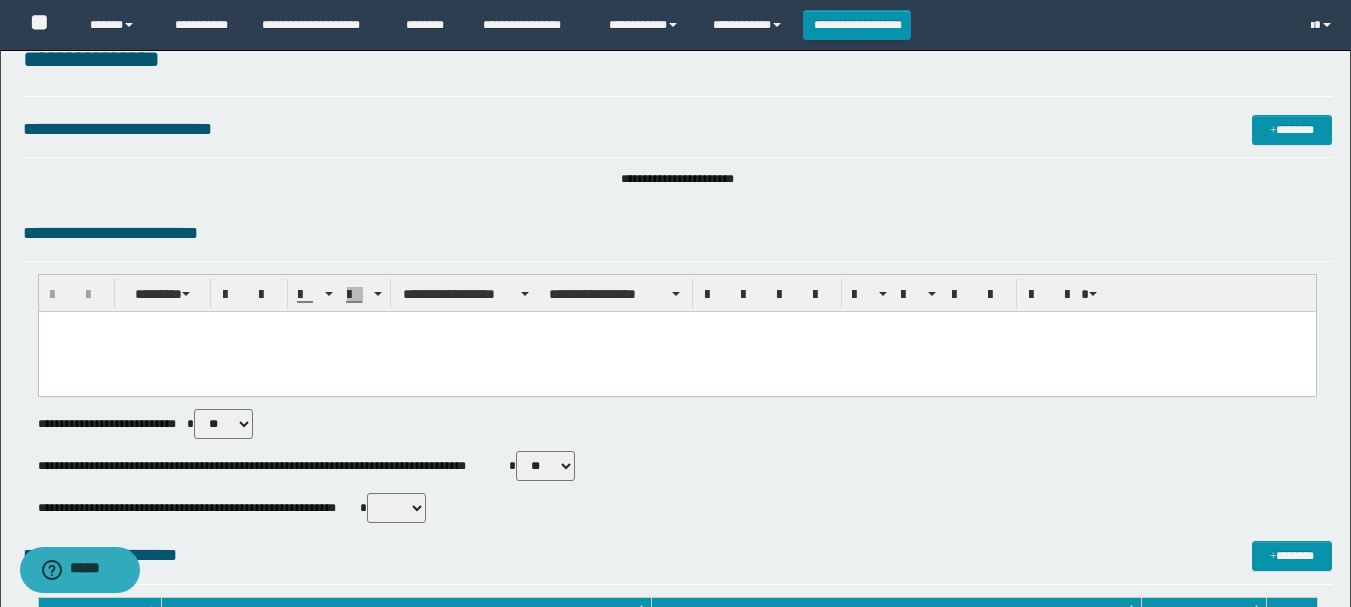 scroll, scrollTop: 0, scrollLeft: 0, axis: both 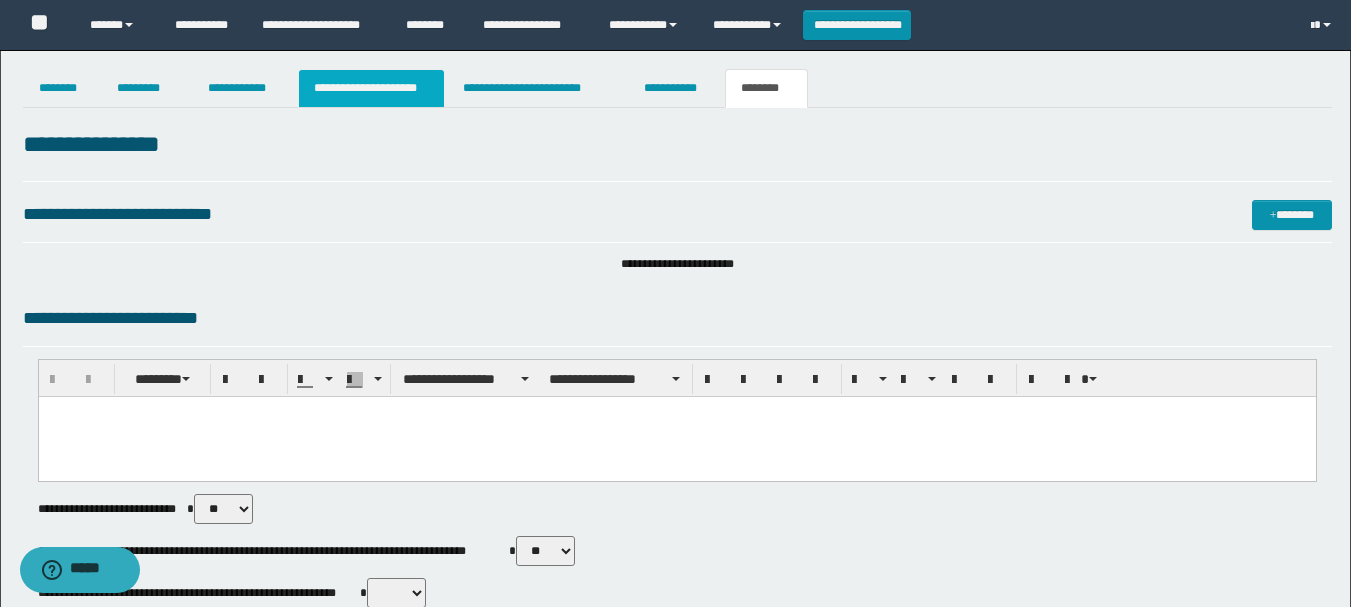 click on "**********" at bounding box center (371, 88) 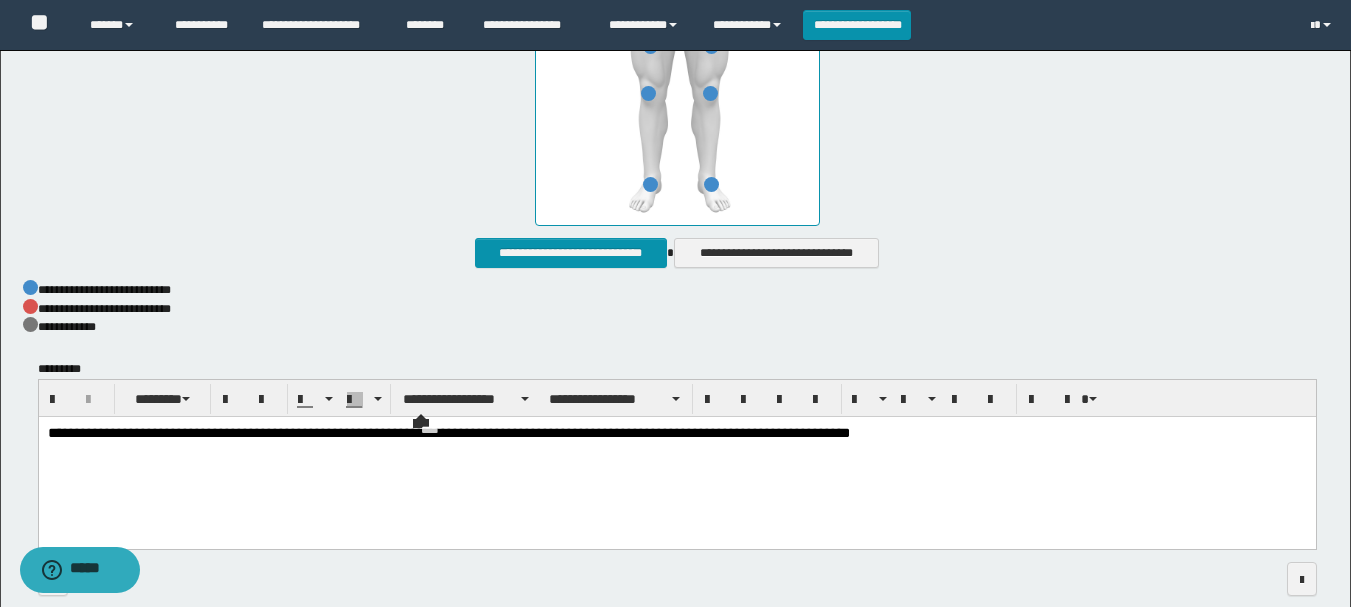 scroll, scrollTop: 1171, scrollLeft: 0, axis: vertical 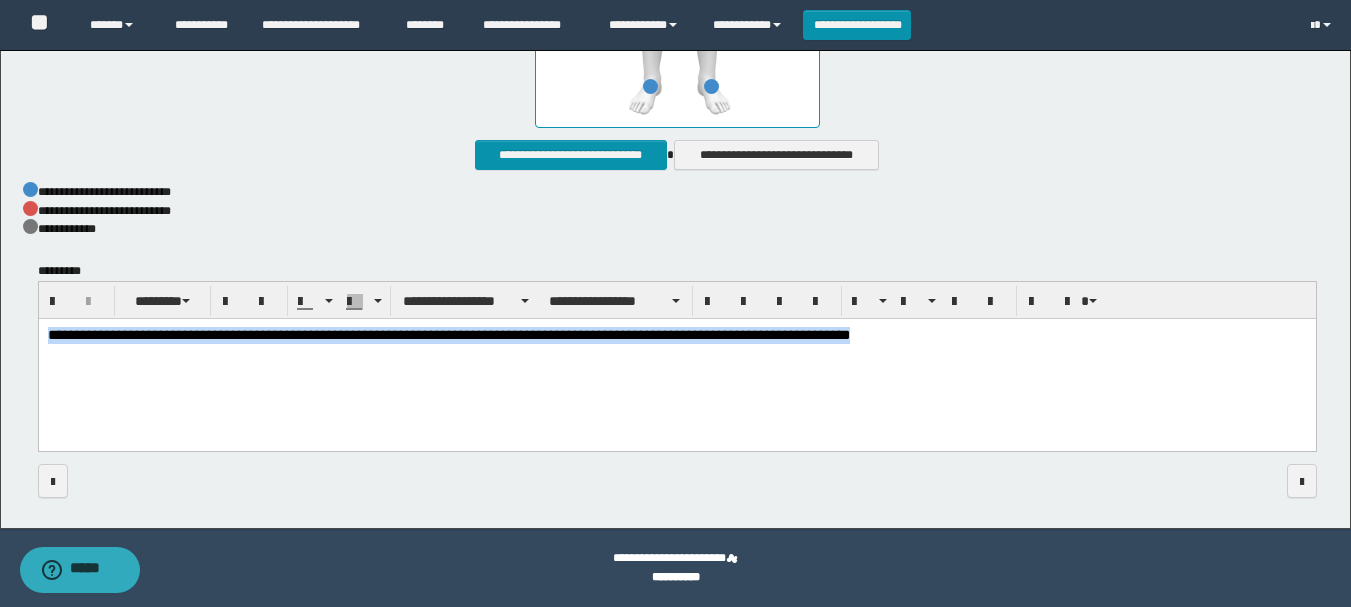 drag, startPoint x: 892, startPoint y: 332, endPoint x: -1, endPoint y: 359, distance: 893.4081 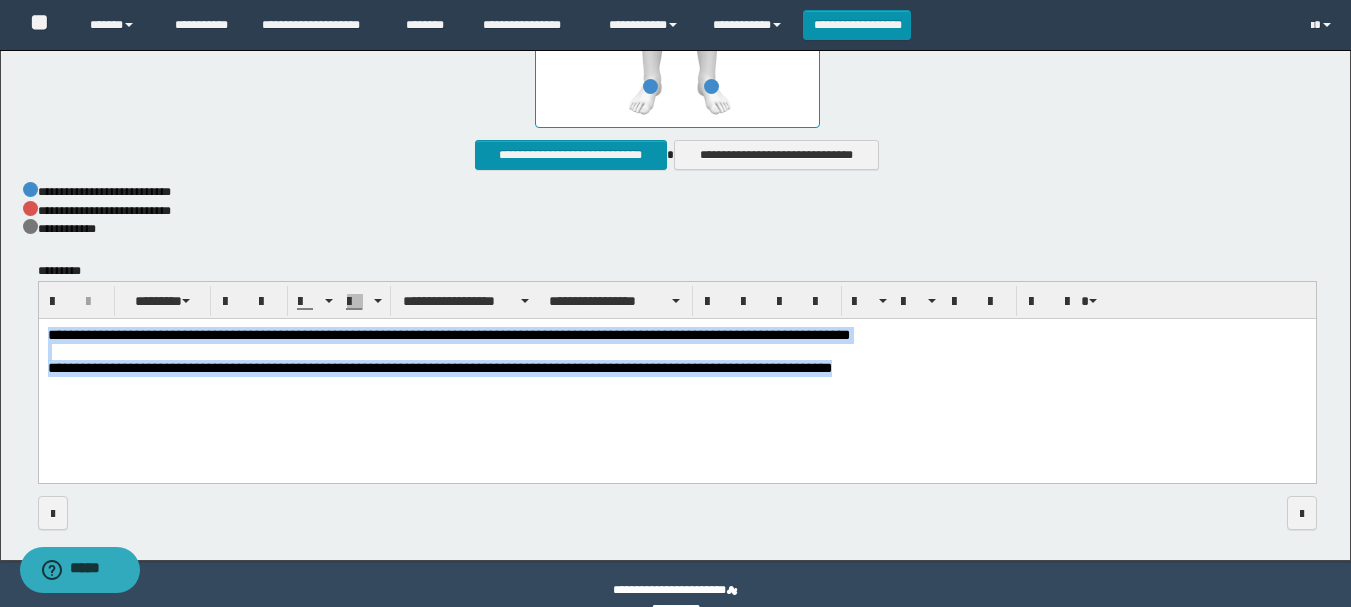 copy on "**********" 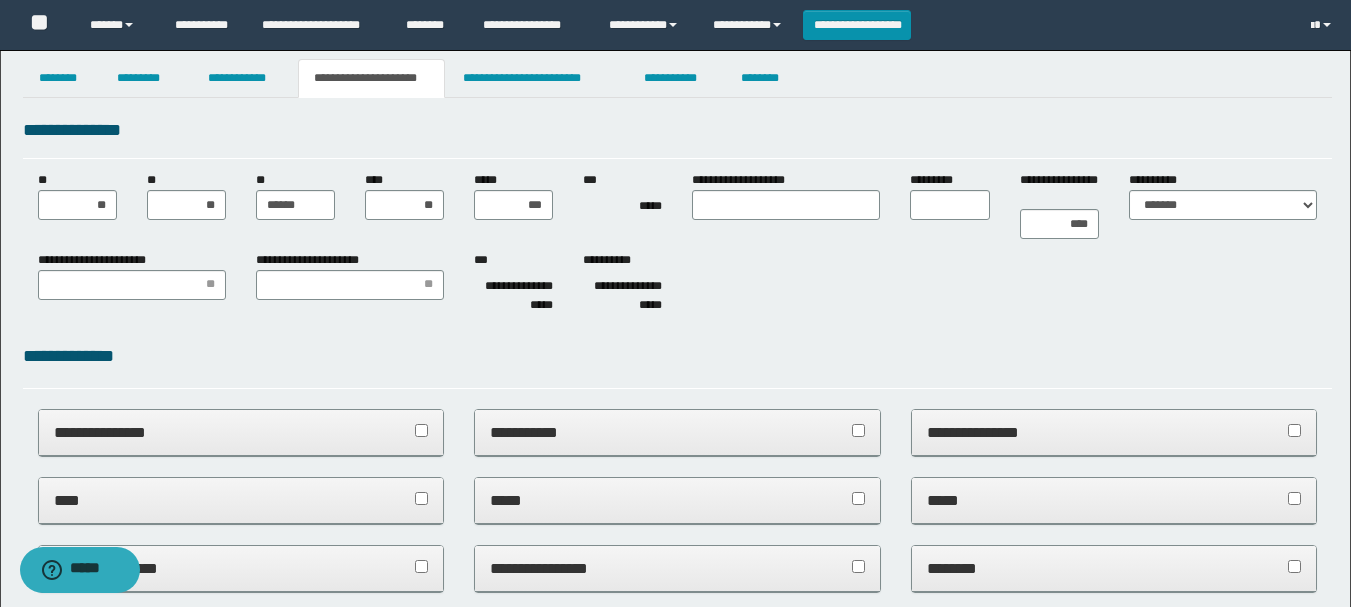 scroll, scrollTop: 0, scrollLeft: 0, axis: both 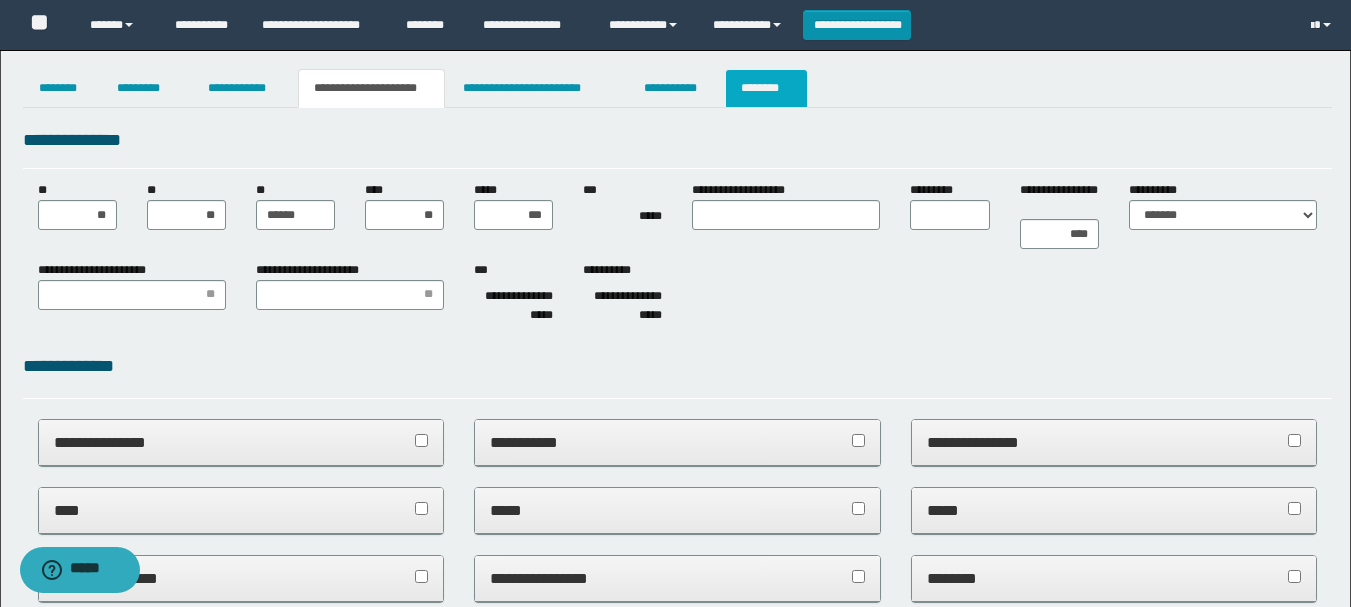 click on "********" at bounding box center [766, 88] 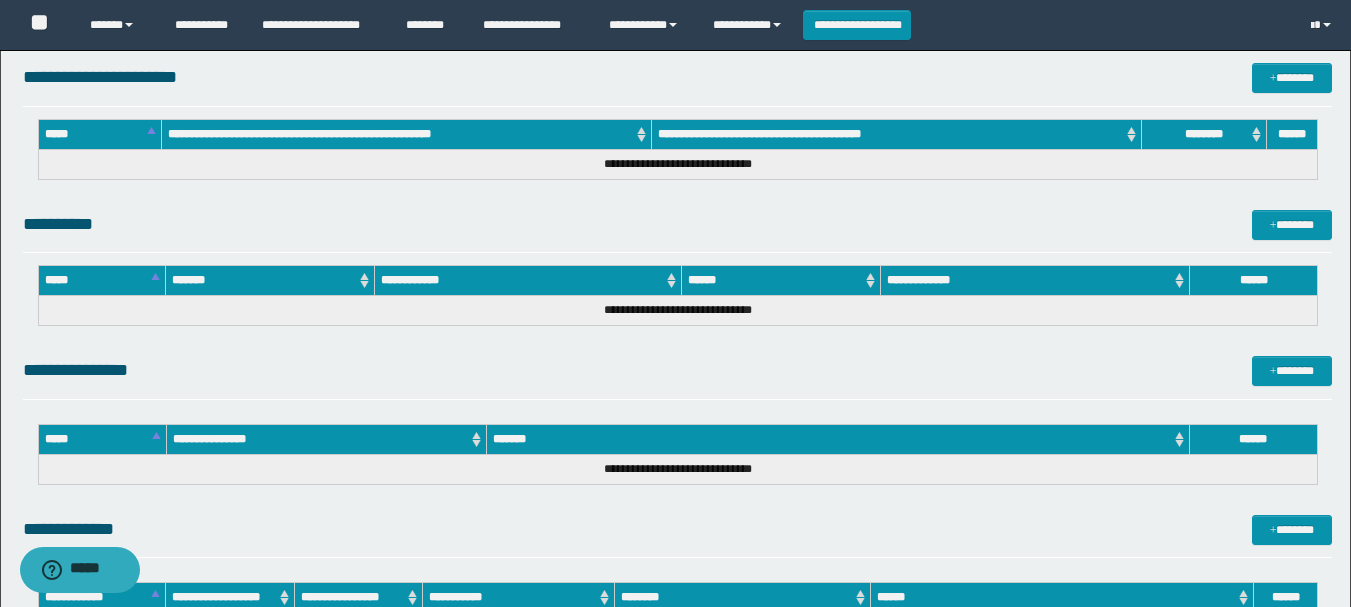 scroll, scrollTop: 869, scrollLeft: 0, axis: vertical 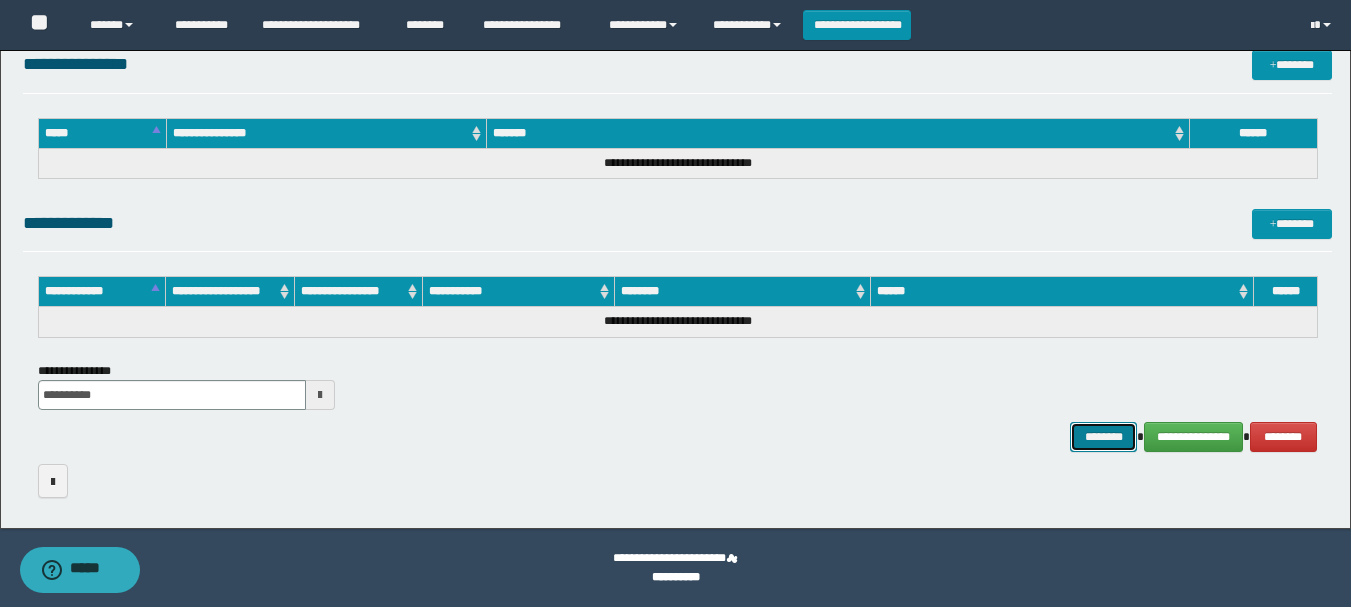 click on "********" at bounding box center (1104, 437) 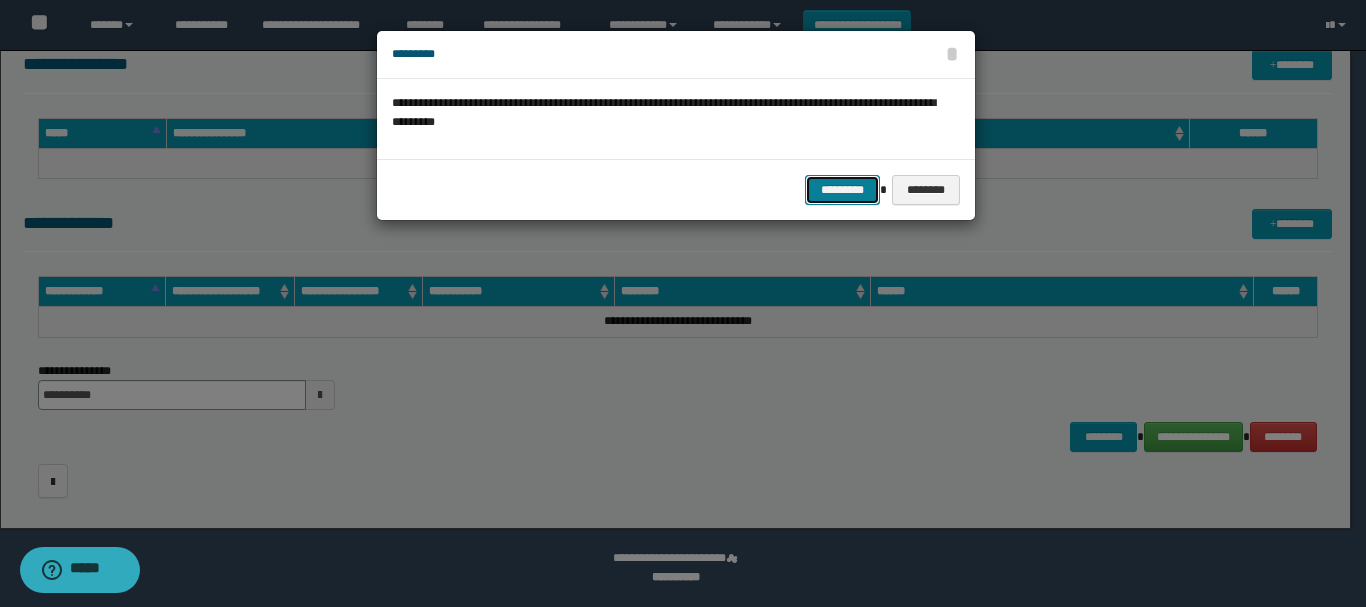 click on "*********" at bounding box center (842, 190) 